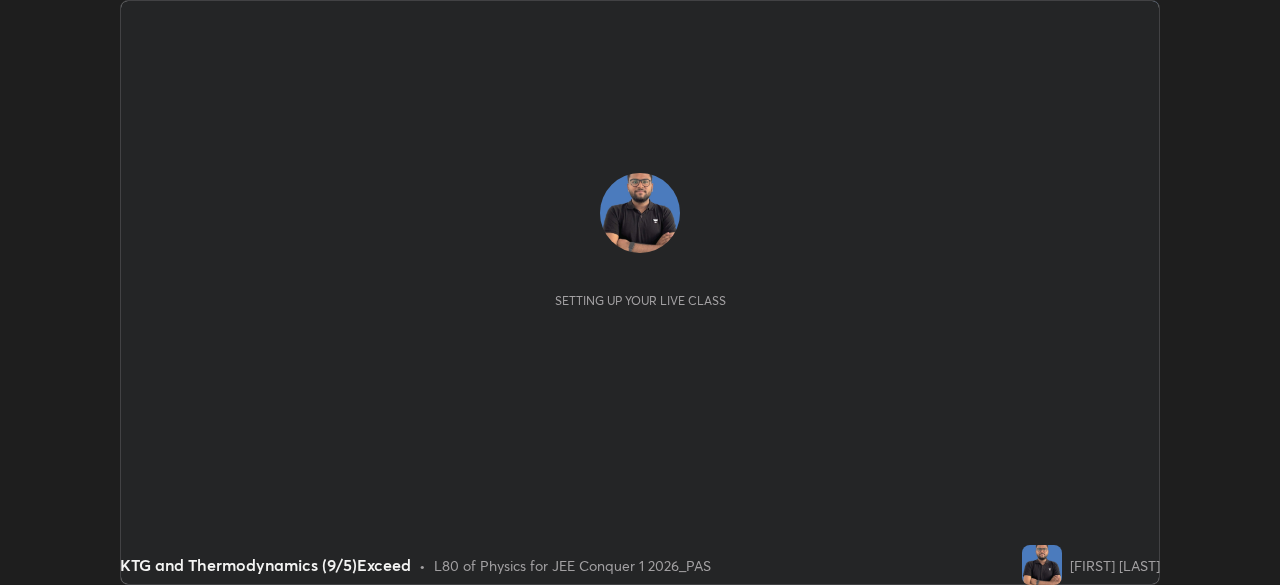 scroll, scrollTop: 0, scrollLeft: 0, axis: both 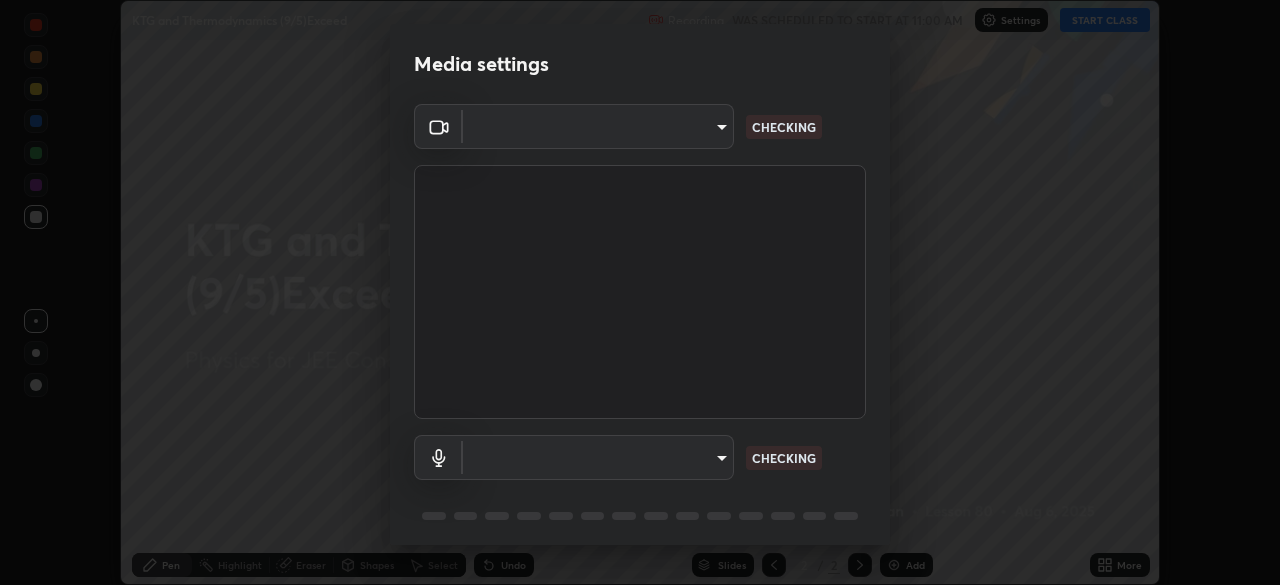 type on "b06fa8ff9ac4ffb7a92976e327235824ae8e01cfa839dbeb6f48655f2a6a4ac4" 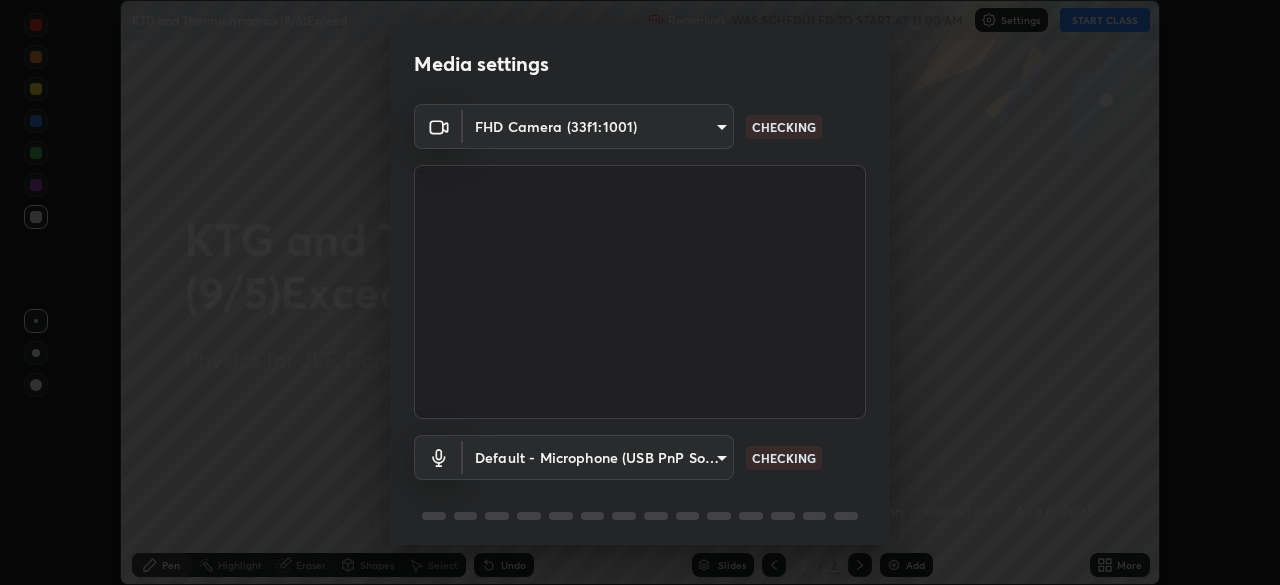 scroll, scrollTop: 71, scrollLeft: 0, axis: vertical 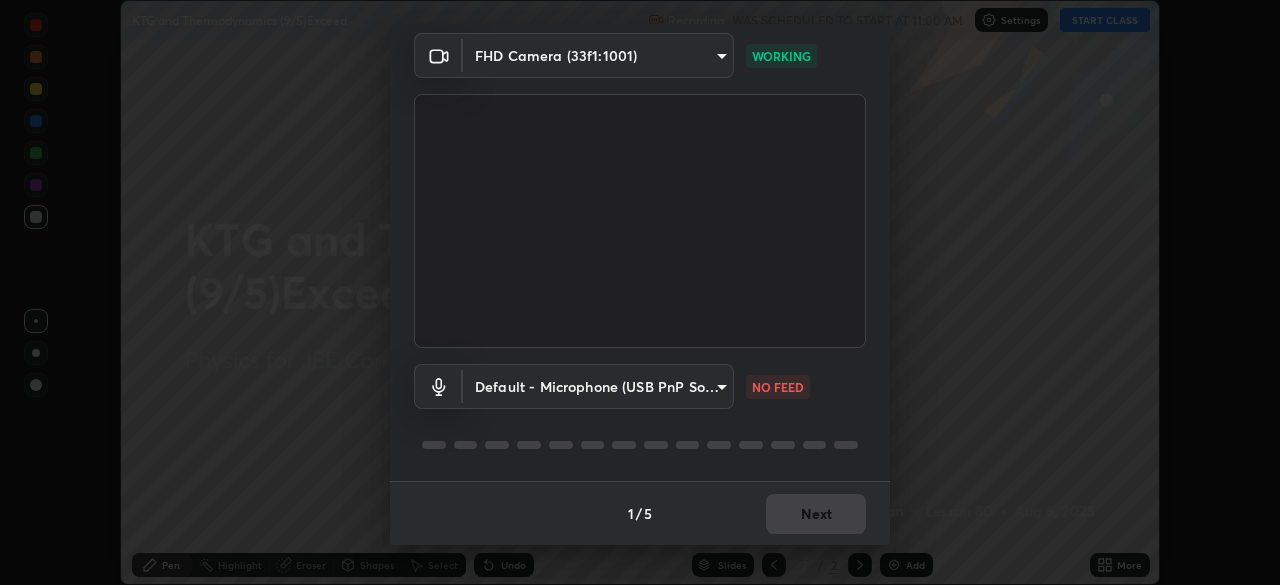 click on "Erase all KTG and Thermodynamics (9/5)Exceed Recording WAS SCHEDULED TO START AT  11:00 AM Settings START CLASS Setting up your live class KTG and Thermodynamics (9/5)Exceed • L80 of Physics for JEE Conquer 1 2026_PAS [PERSON] Pen Highlight Eraser Shapes Select Undo Slides 2 / 2 Add More No doubts shared Encourage your learners to ask a doubt for better clarity Report an issue Reason for reporting Buffering Chat not working Audio - Video sync issue Educator video quality low ​ Attach an image Report Media settings FHD Camera (33f1:1001) b06fa8ff9ac4ffb7a92976e327235824ae8e01cfa839dbeb6f48655f2a6a4ac4 WORKING Default - Microphone (USB PnP Sound Device) default NO FEED 1 / 5 Next" at bounding box center (640, 292) 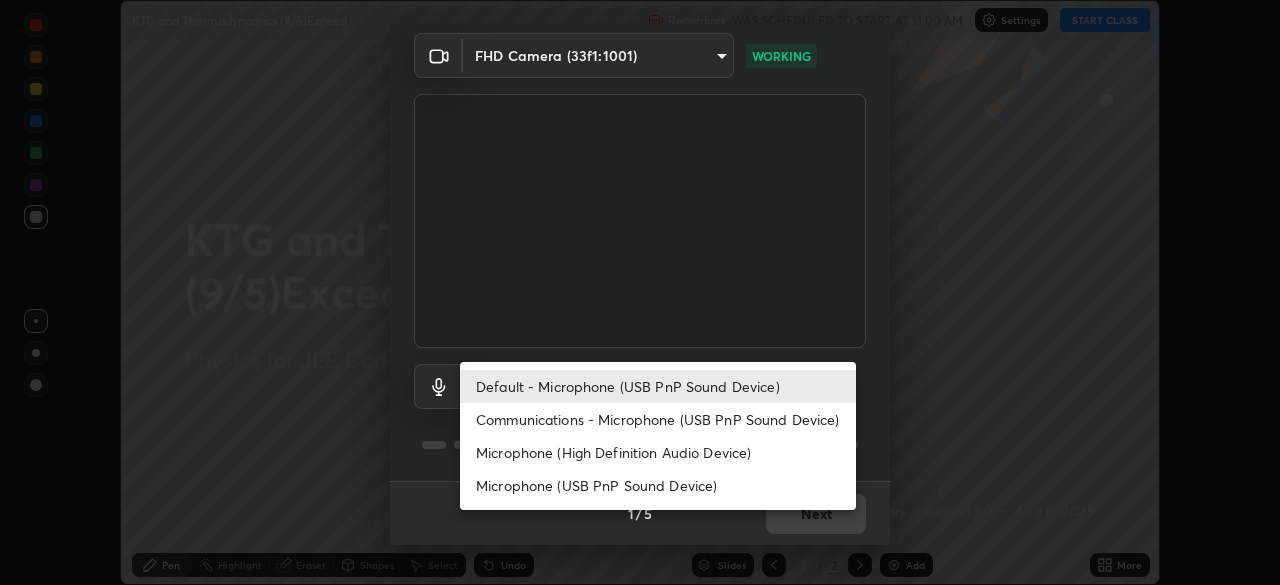 click on "Microphone (High Definition Audio Device)" at bounding box center (658, 452) 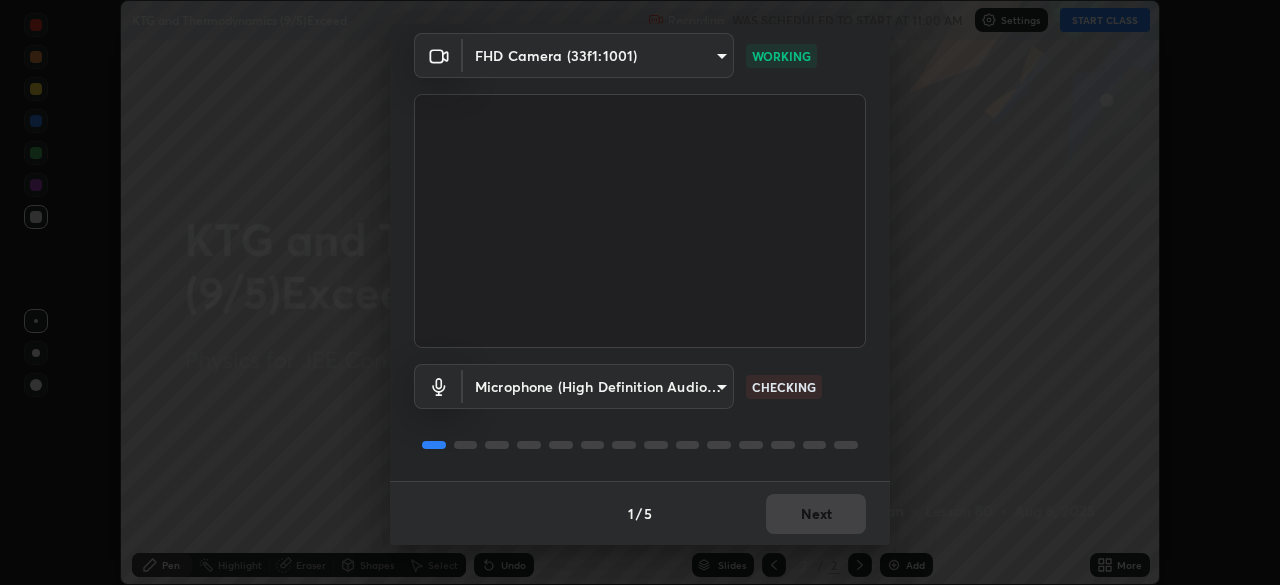 click on "Erase all KTG and Thermodynamics (9/5)Exceed Recording WAS SCHEDULED TO START AT  11:00 AM Settings START CLASS Setting up your live class KTG and Thermodynamics (9/5)Exceed • L80 of Physics for JEE Conquer 1 2026_PAS [PERSON] Pen Highlight Eraser Shapes Select Undo Slides 2 / 2 Add More No doubts shared Encourage your learners to ask a doubt for better clarity Report an issue Reason for reporting Buffering Chat not working Audio - Video sync issue Educator video quality low ​ Attach an image Report Media settings FHD Camera (33f1:1001) b06fa8ff9ac4ffb7a92976e327235824ac4 WORKING Microphone (High Definition Audio Device) d73c67aa9736f250e091d1c534525cbba7c7b4833ea9f9d6d06326029ebf5c19 CHECKING 1 / 5 Next" at bounding box center (640, 292) 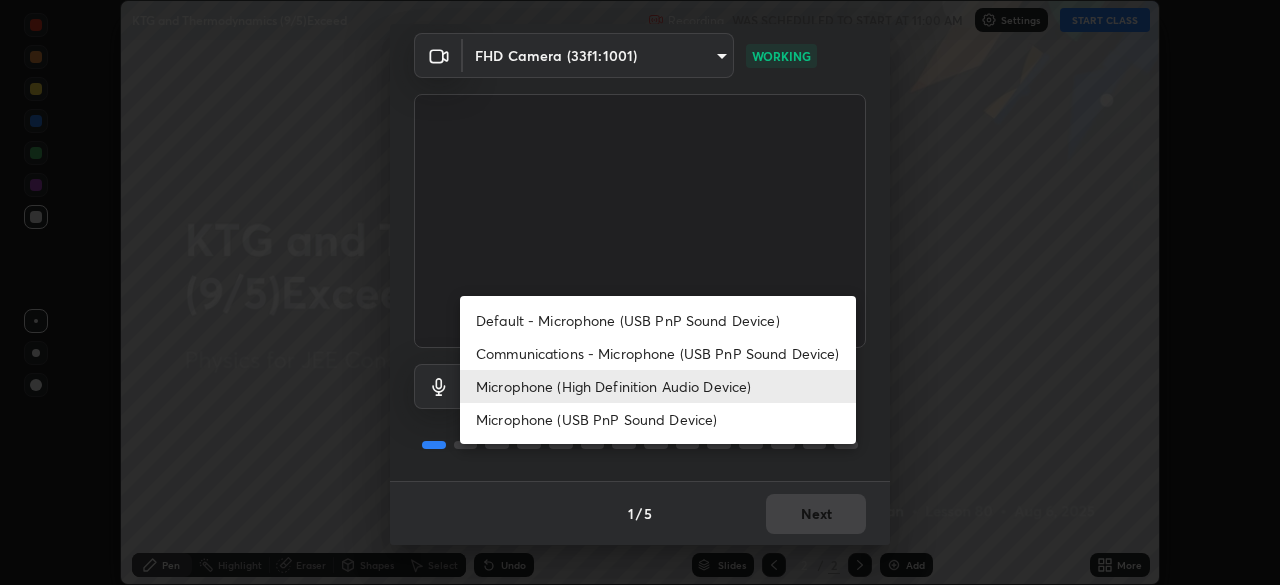 click on "Default - Microphone (USB PnP Sound Device)" at bounding box center [658, 320] 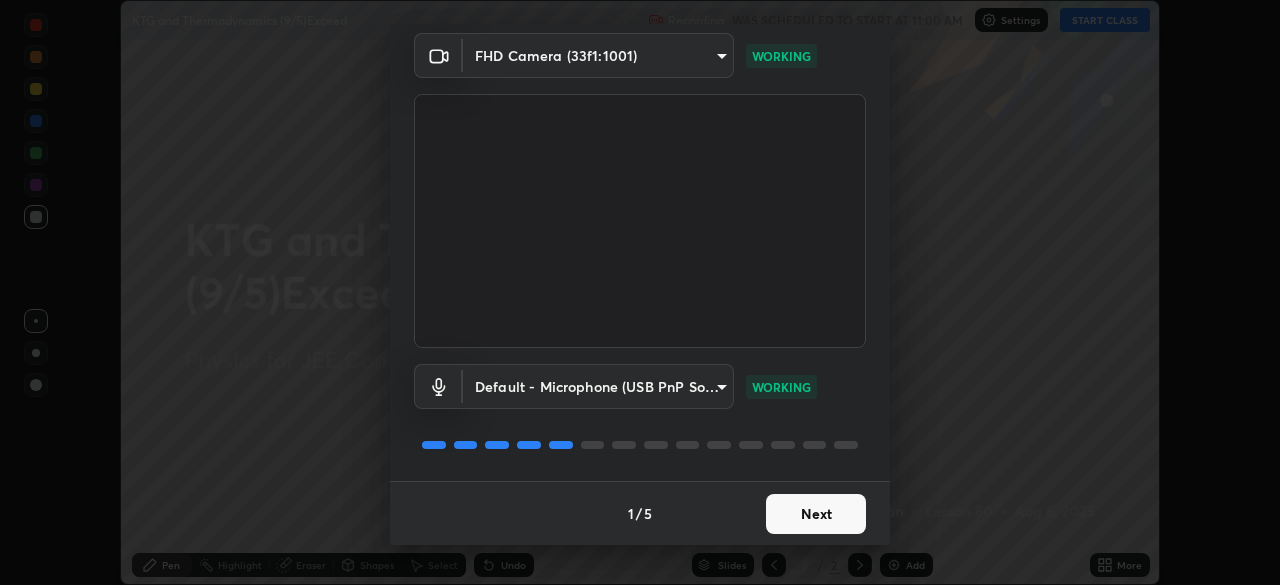 click on "Next" at bounding box center [816, 514] 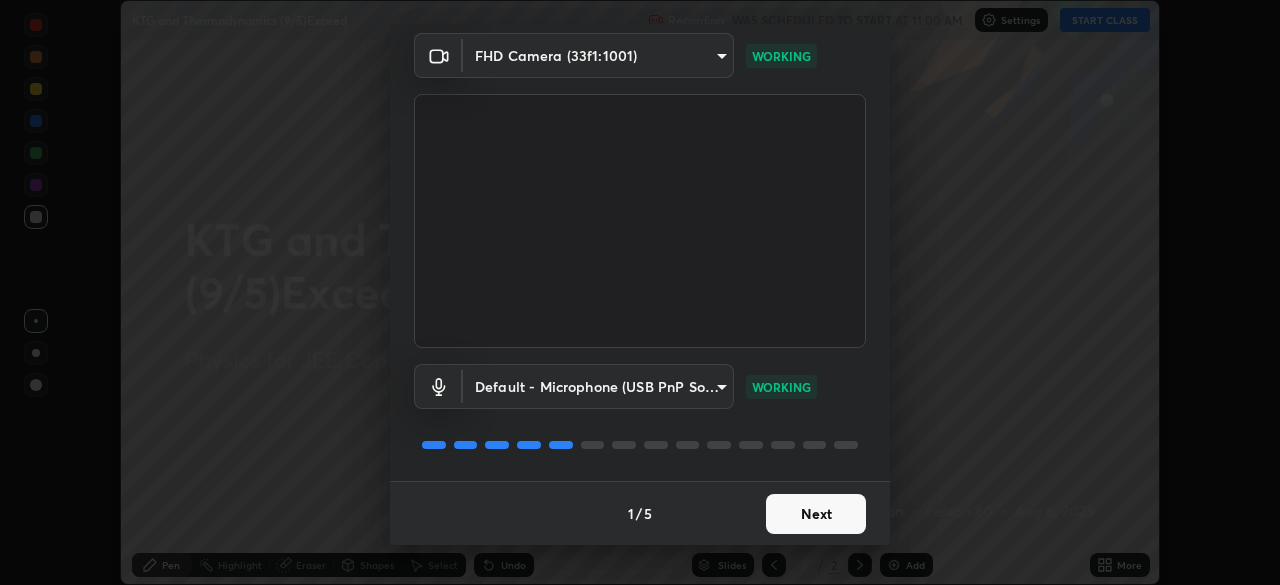 scroll, scrollTop: 0, scrollLeft: 0, axis: both 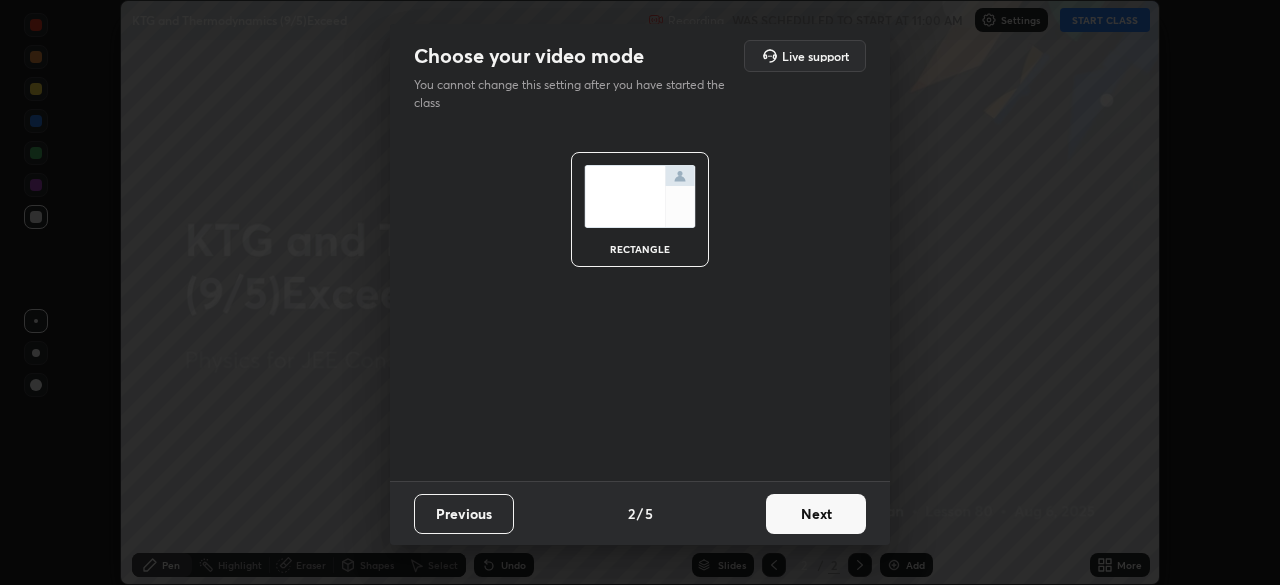 click on "Next" at bounding box center (816, 514) 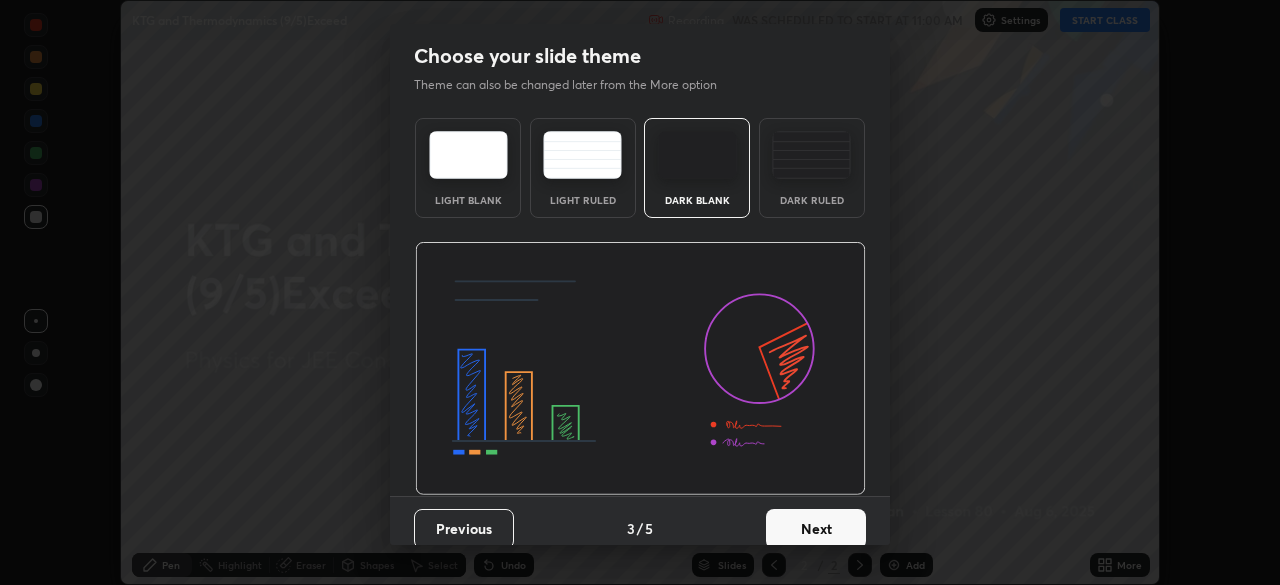 click on "Next" at bounding box center [816, 529] 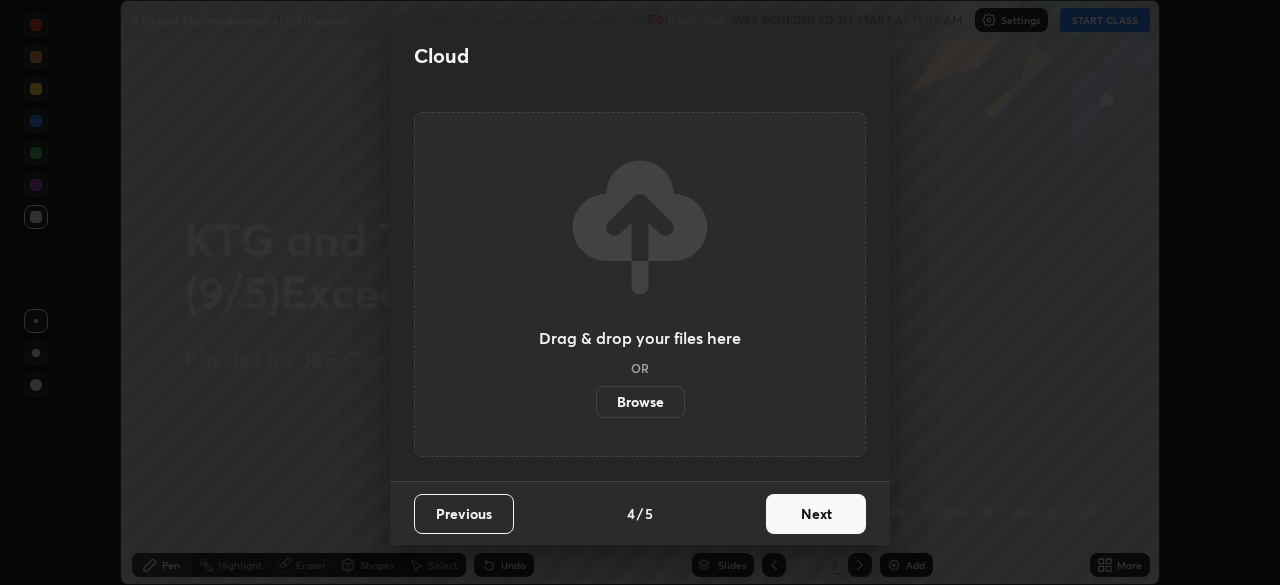 click on "Next" at bounding box center [816, 514] 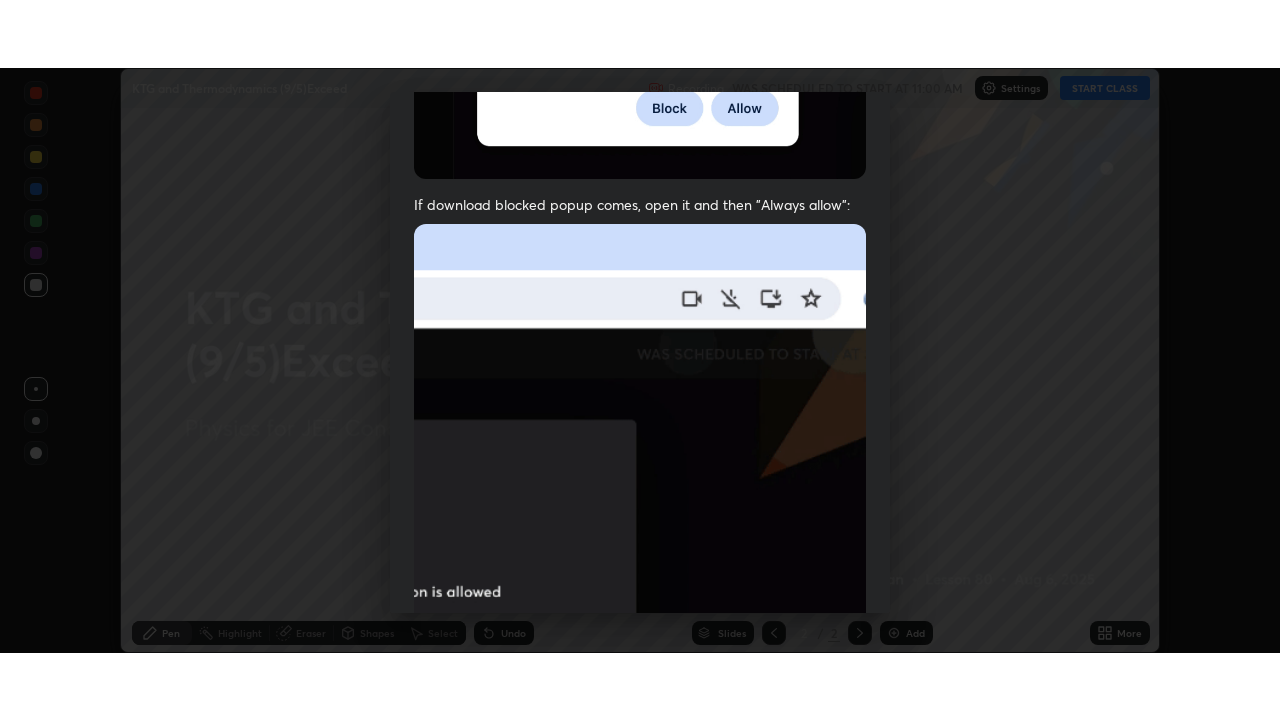 scroll, scrollTop: 479, scrollLeft: 0, axis: vertical 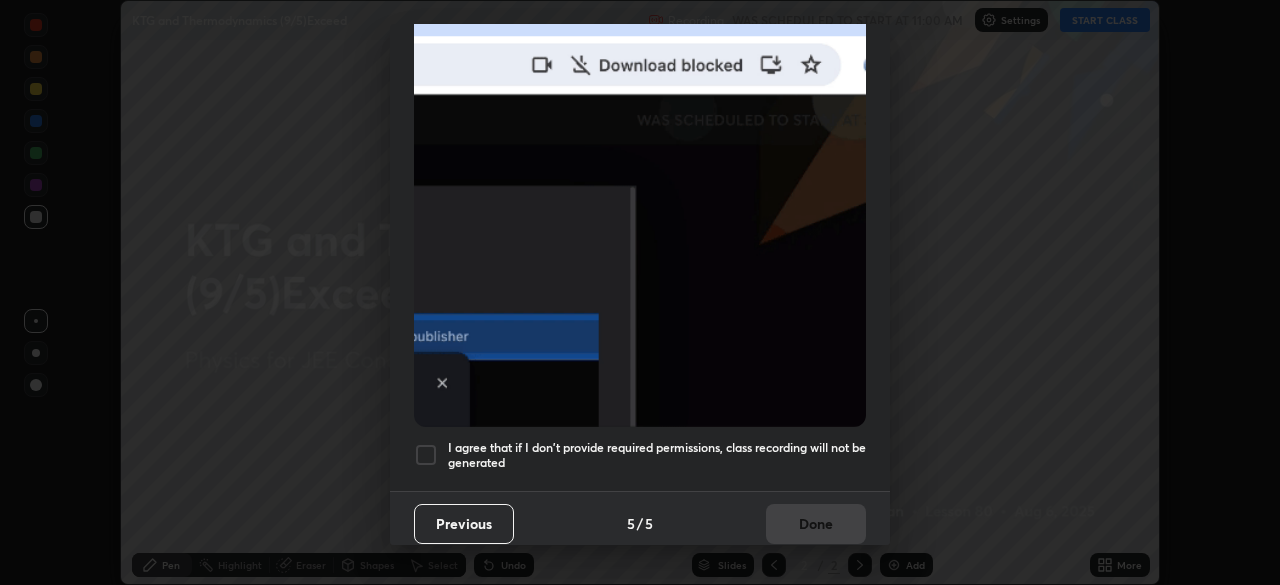 click on "I agree that if I don't provide required permissions, class recording will not be generated" at bounding box center [657, 455] 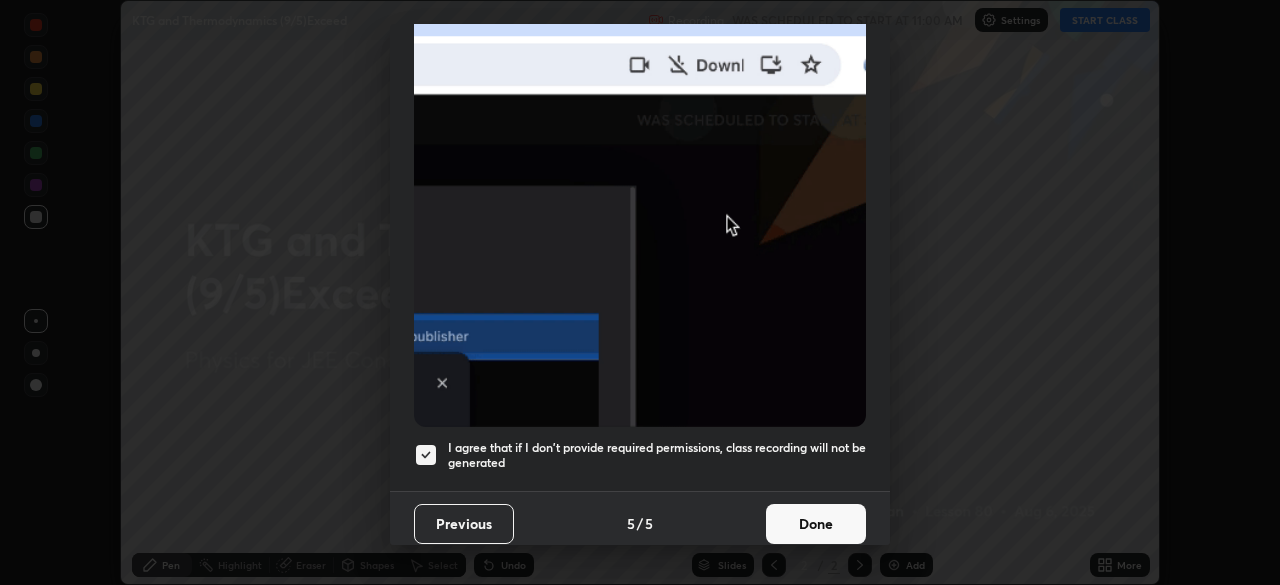 click on "Done" at bounding box center (816, 524) 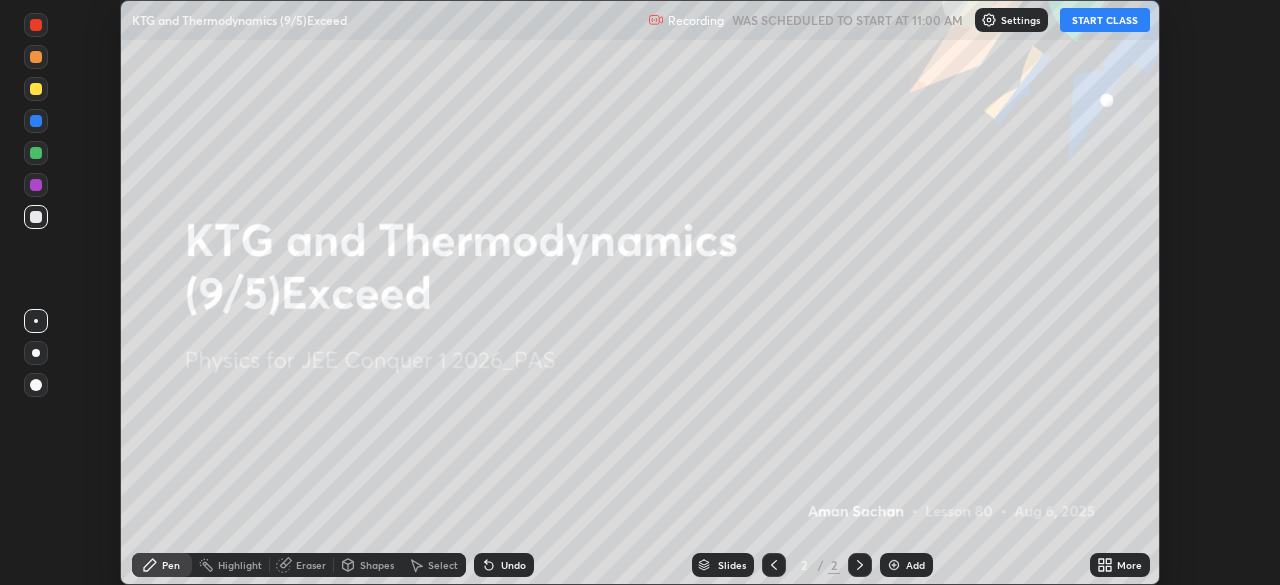 click on "START CLASS" at bounding box center [1105, 20] 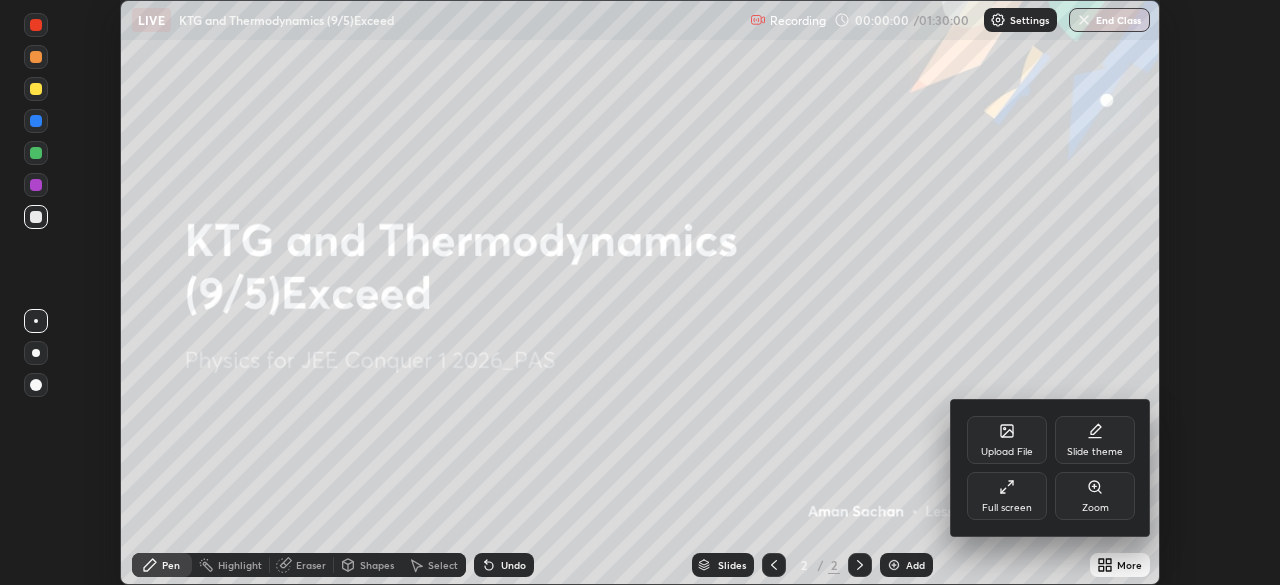 click on "Full screen" at bounding box center [1007, 496] 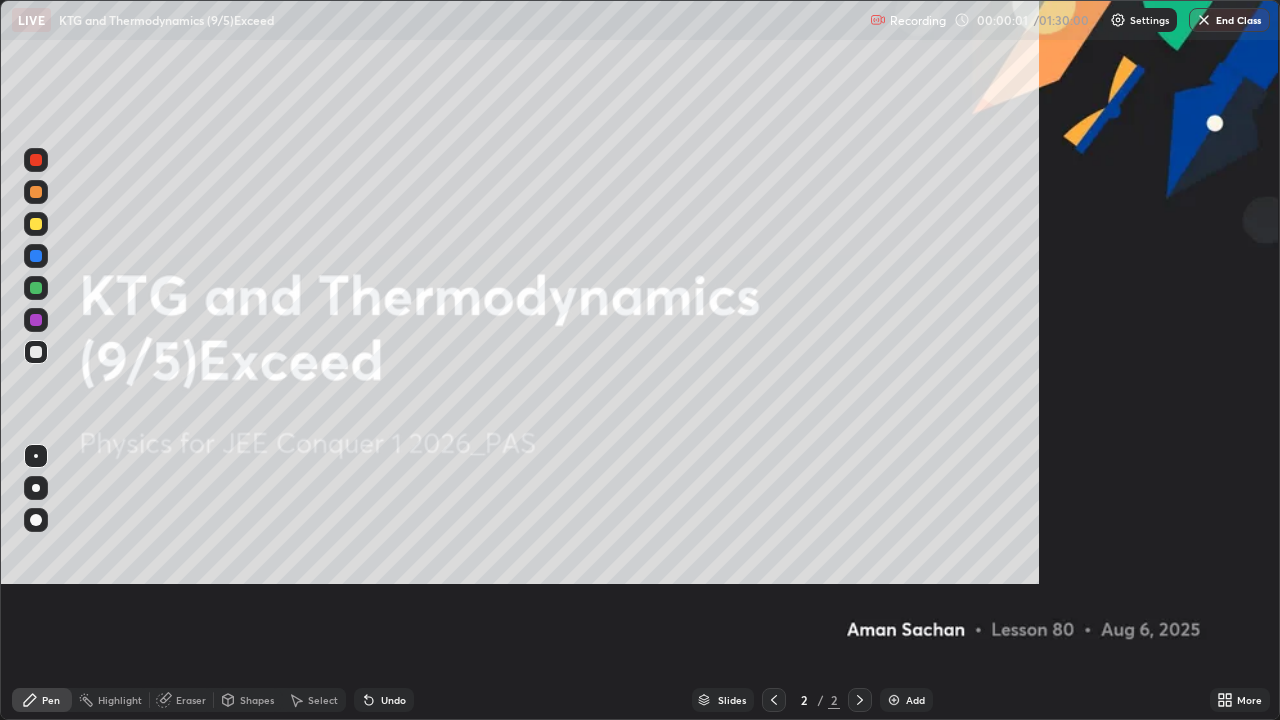 scroll, scrollTop: 99280, scrollLeft: 98720, axis: both 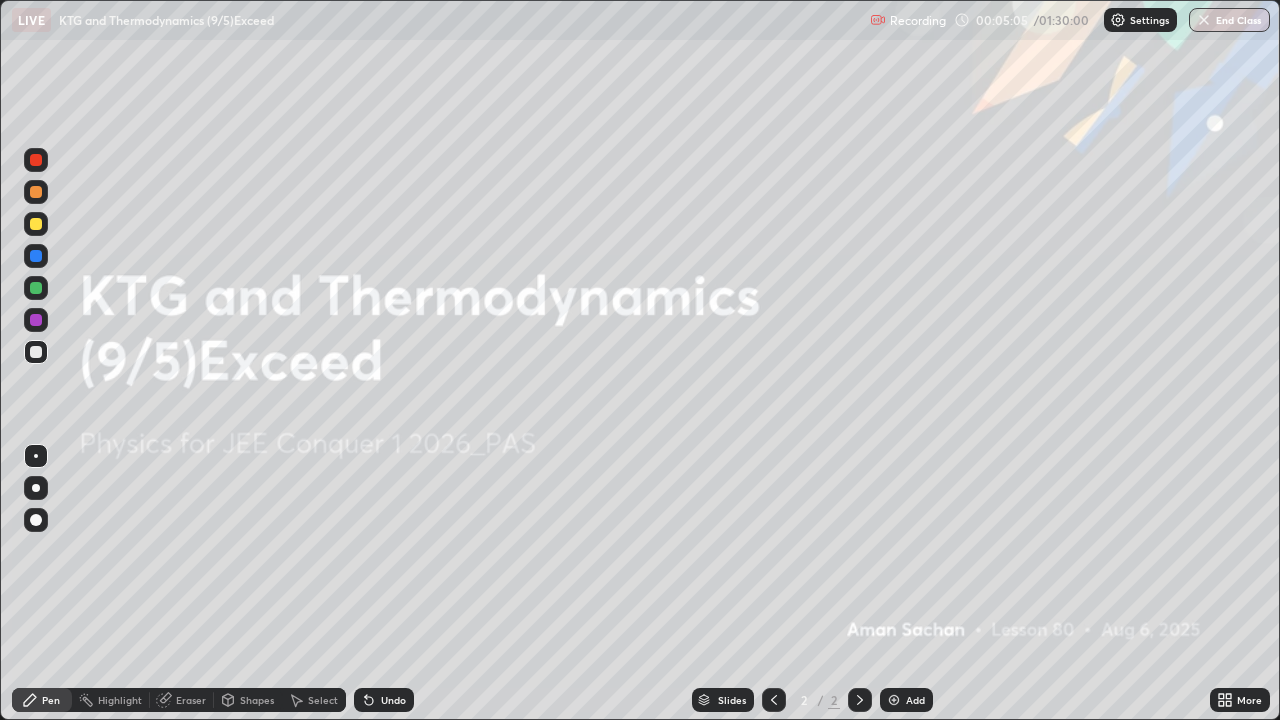 click at bounding box center [36, 224] 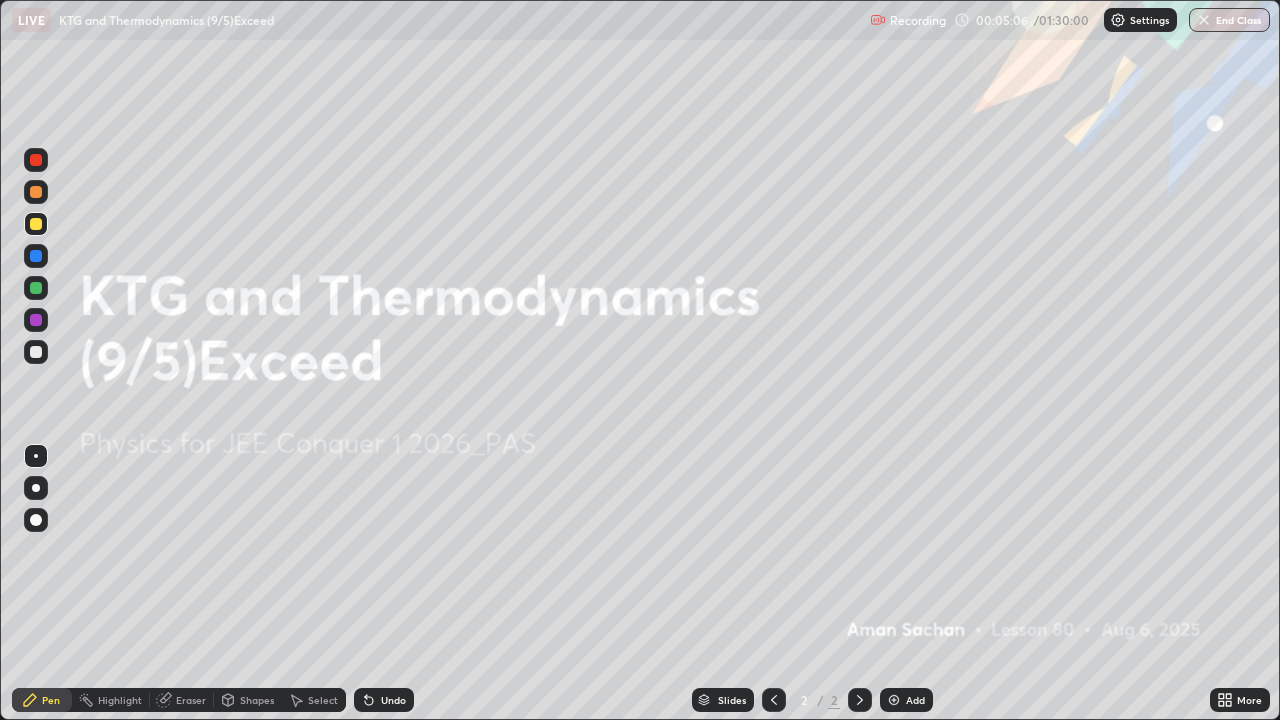 click at bounding box center (894, 700) 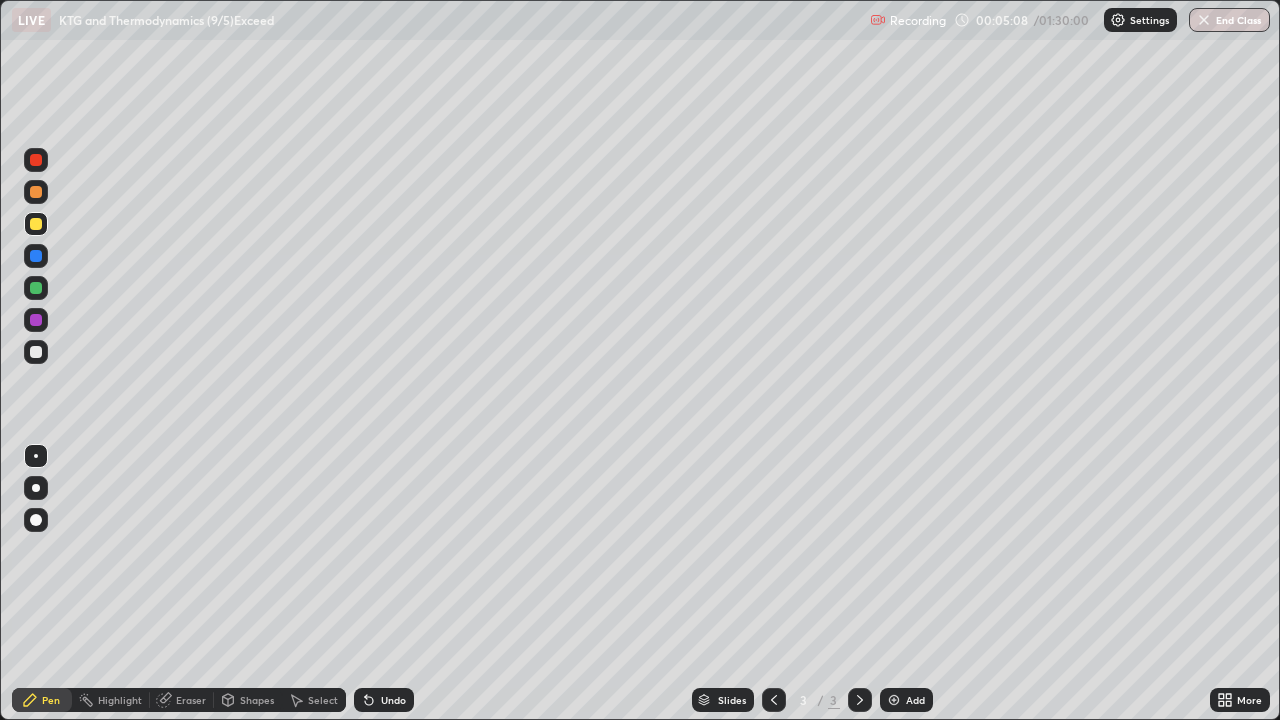 click at bounding box center [36, 488] 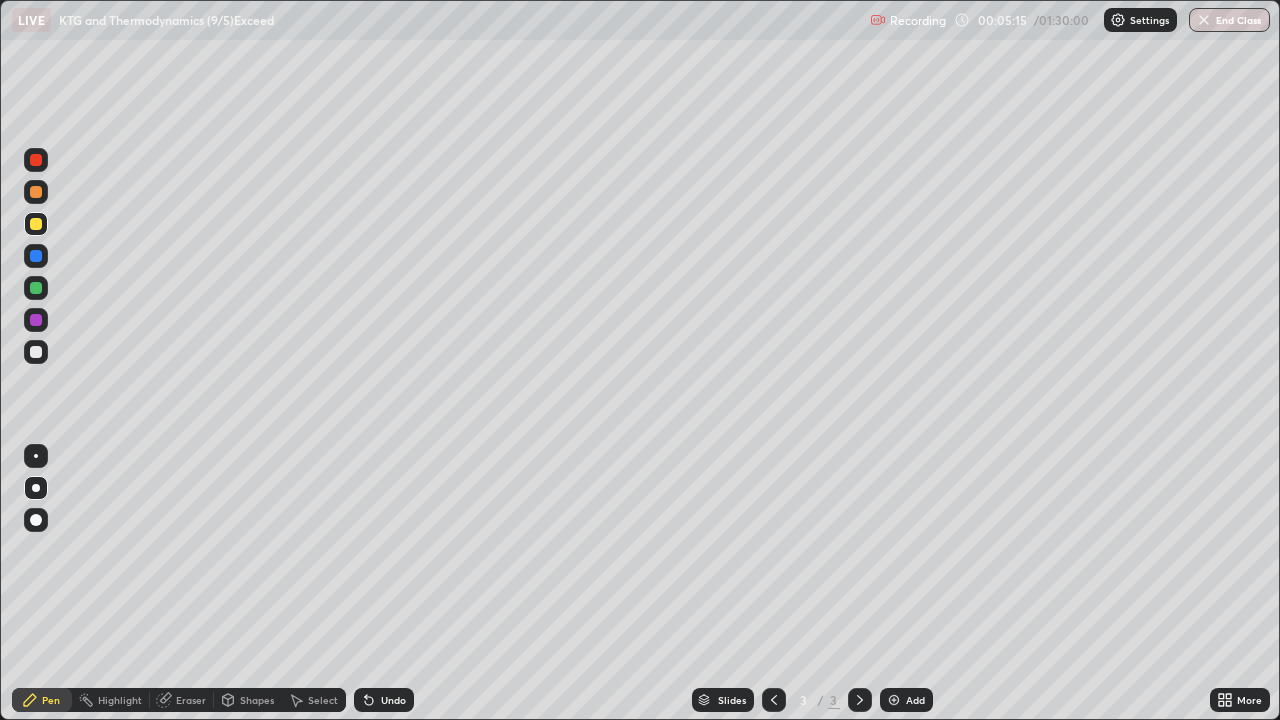 click 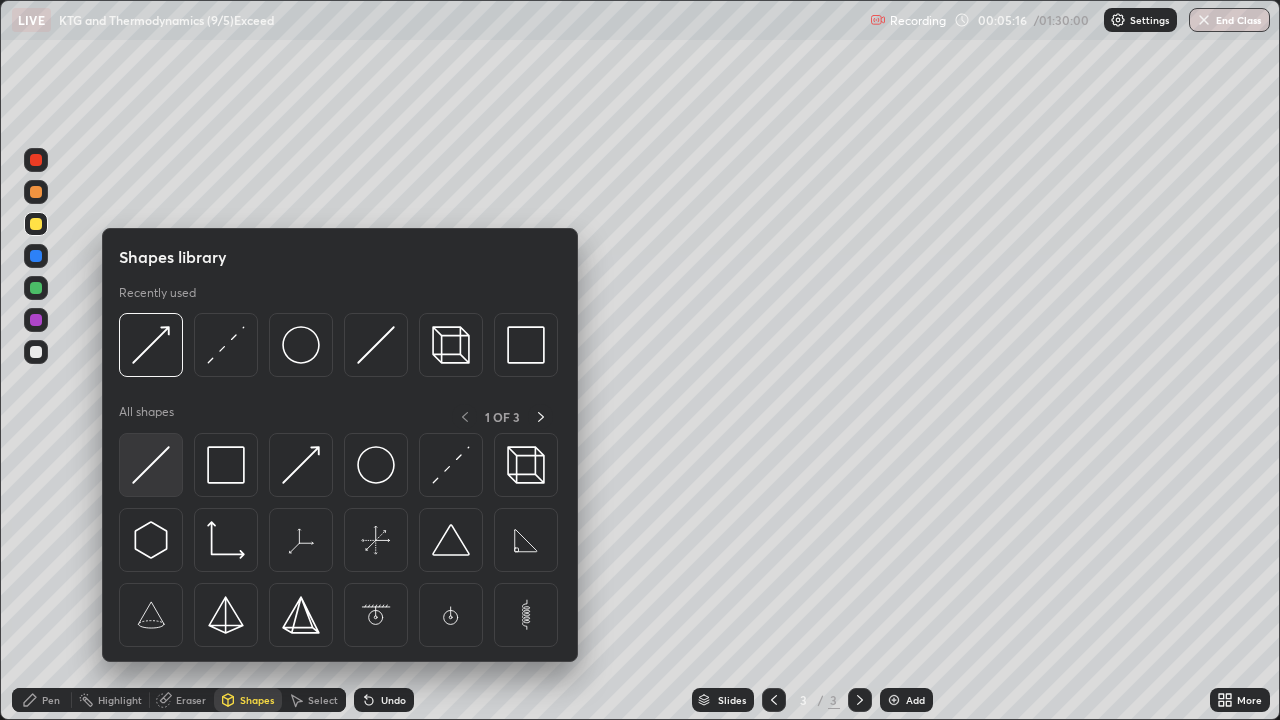 click at bounding box center [151, 465] 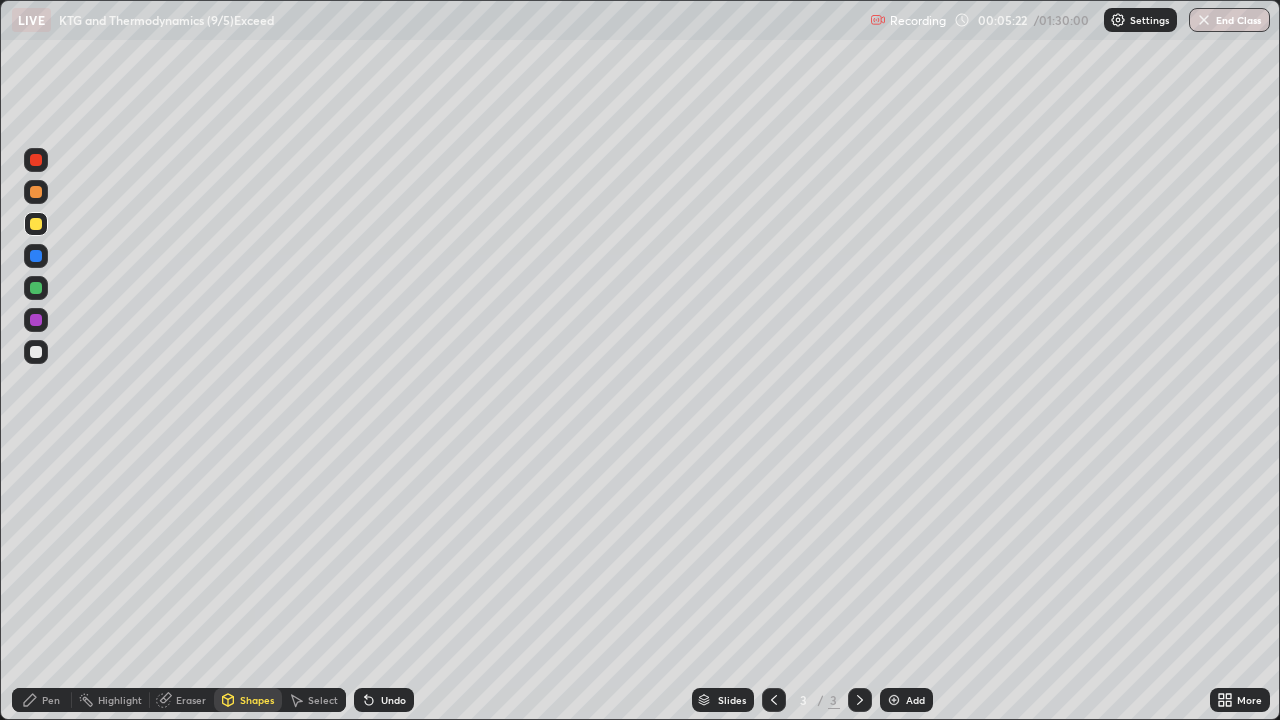click 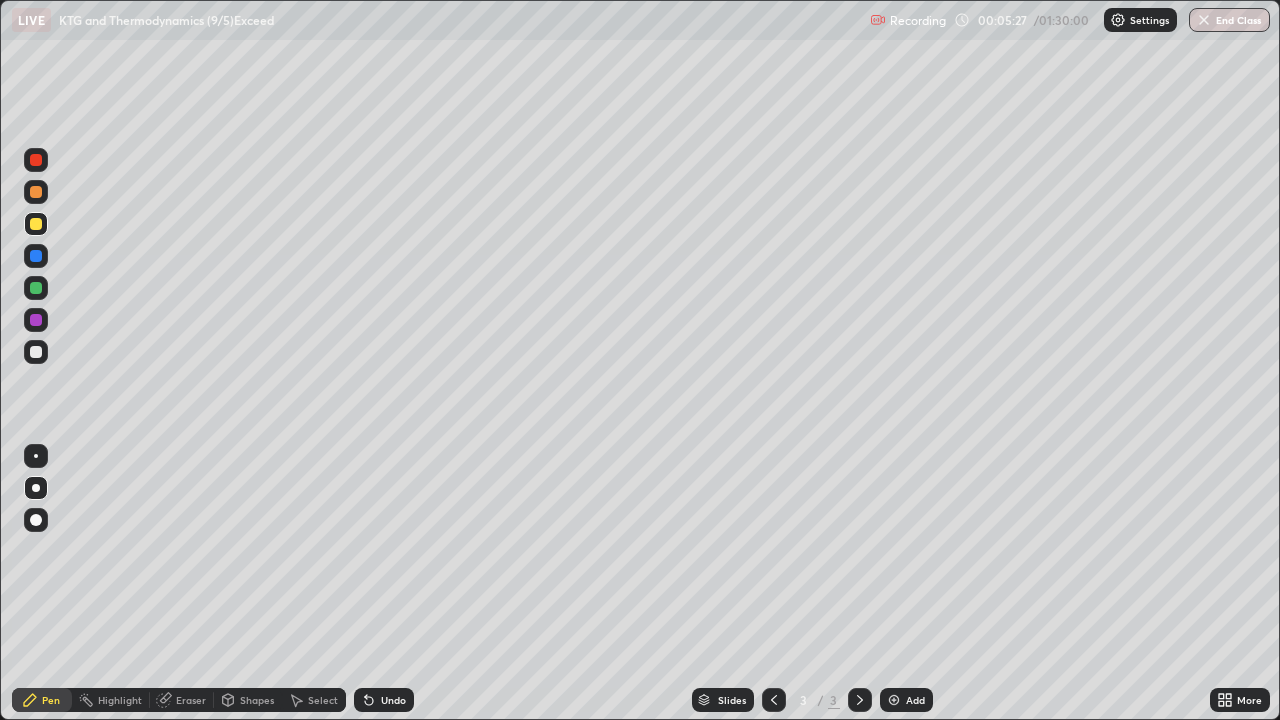 click on "Shapes" at bounding box center [257, 700] 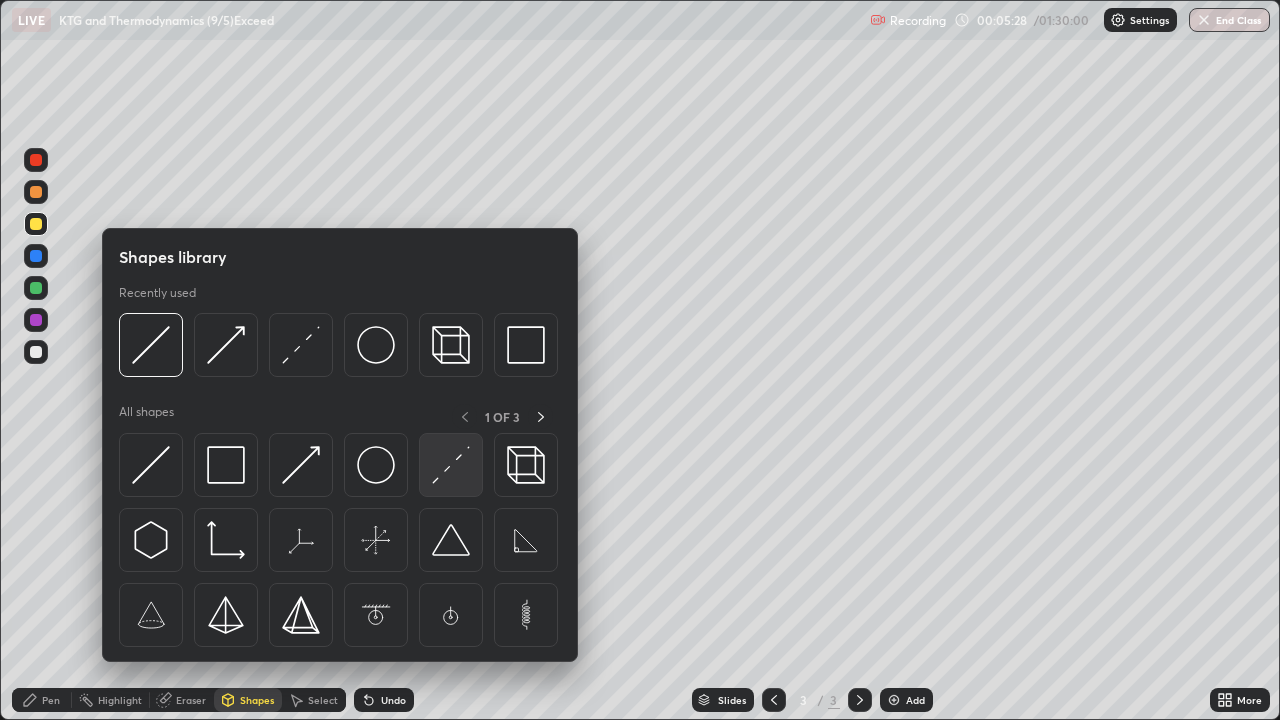 click at bounding box center (451, 465) 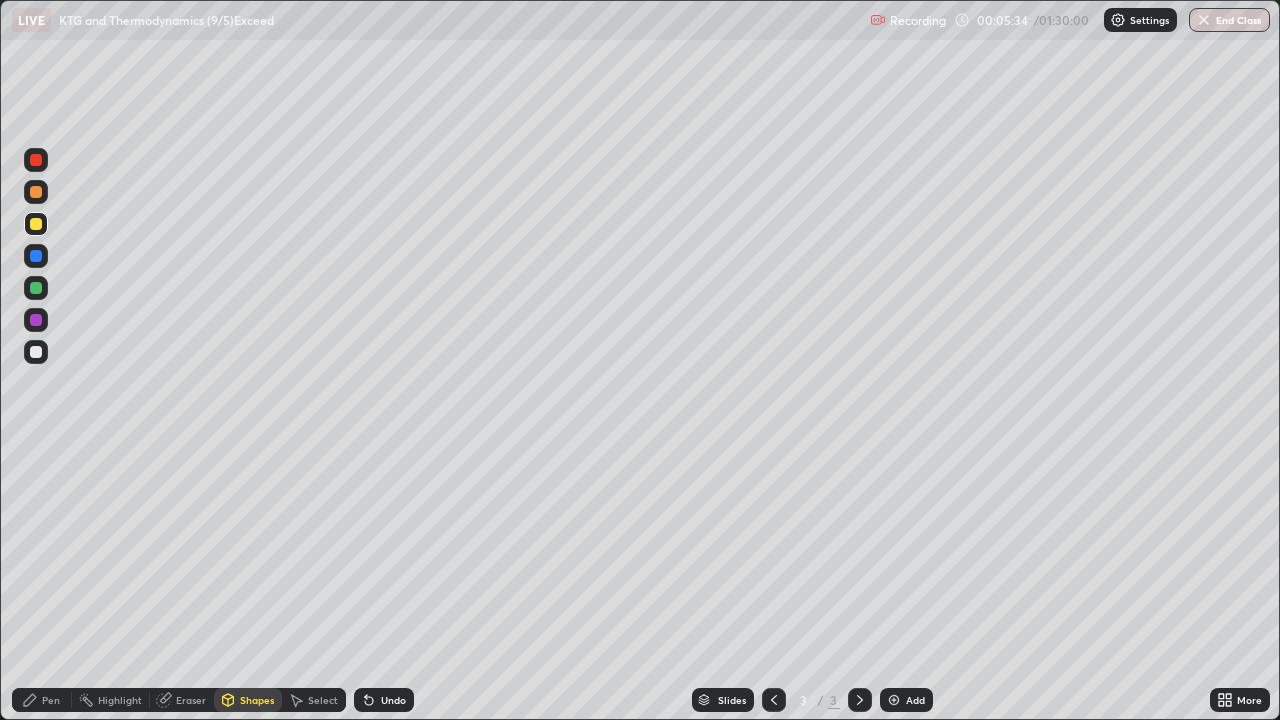 click 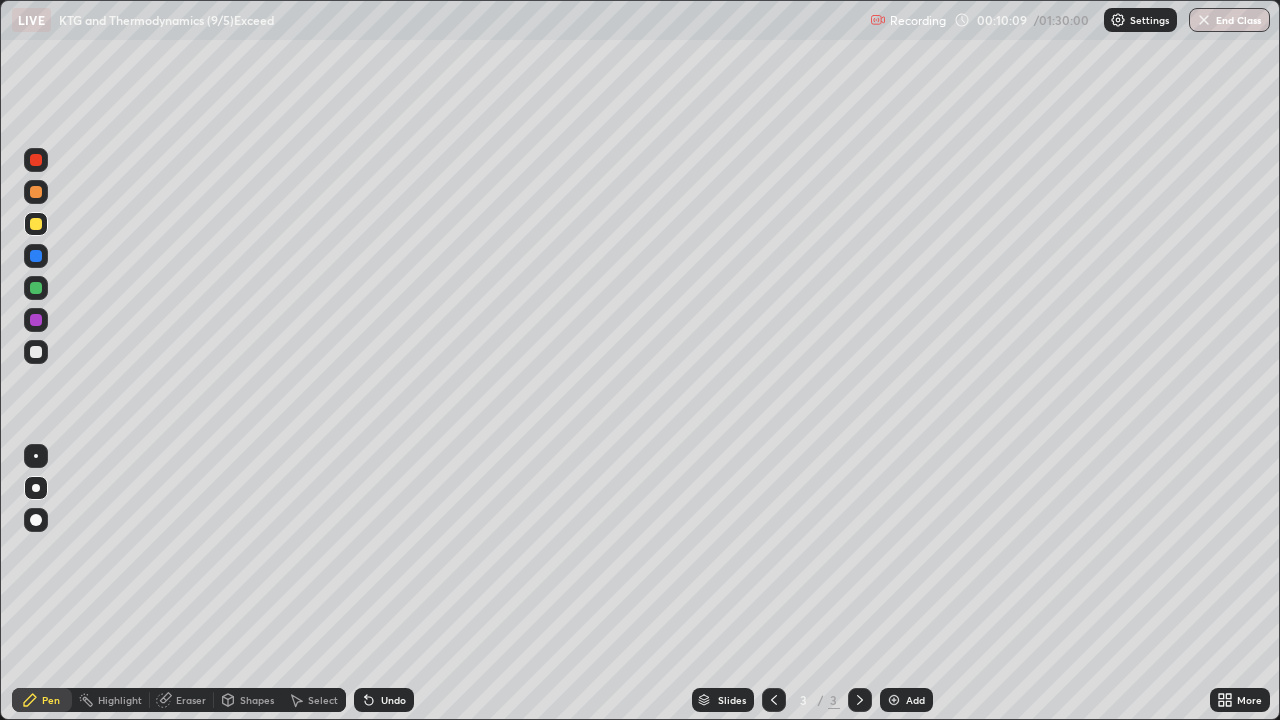 click at bounding box center (36, 352) 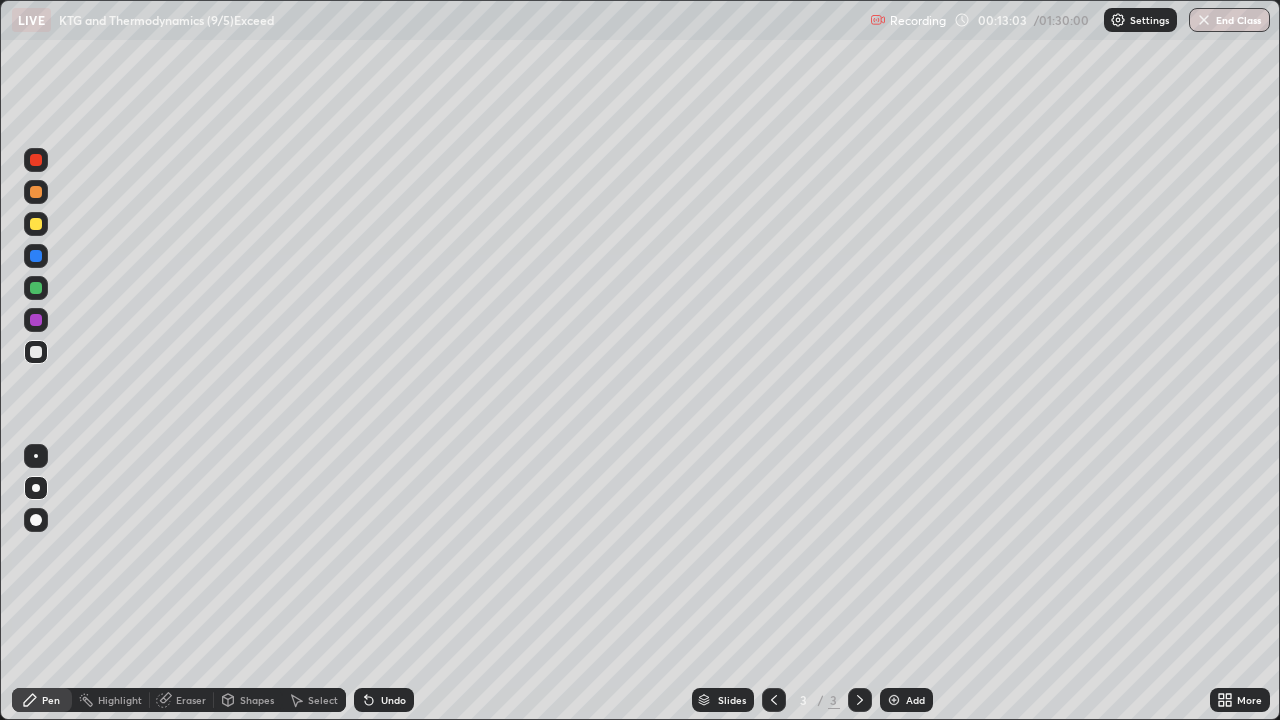 click at bounding box center (36, 288) 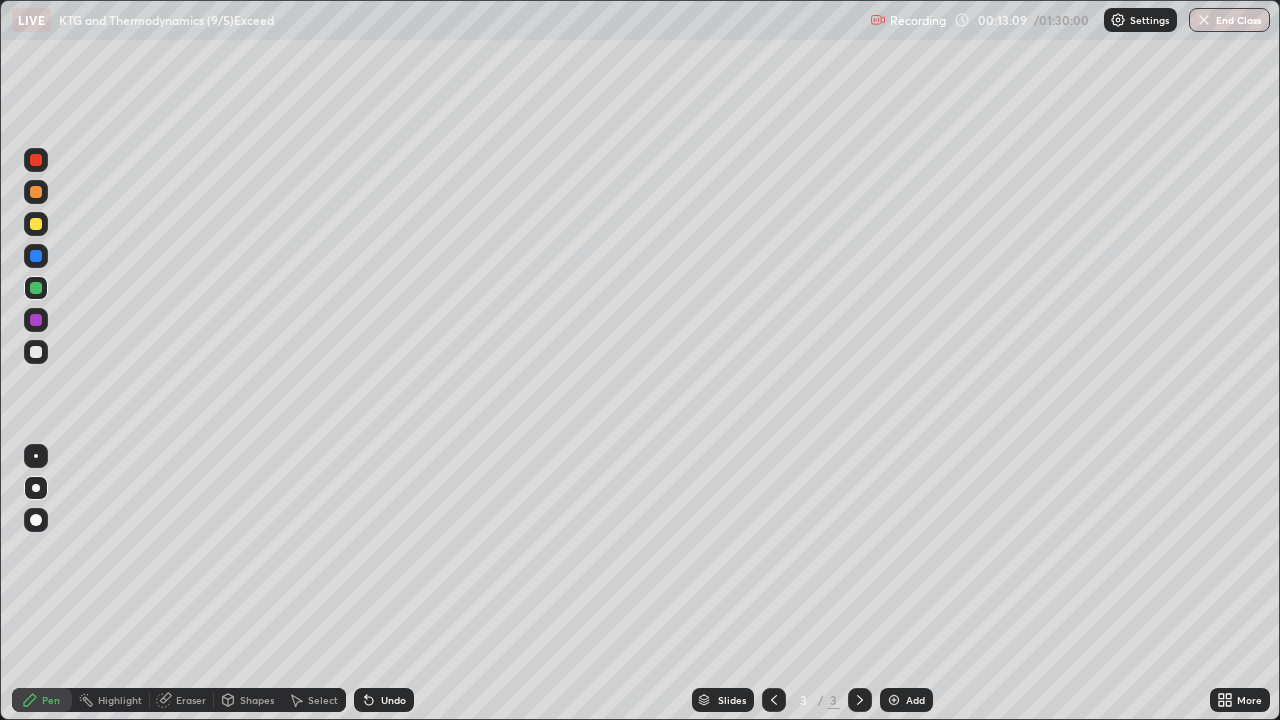 click at bounding box center (36, 192) 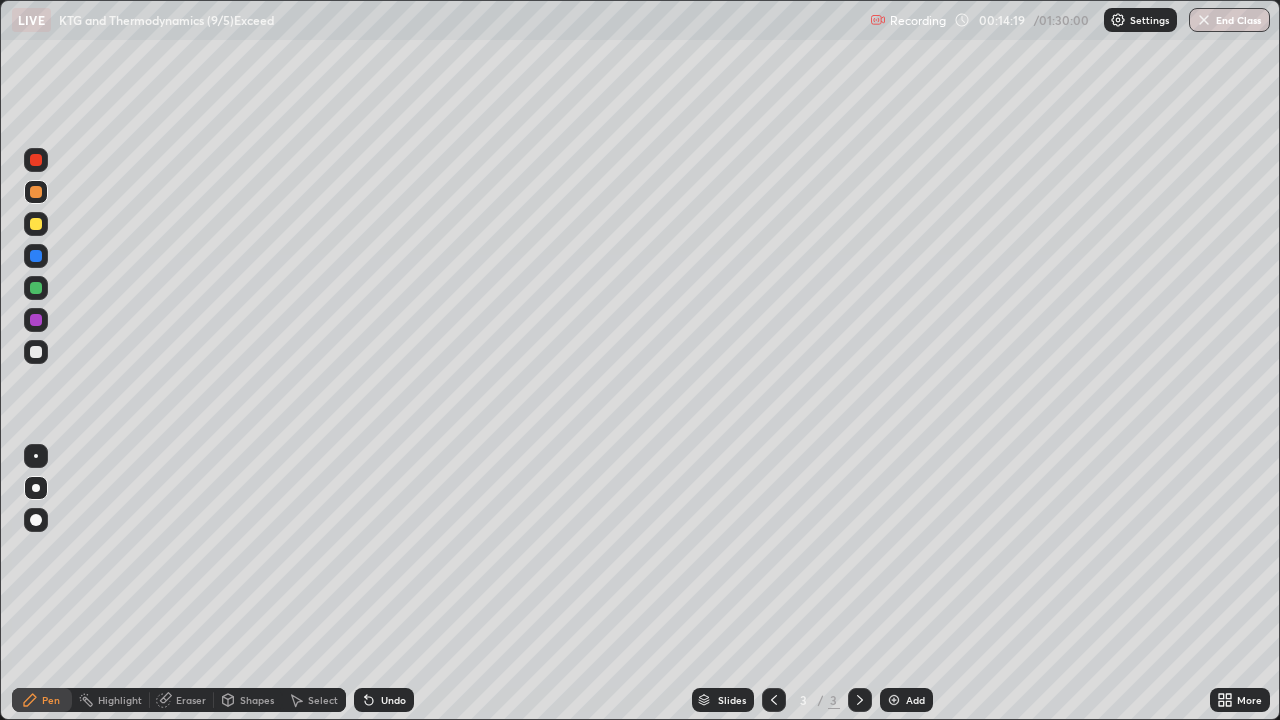 click at bounding box center (894, 700) 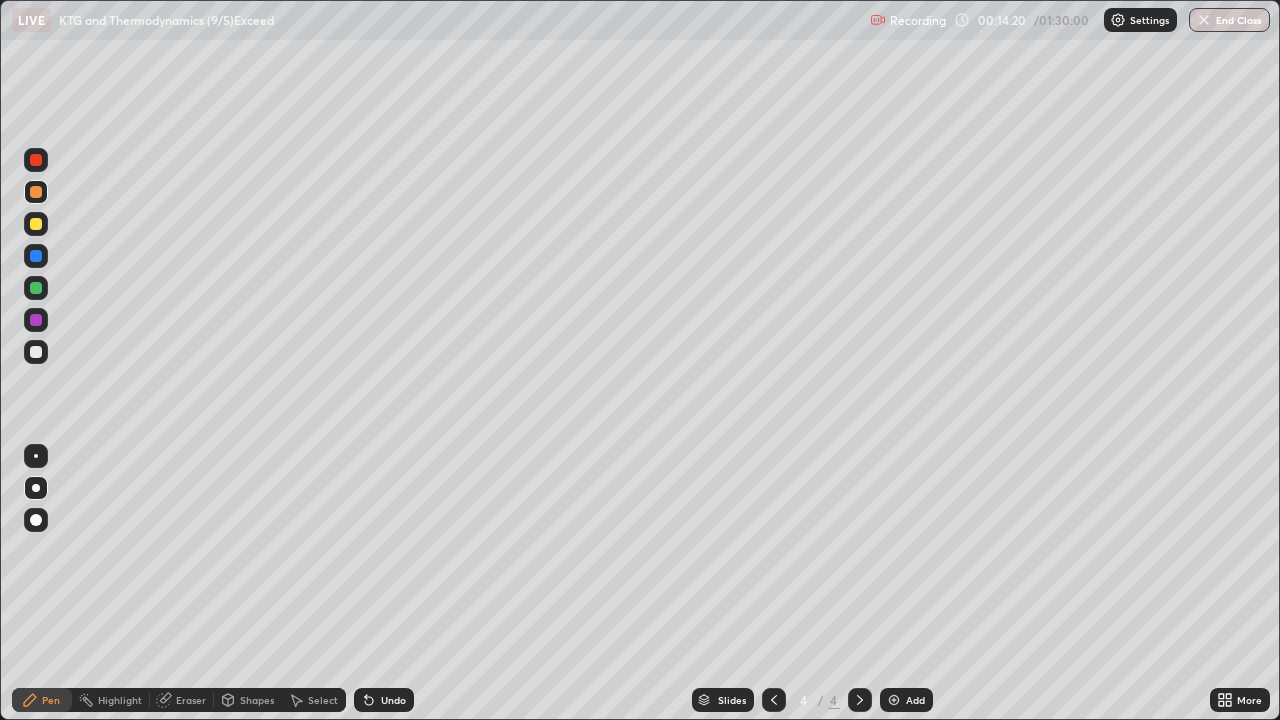 click at bounding box center [36, 224] 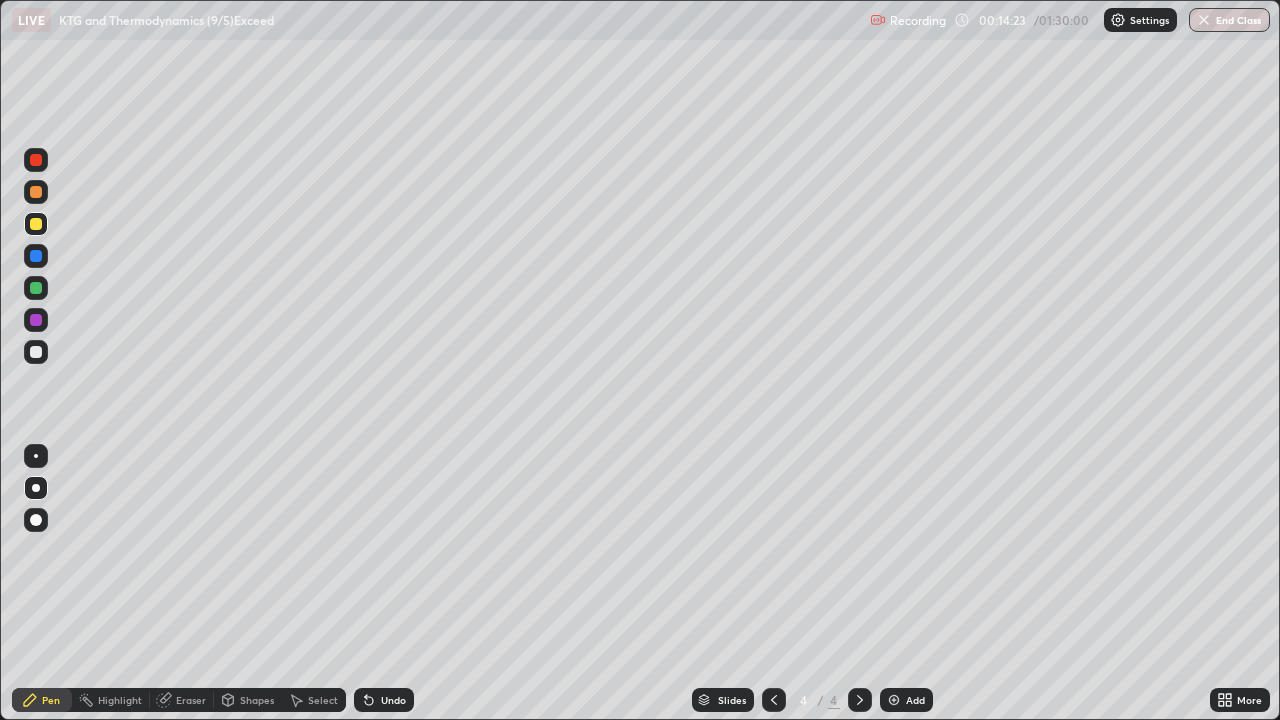 click on "Slides" at bounding box center (723, 700) 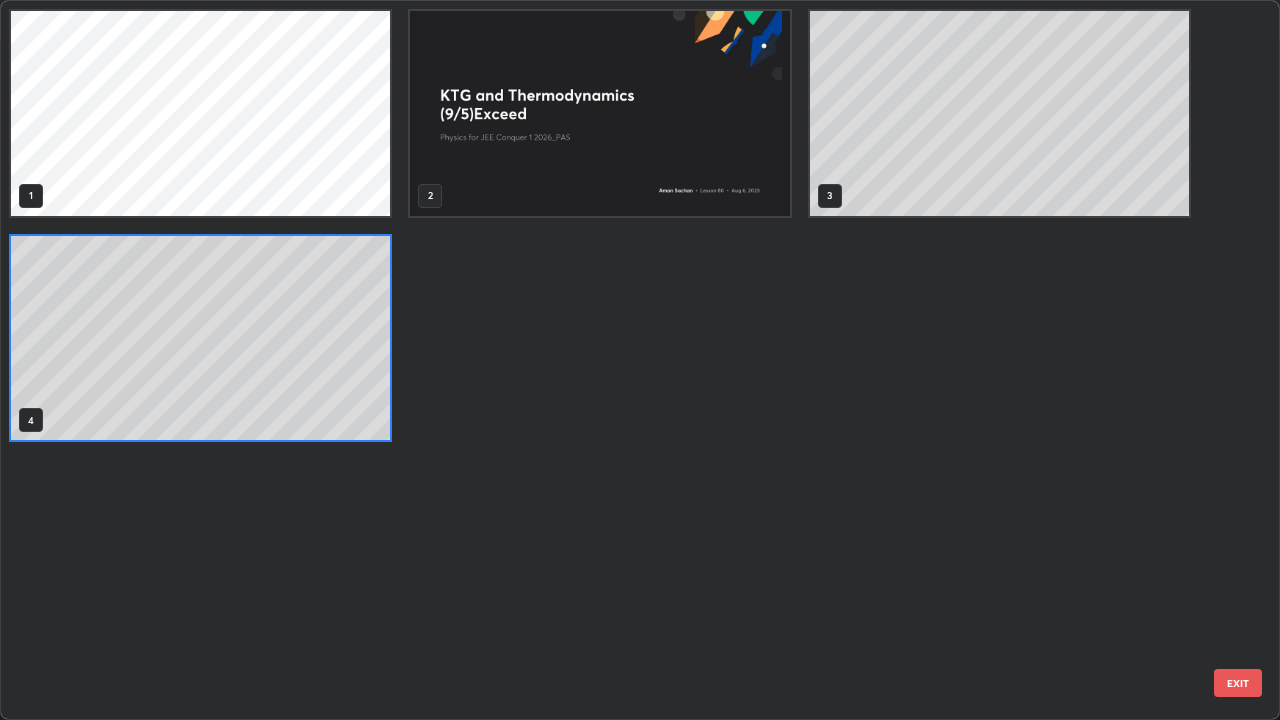 scroll, scrollTop: 7, scrollLeft: 11, axis: both 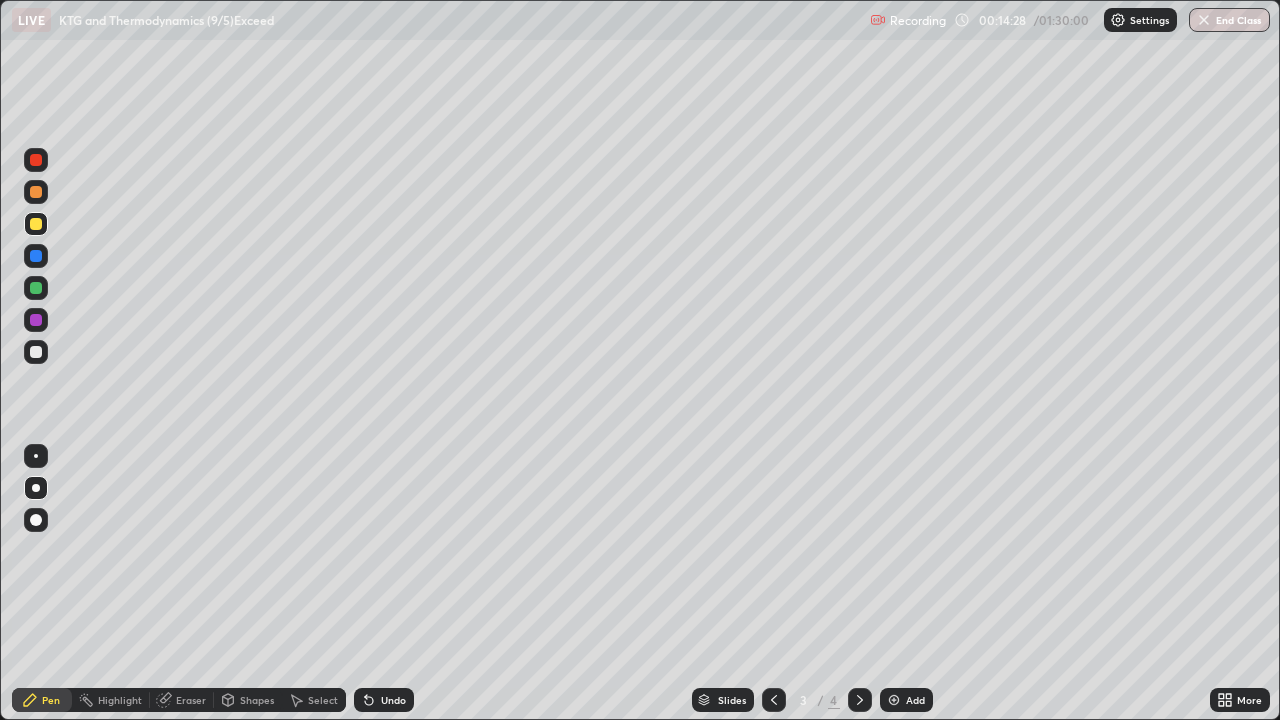 click on "Select" at bounding box center [323, 700] 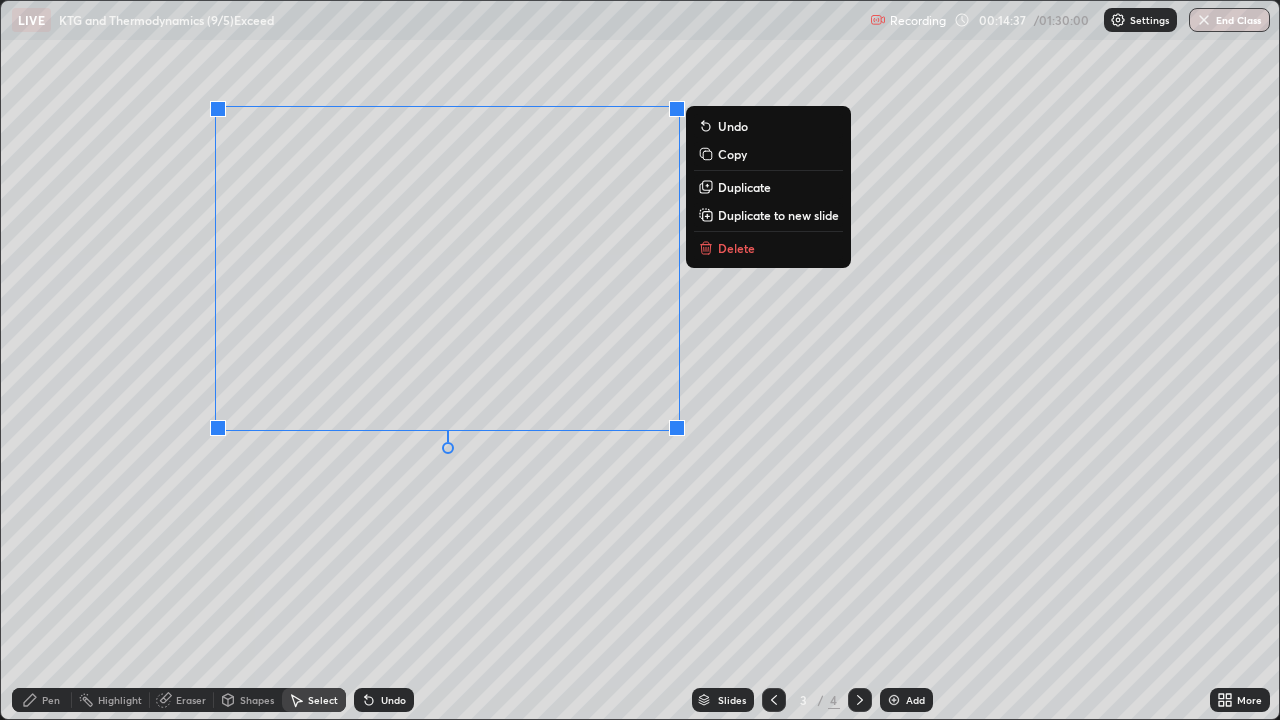 click on "Duplicate to new slide" at bounding box center [778, 215] 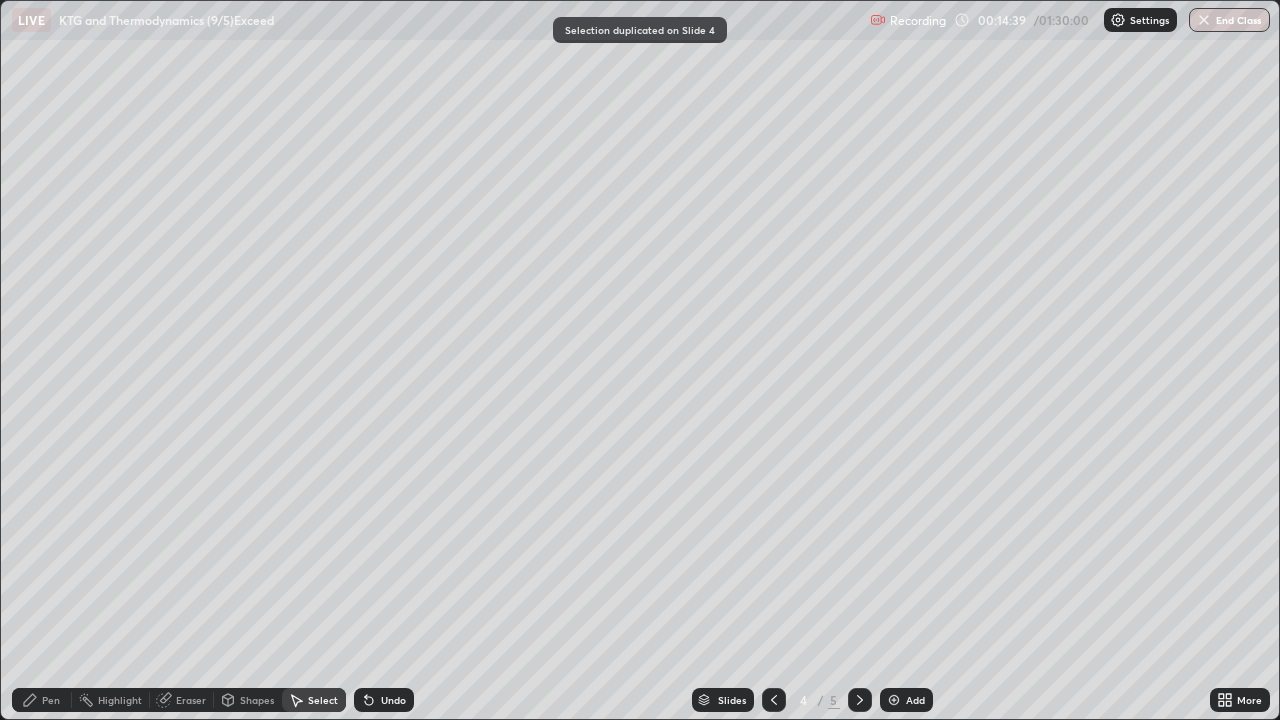 click on "Eraser" at bounding box center (182, 700) 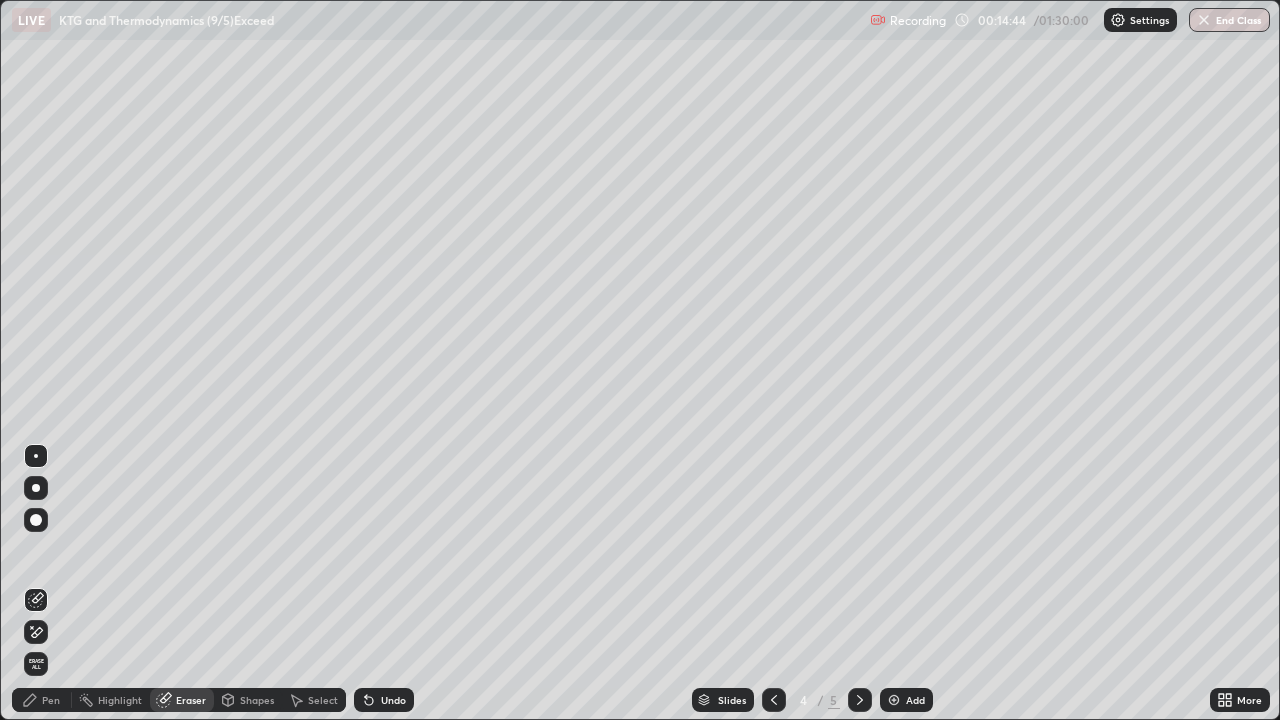 click on "Pen" at bounding box center (51, 700) 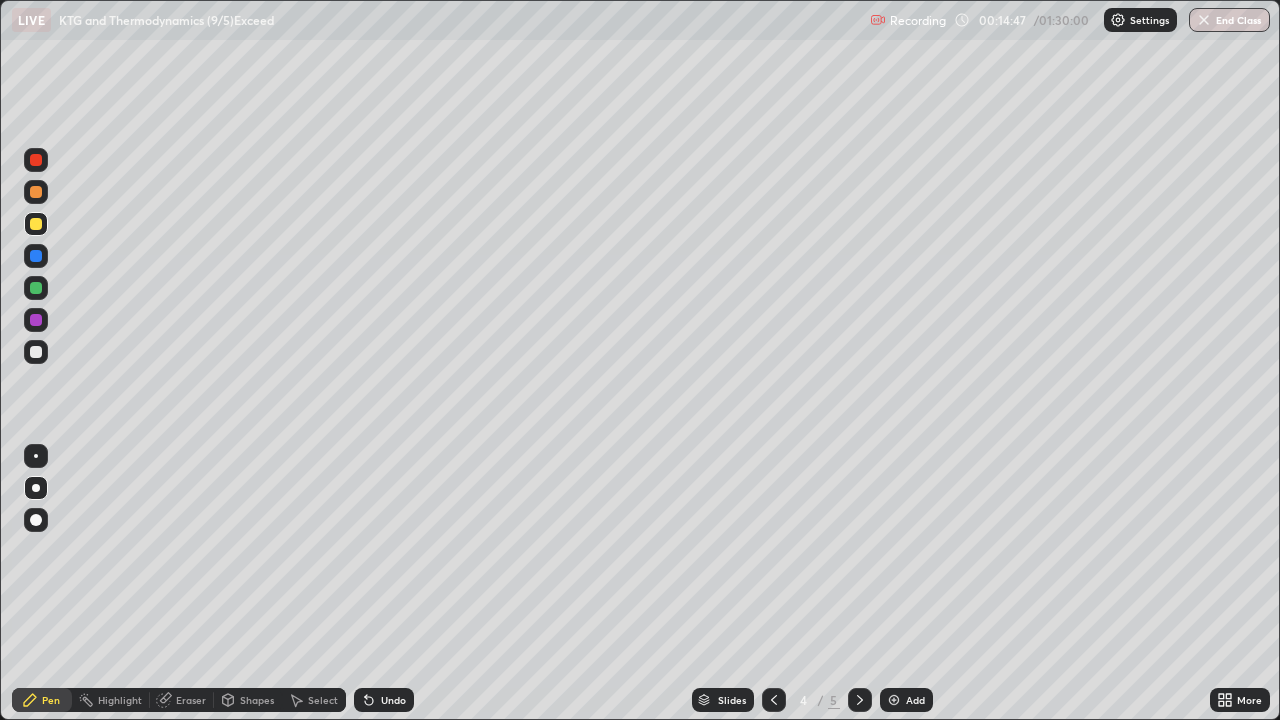 click at bounding box center (36, 352) 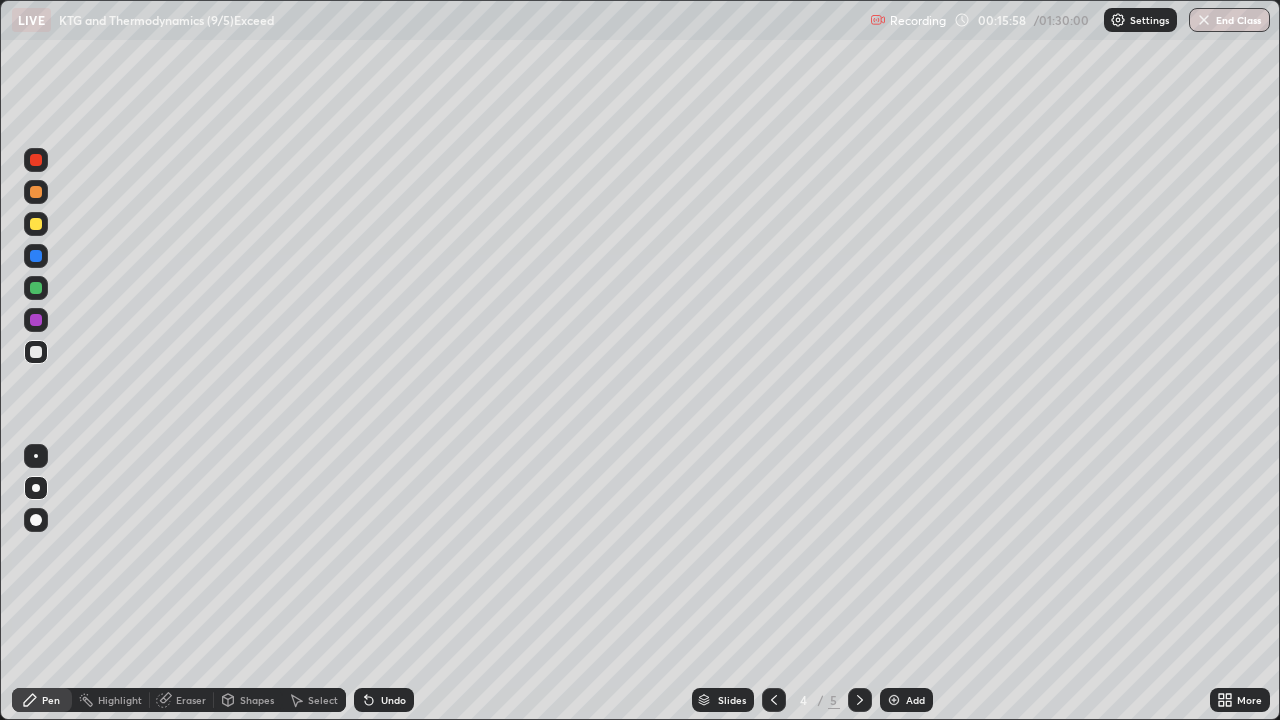 click 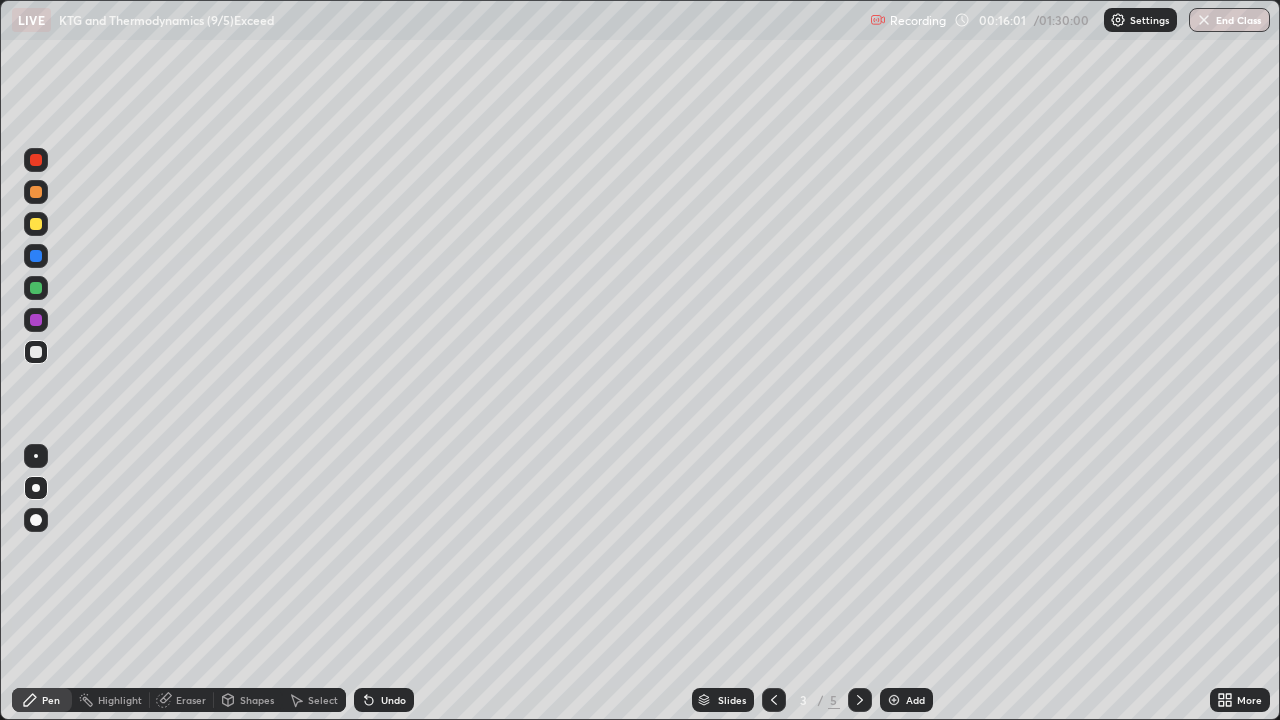 click 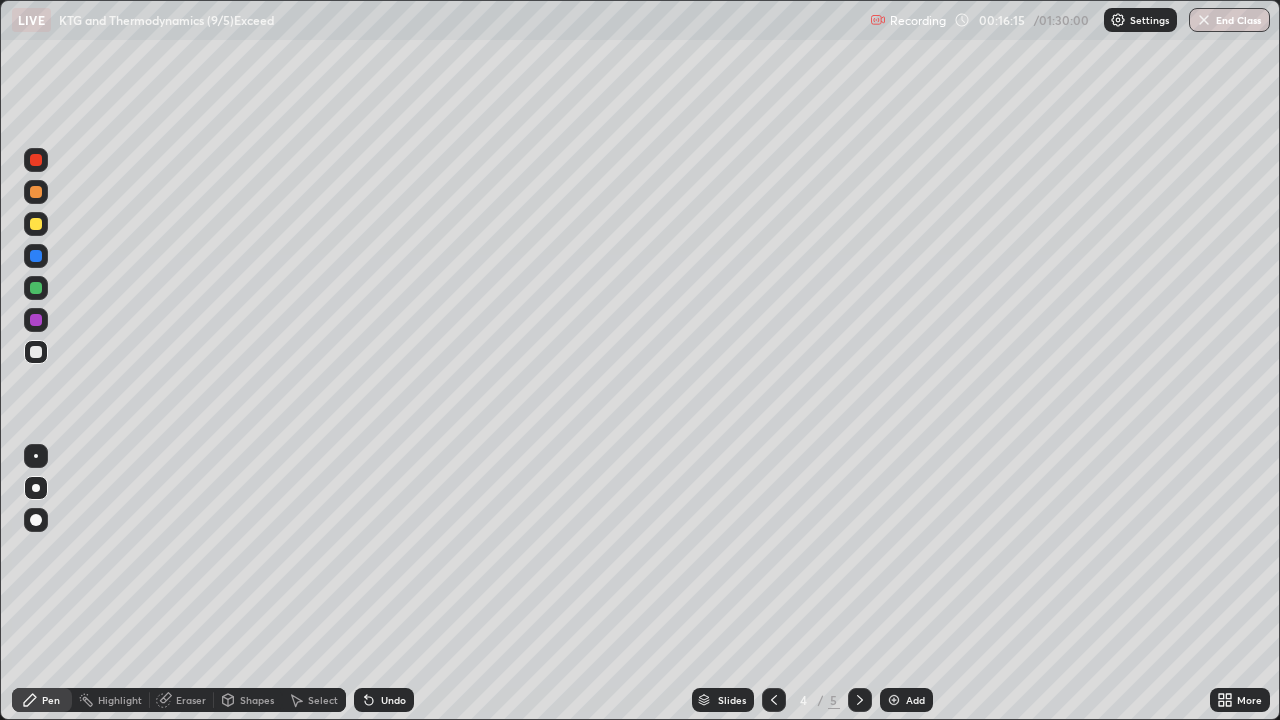 click 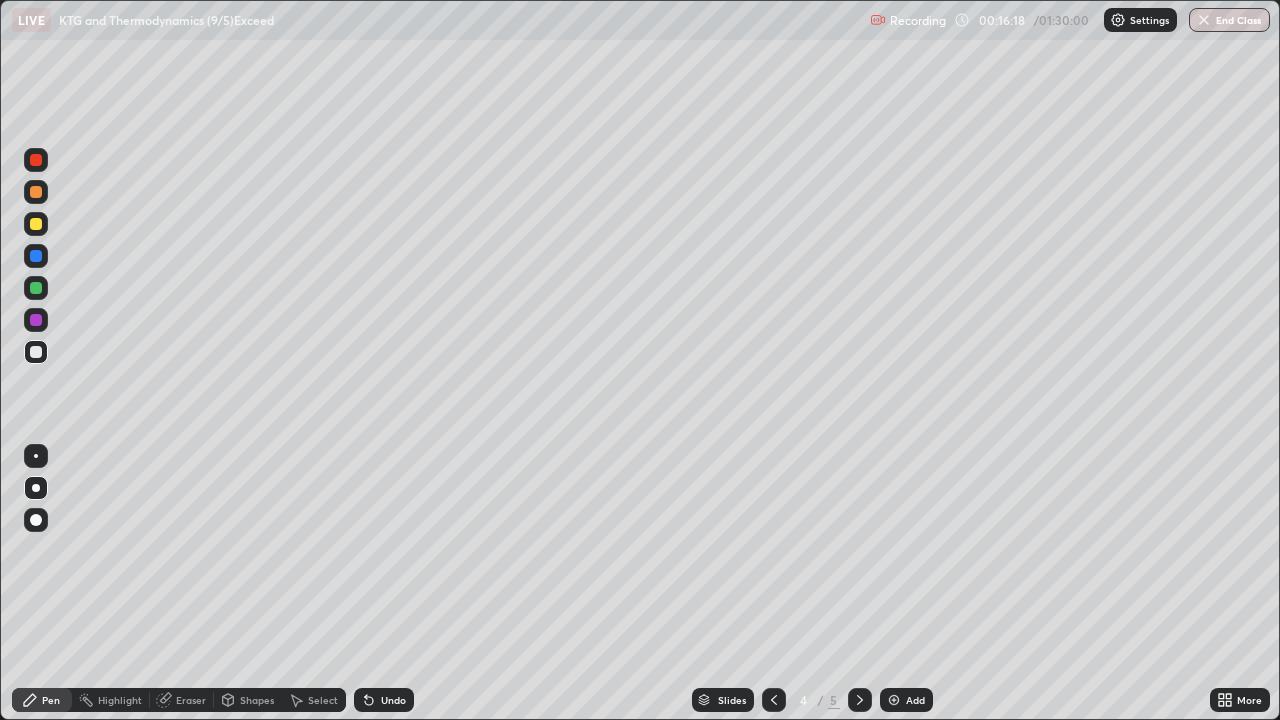 click at bounding box center [36, 288] 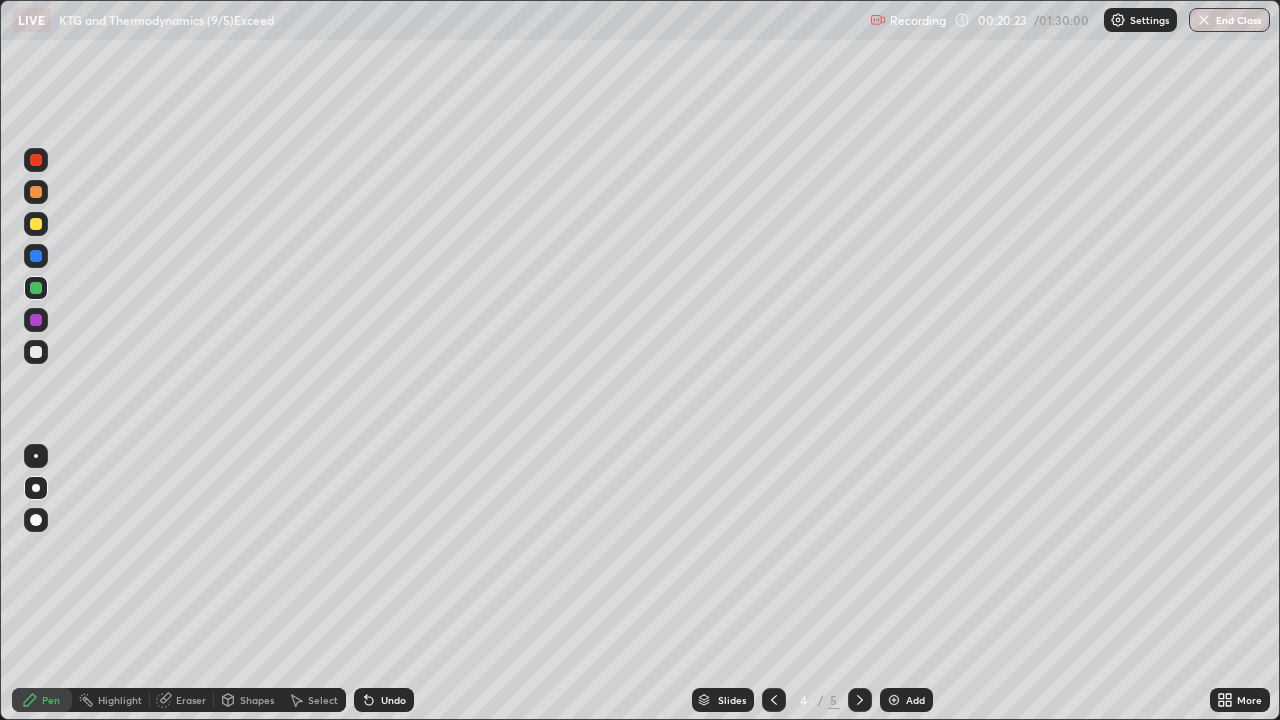 click 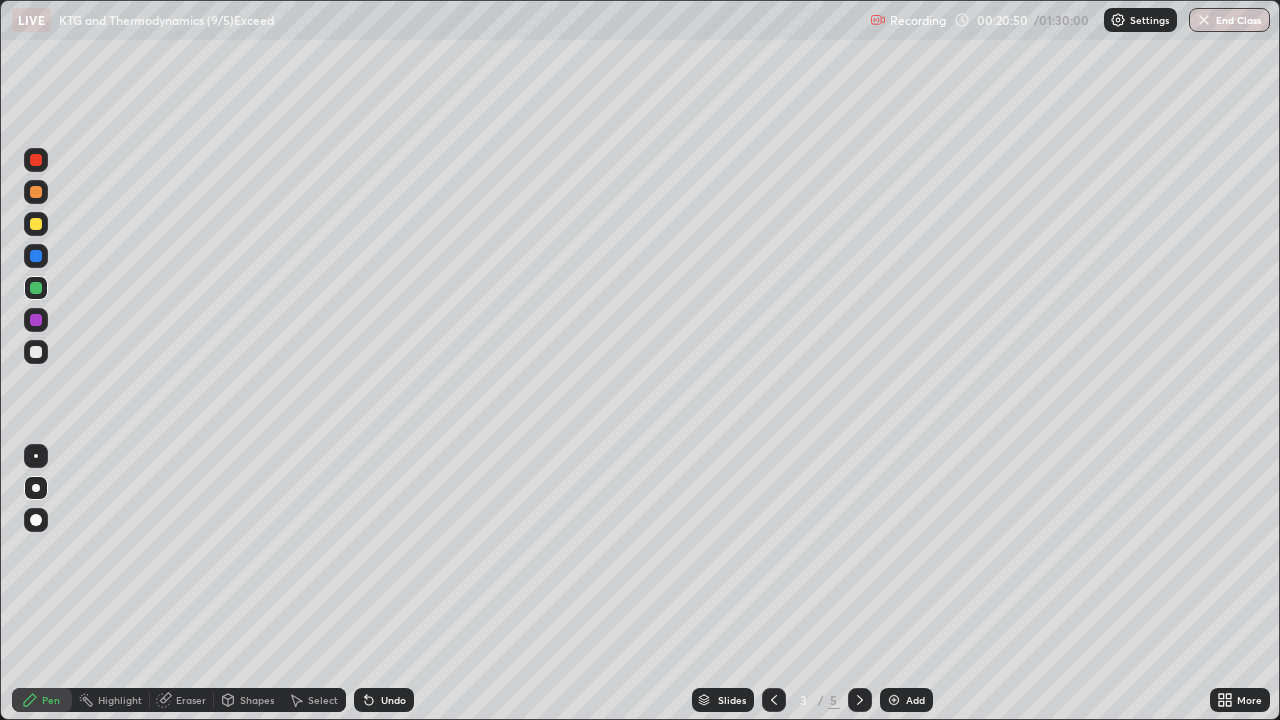 click at bounding box center [860, 700] 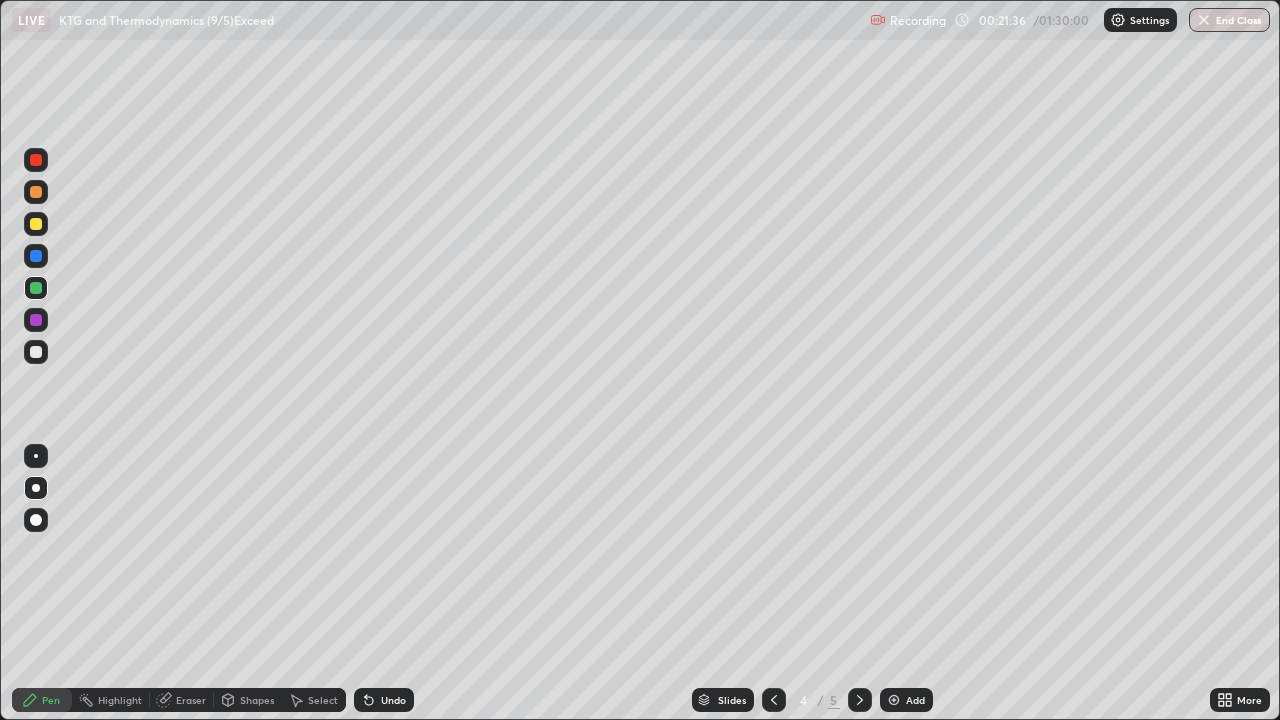 click 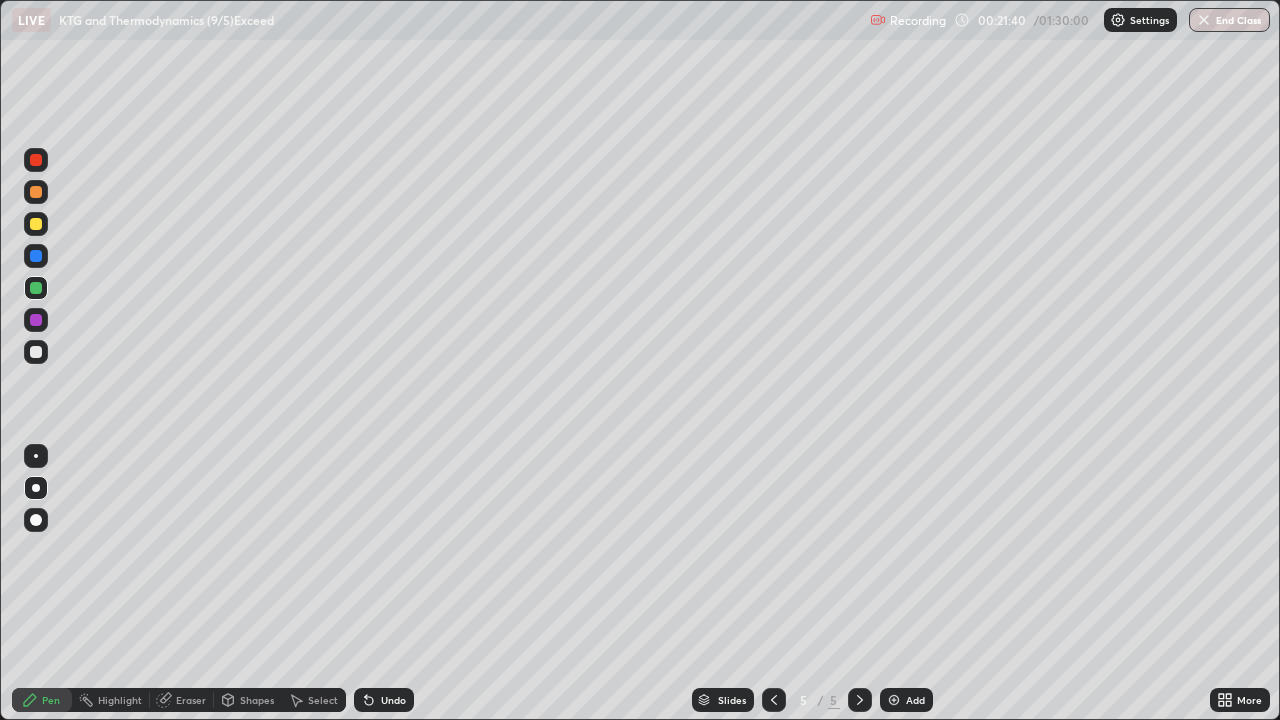 click at bounding box center (36, 224) 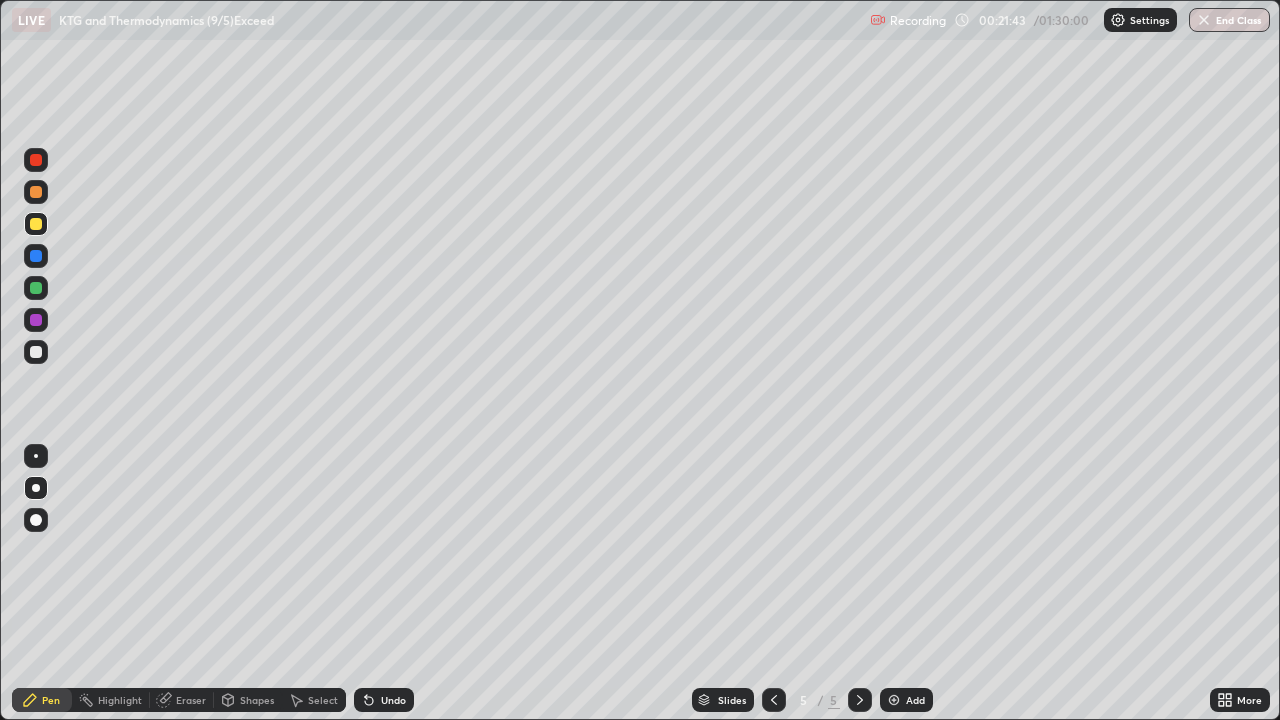 click on "Shapes" at bounding box center [257, 700] 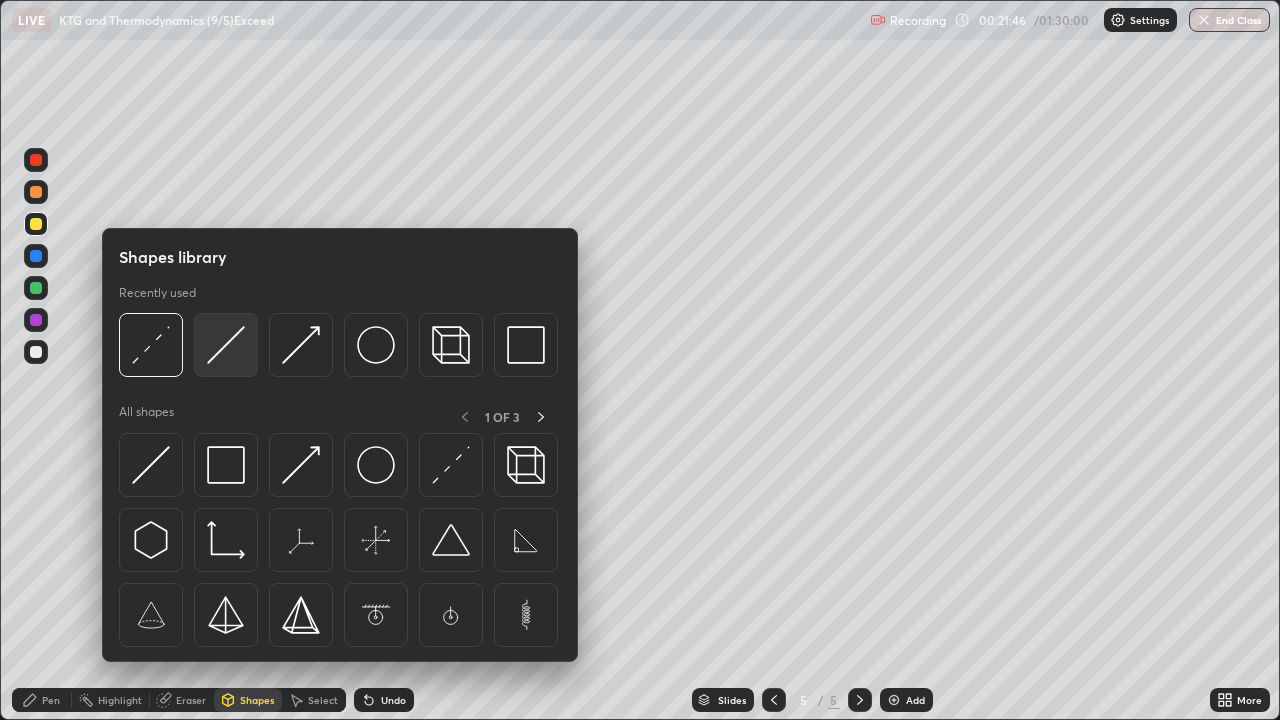 click at bounding box center (226, 345) 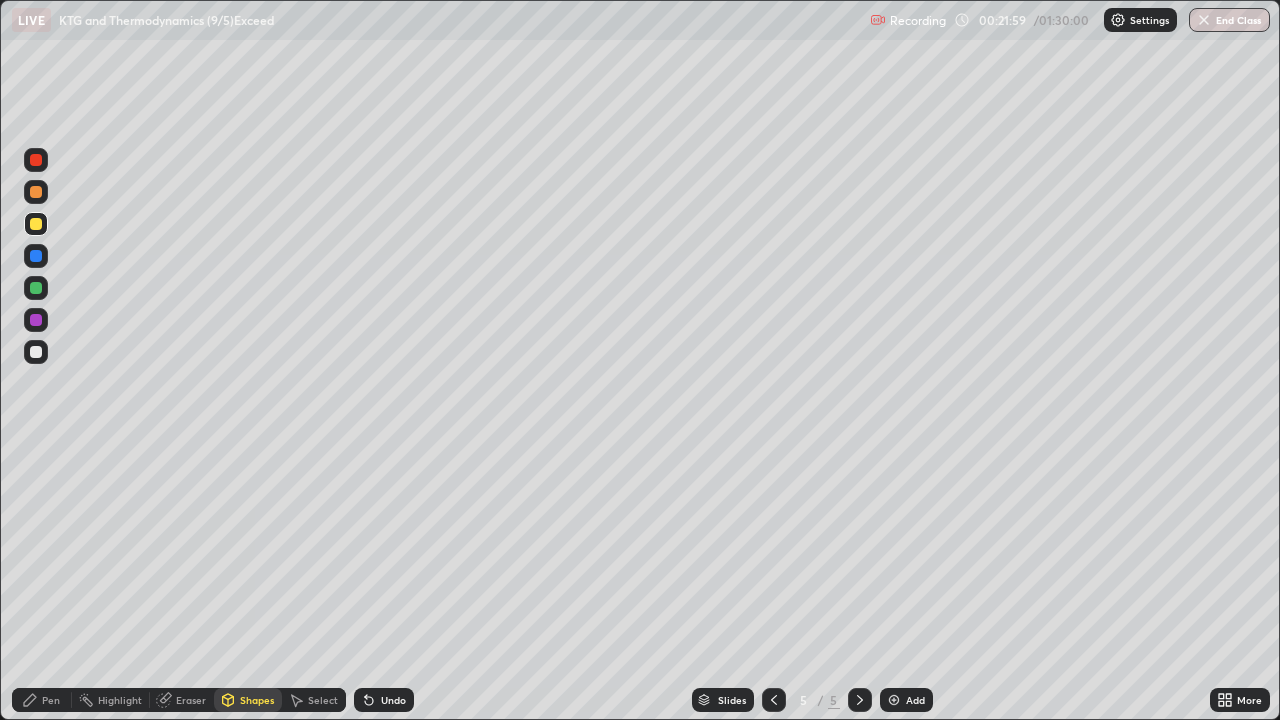 click on "Pen" at bounding box center [51, 700] 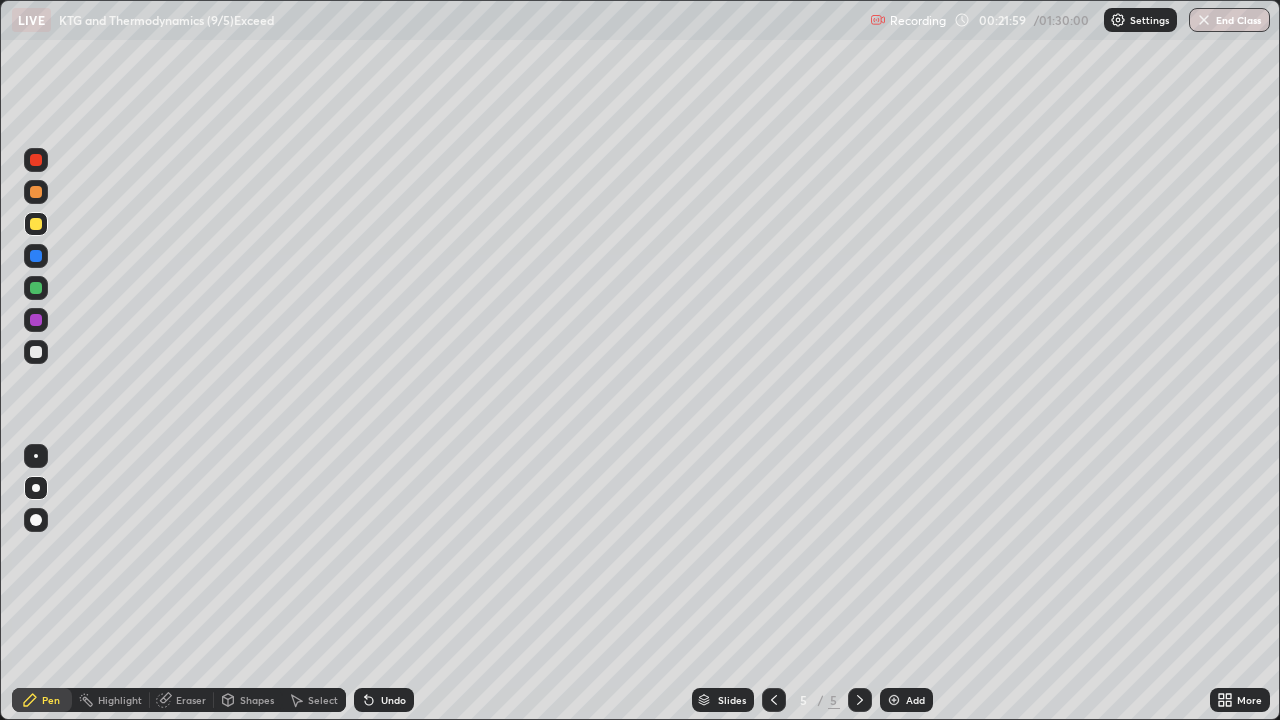 click on "Shapes" at bounding box center [248, 700] 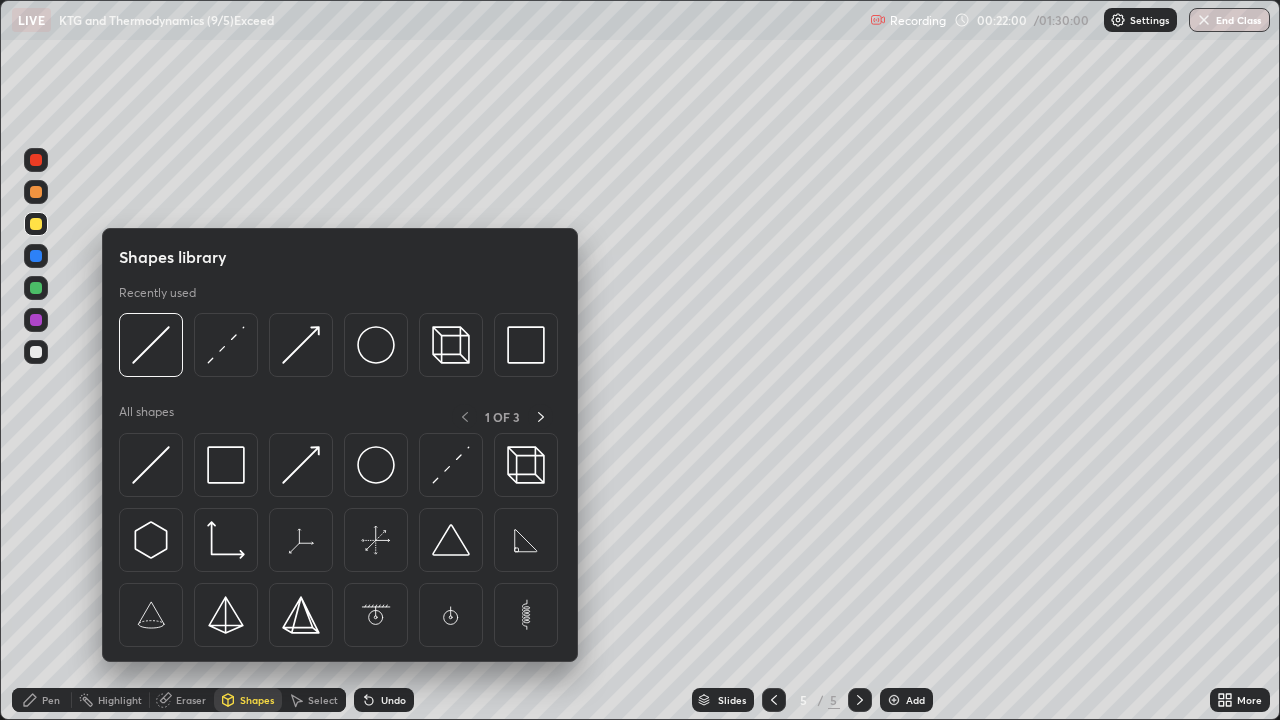 click at bounding box center (451, 465) 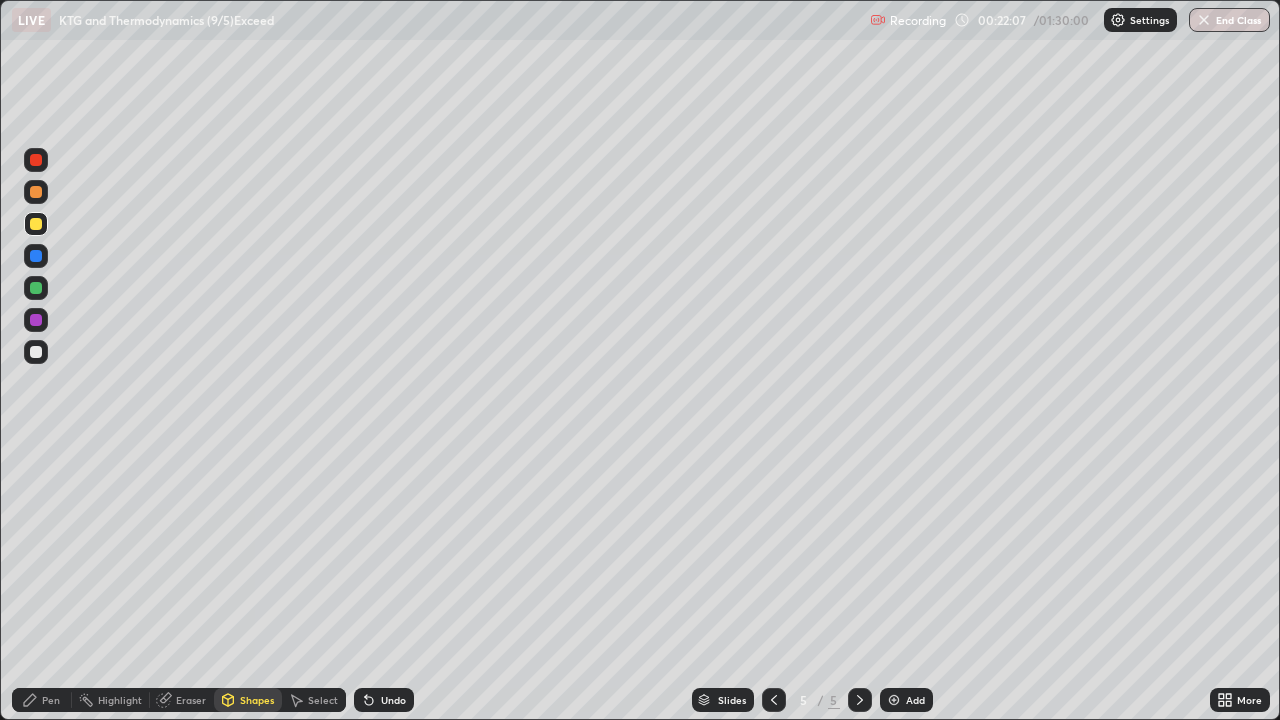 click on "Pen" at bounding box center (51, 700) 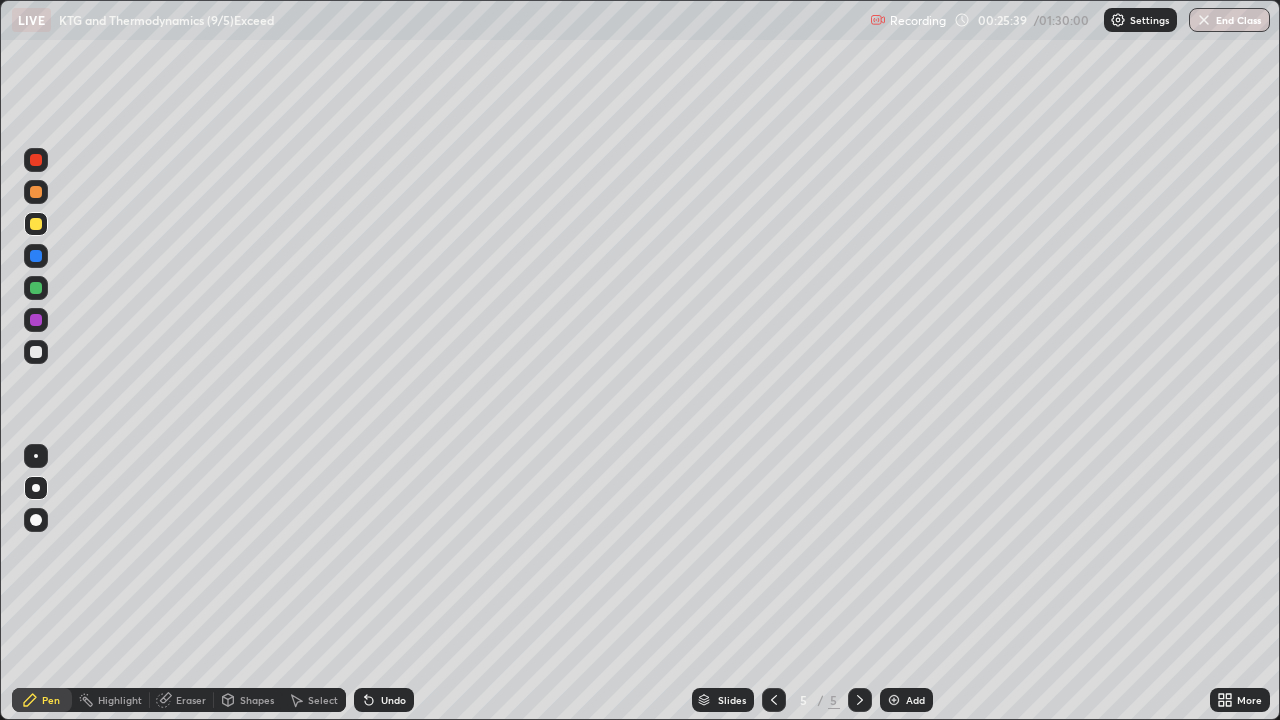 click on "Eraser" at bounding box center [191, 700] 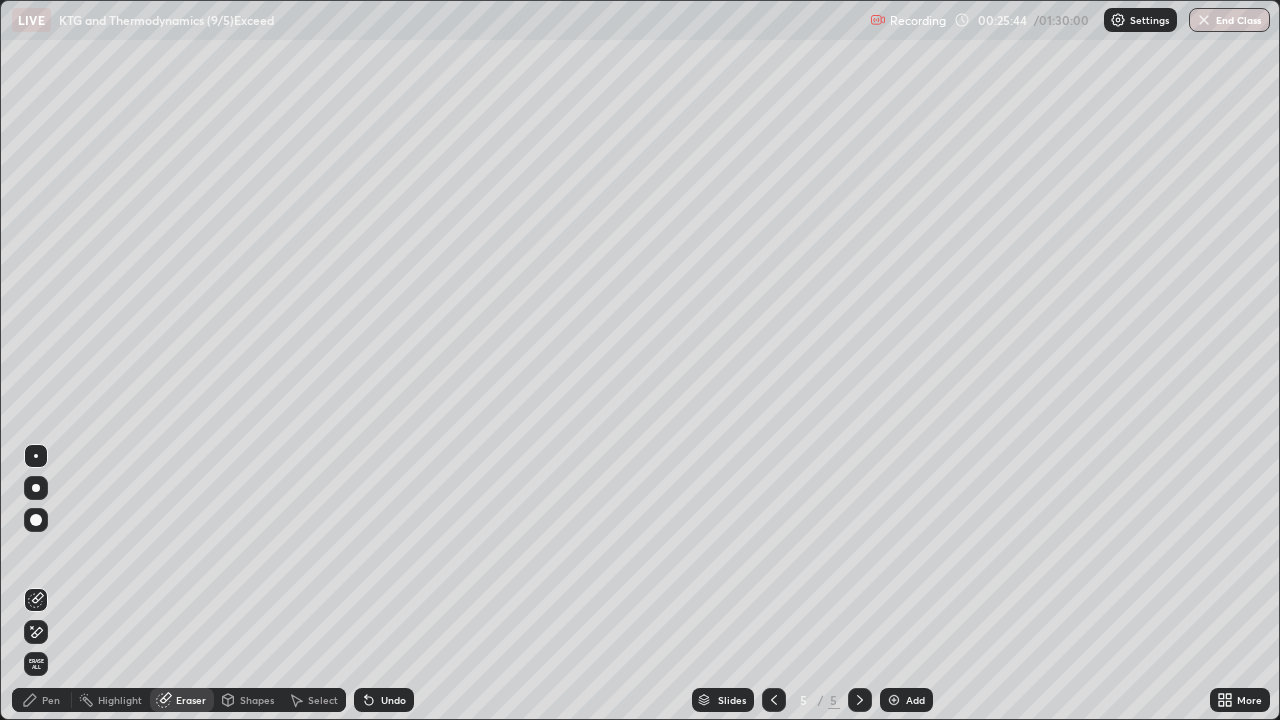 click on "Pen" at bounding box center [51, 700] 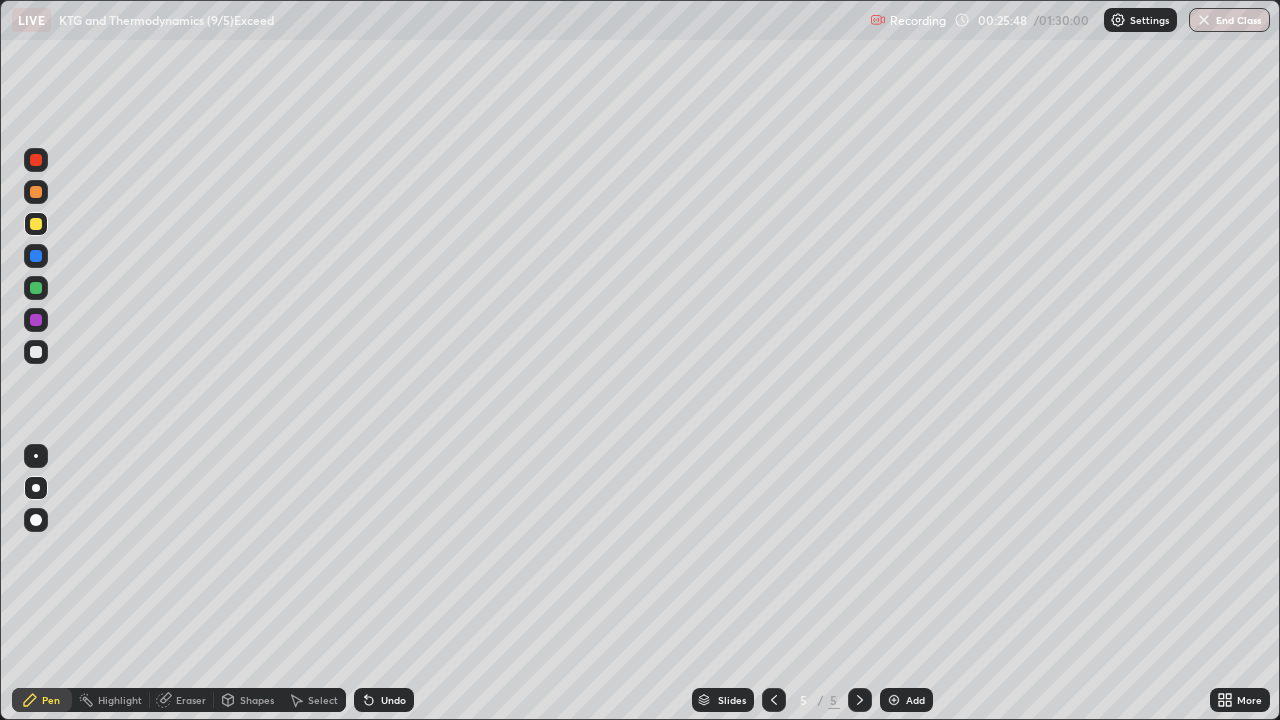 click 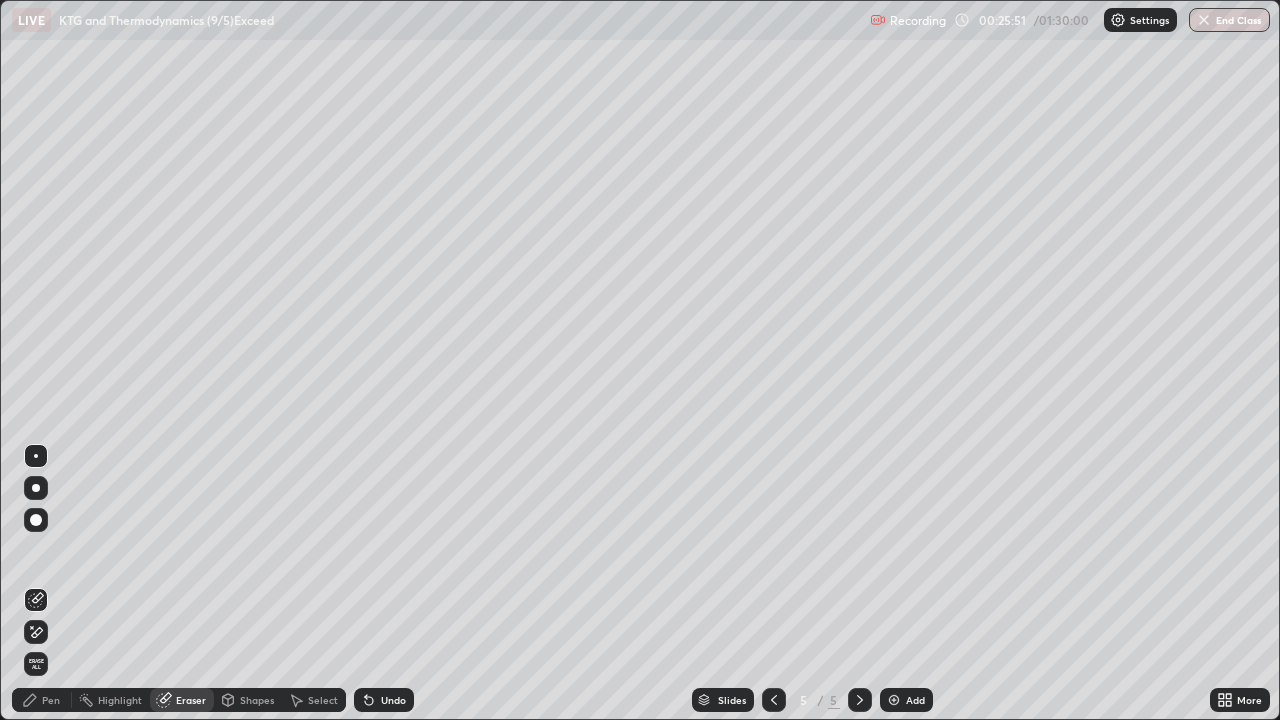 click 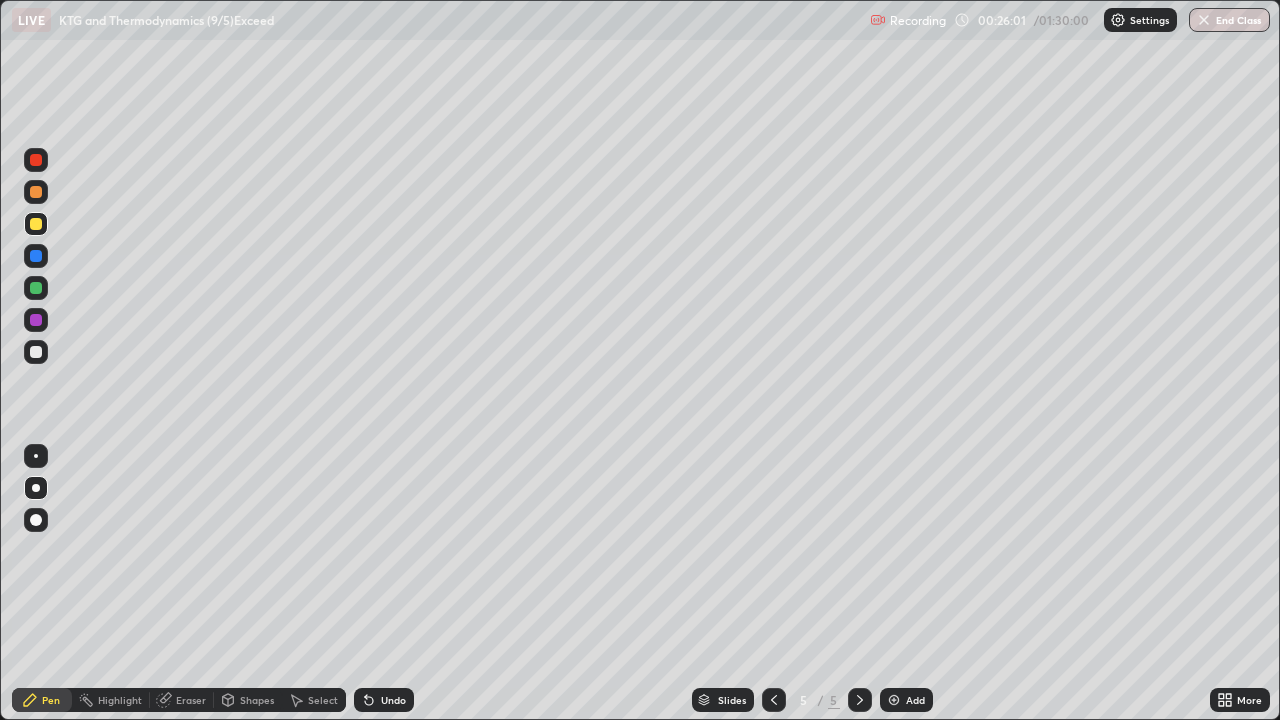 click on "Eraser" at bounding box center (182, 700) 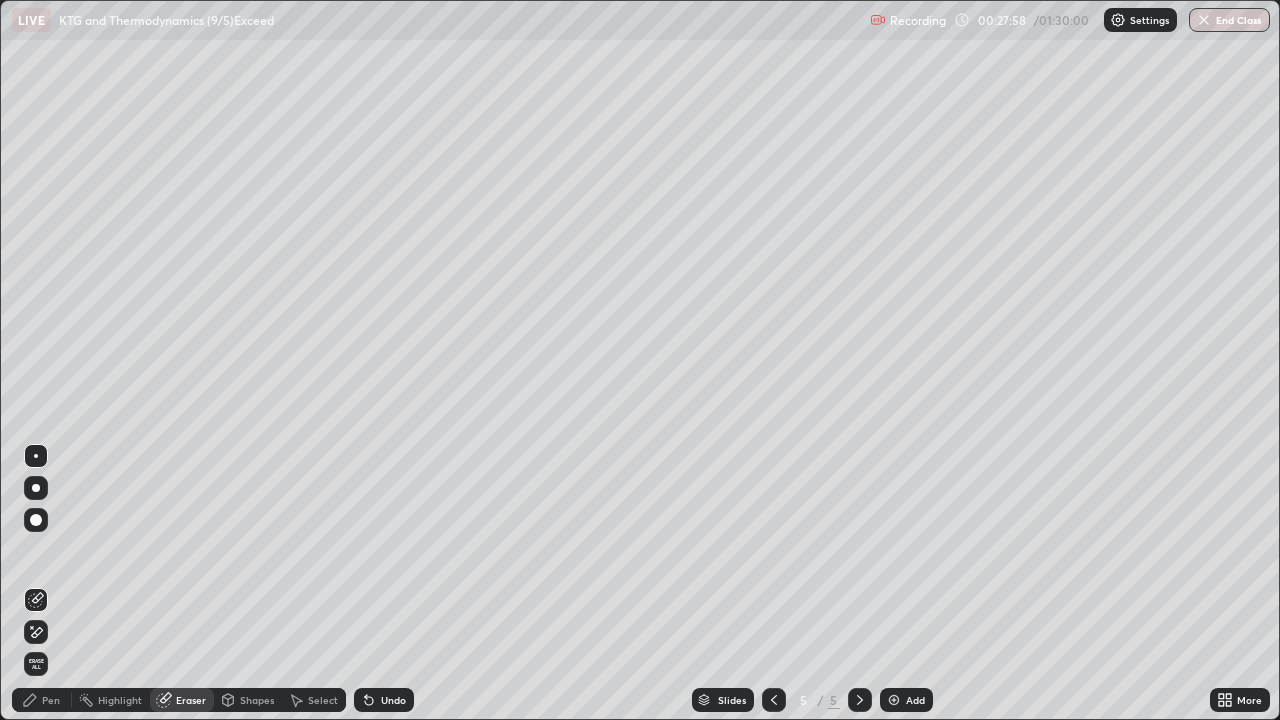 click 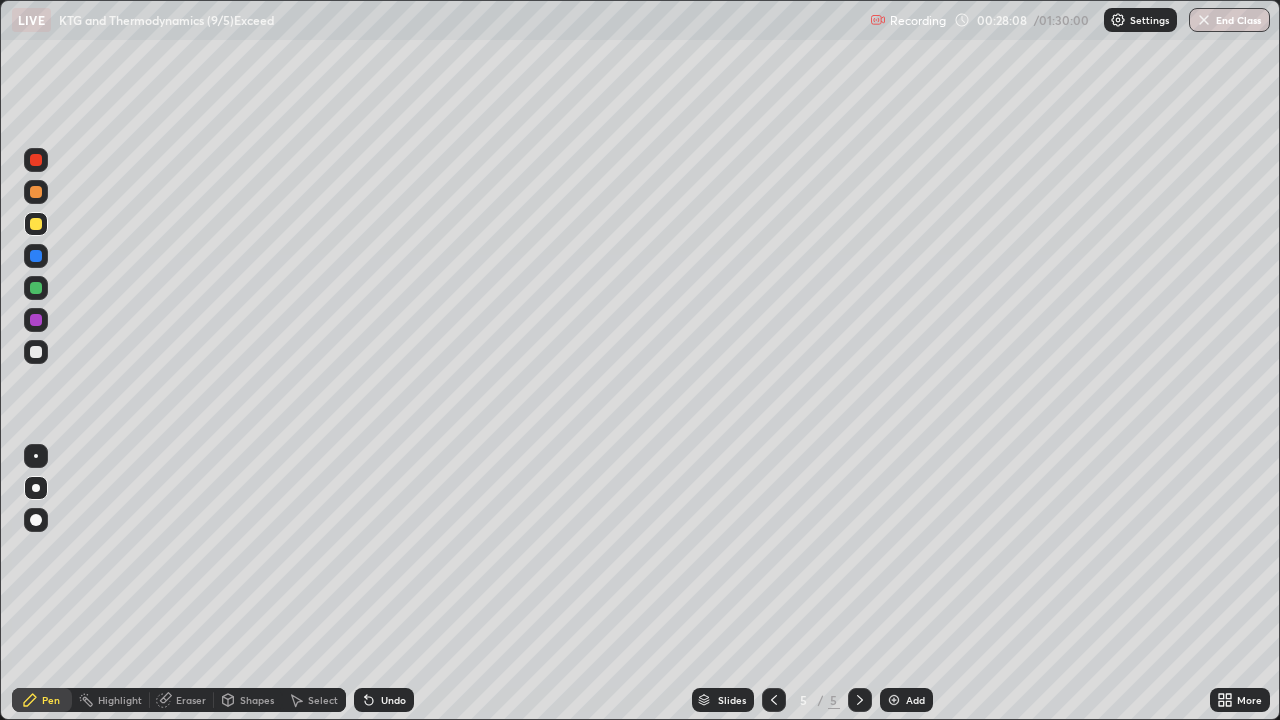 click at bounding box center [36, 352] 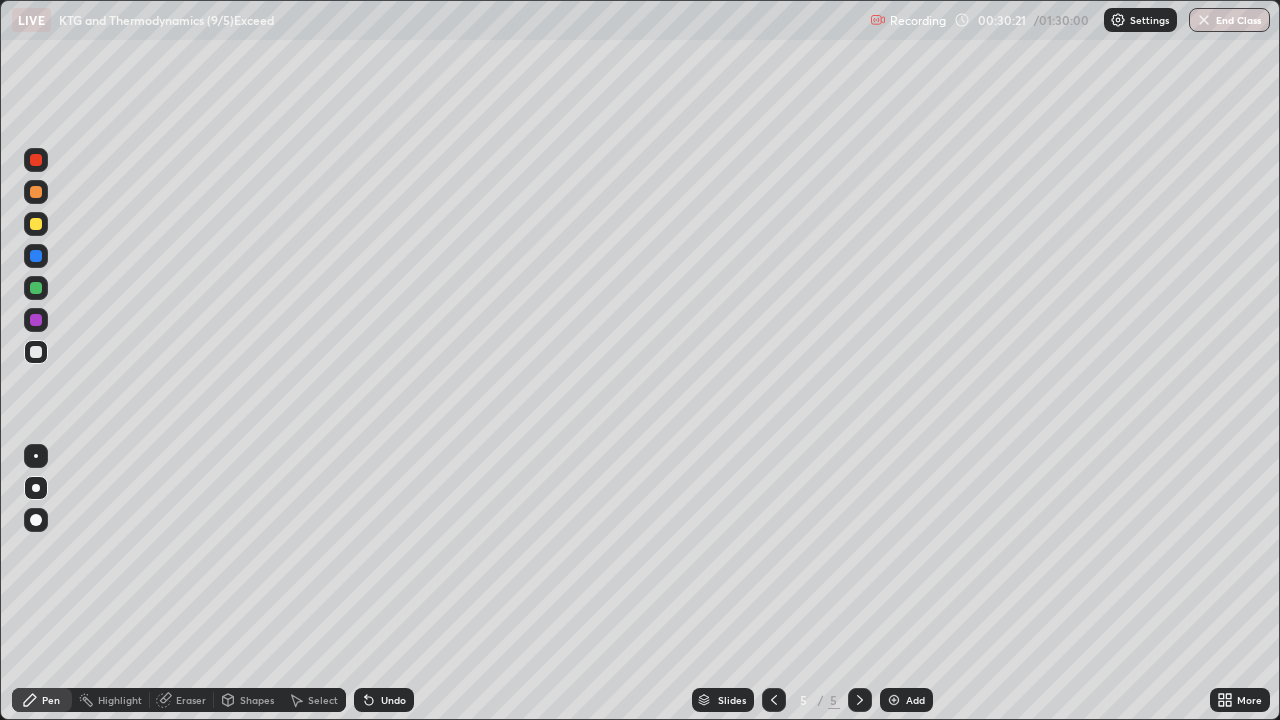 click 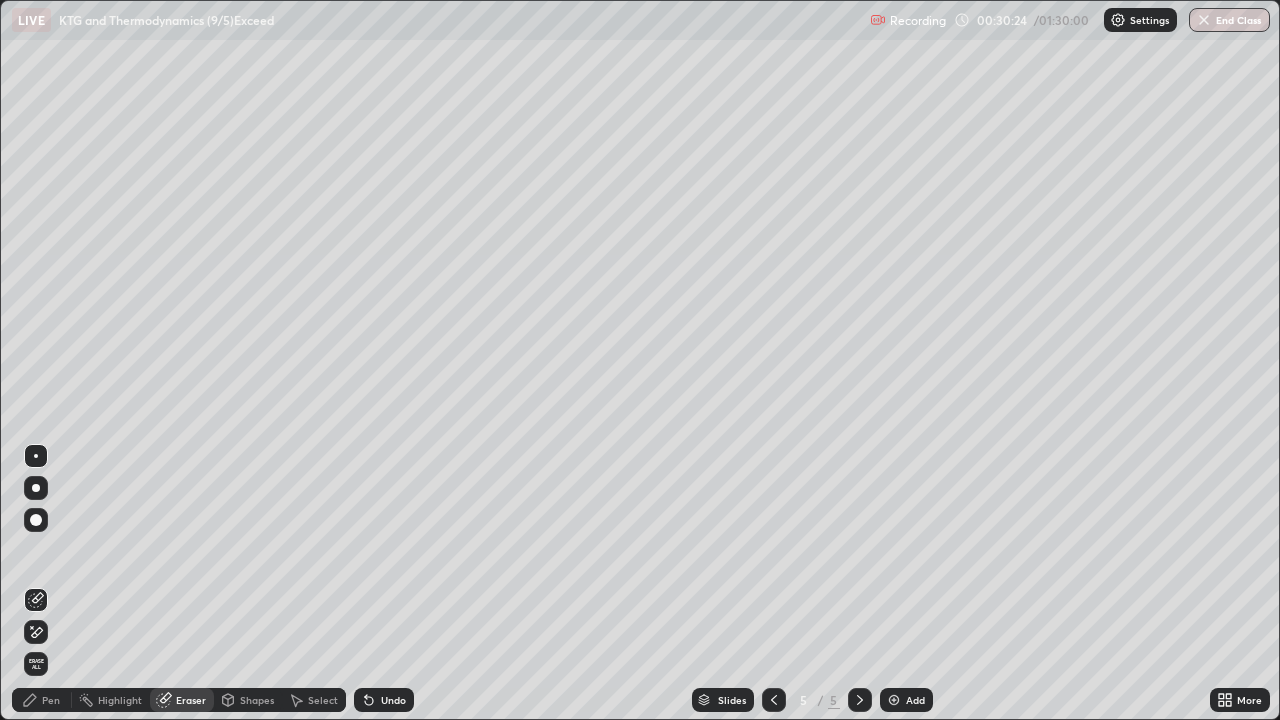 click on "Pen" at bounding box center [51, 700] 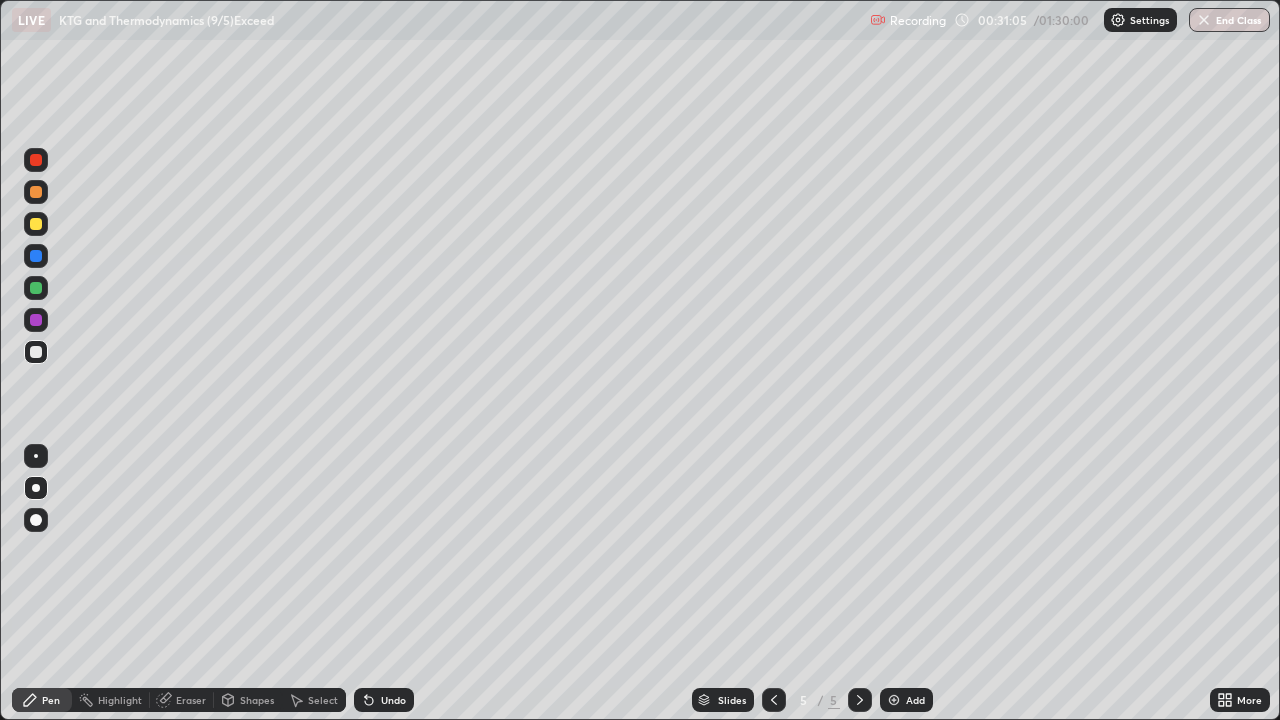 click at bounding box center [36, 288] 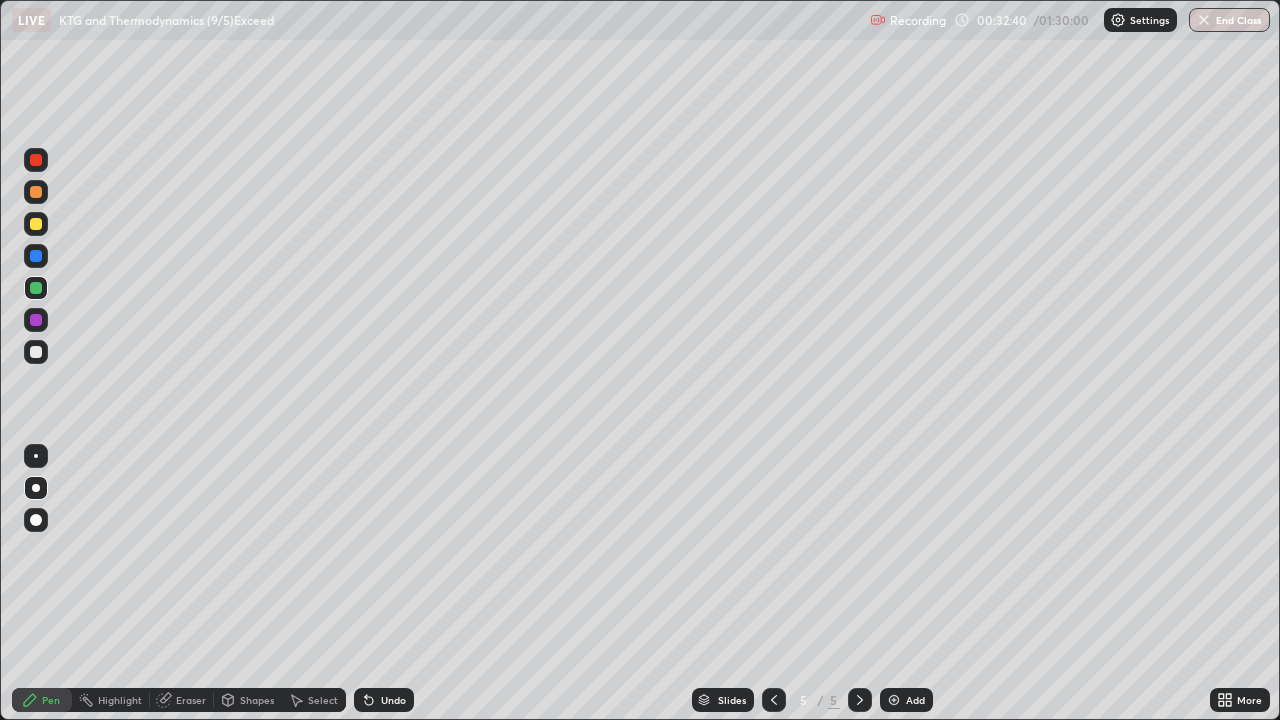 click at bounding box center [36, 352] 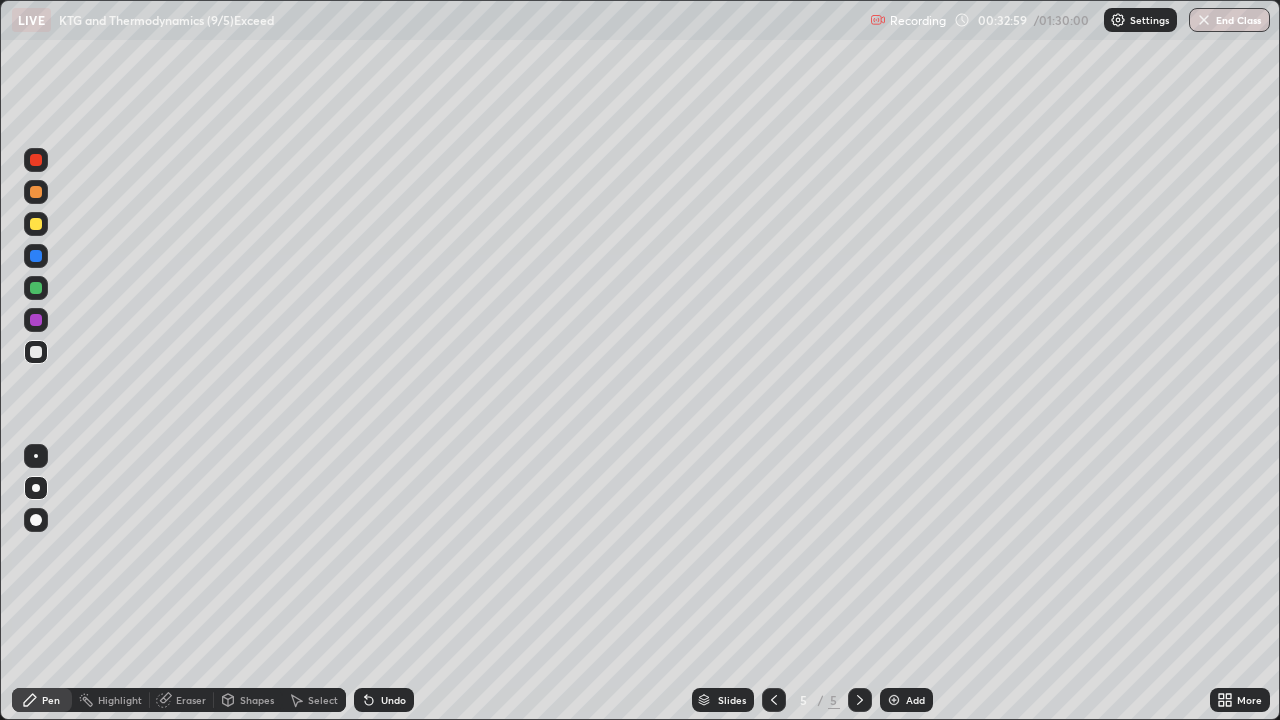 click on "Undo" at bounding box center (393, 700) 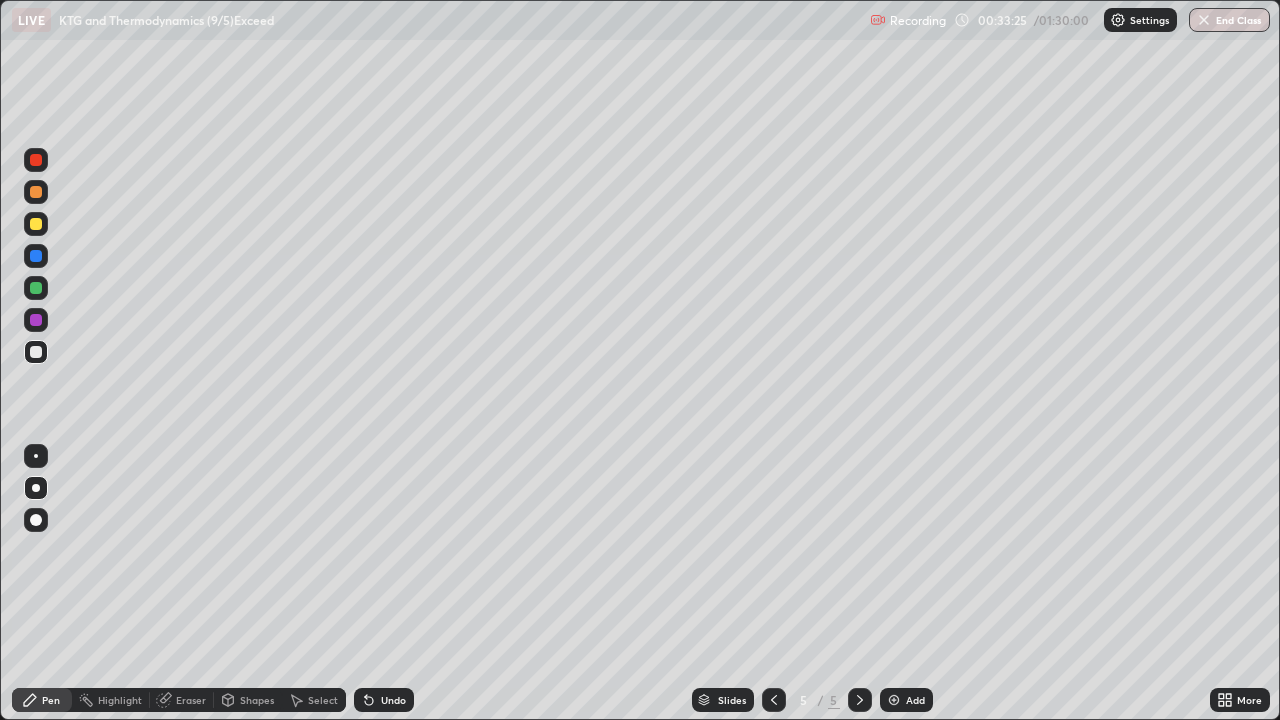 click at bounding box center (36, 320) 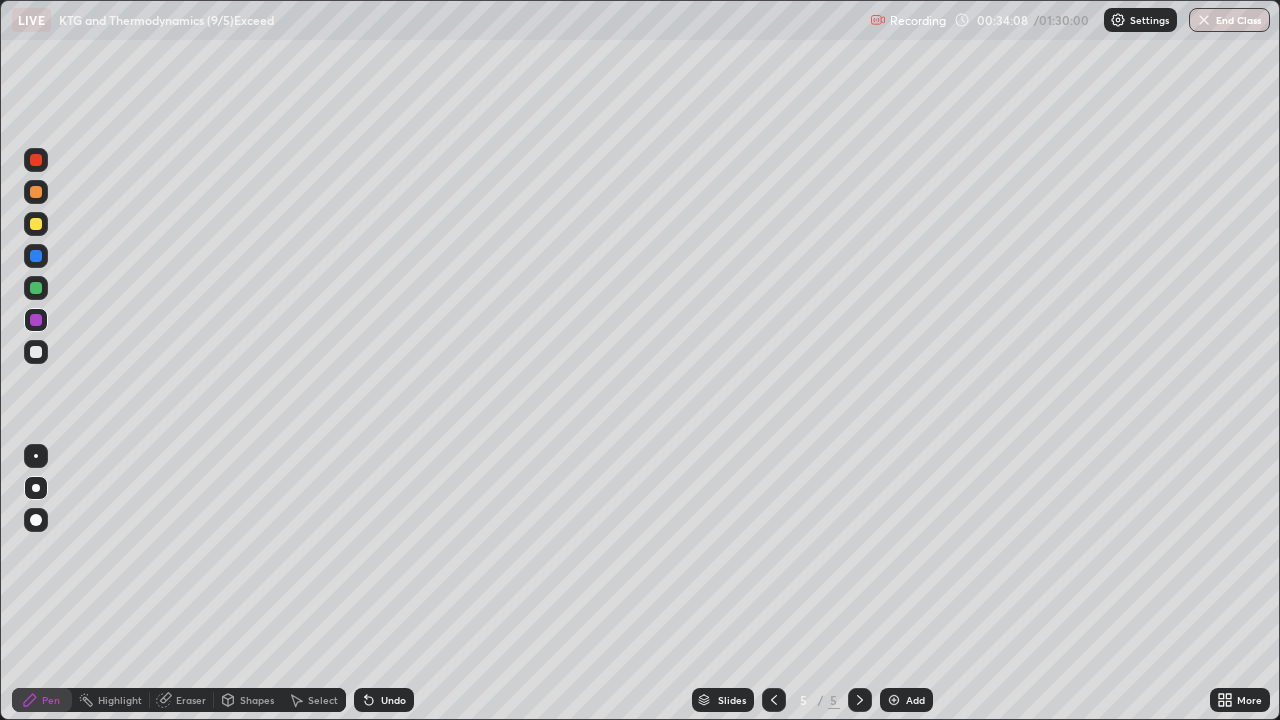 click at bounding box center [894, 700] 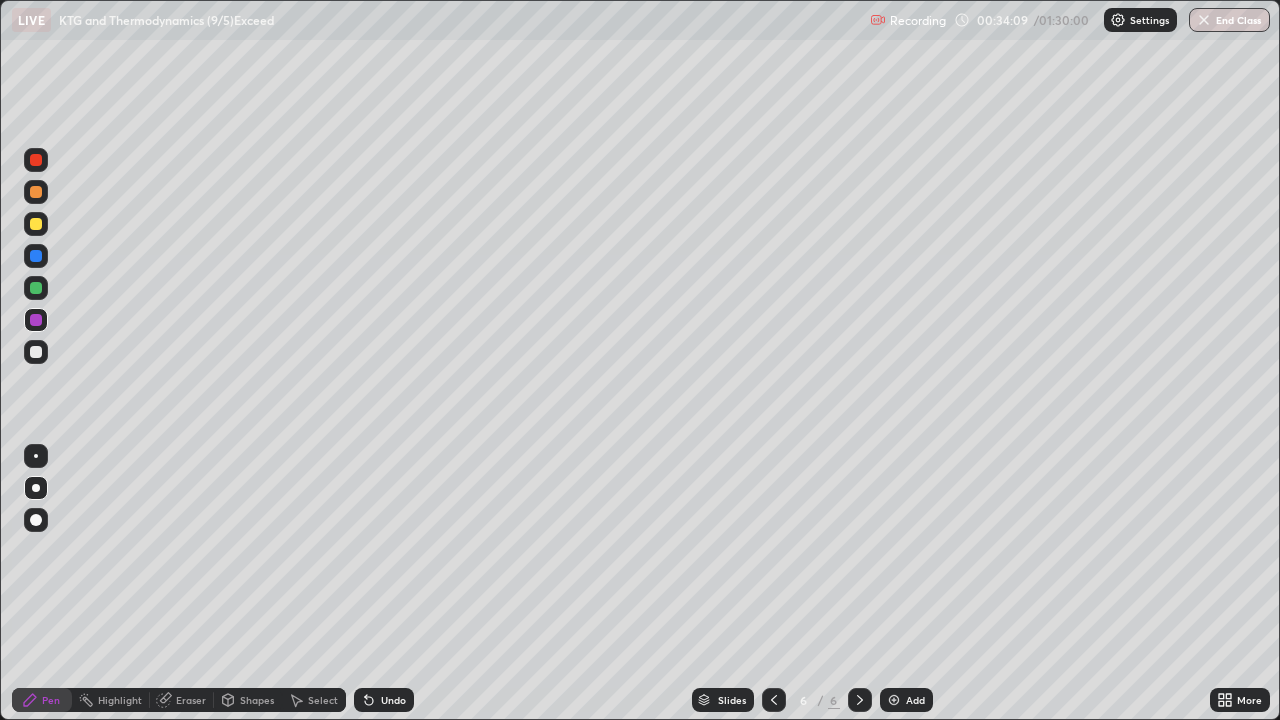 click at bounding box center (36, 224) 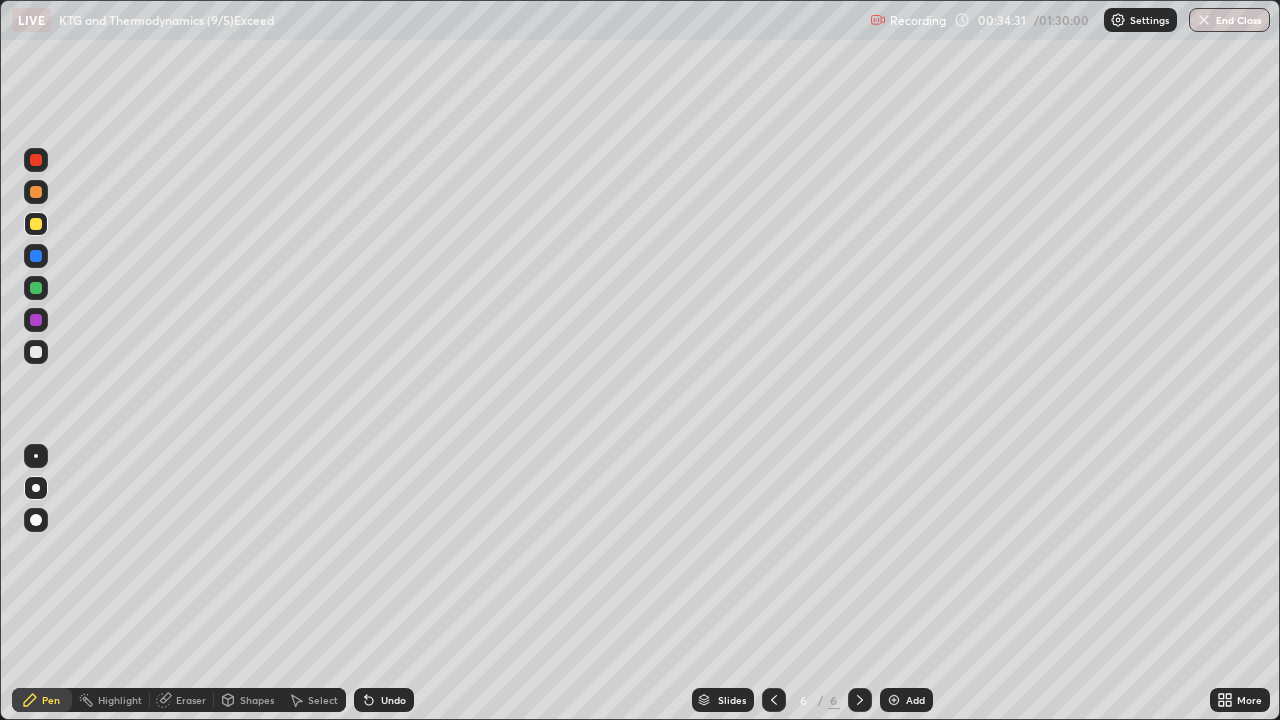 click at bounding box center (36, 352) 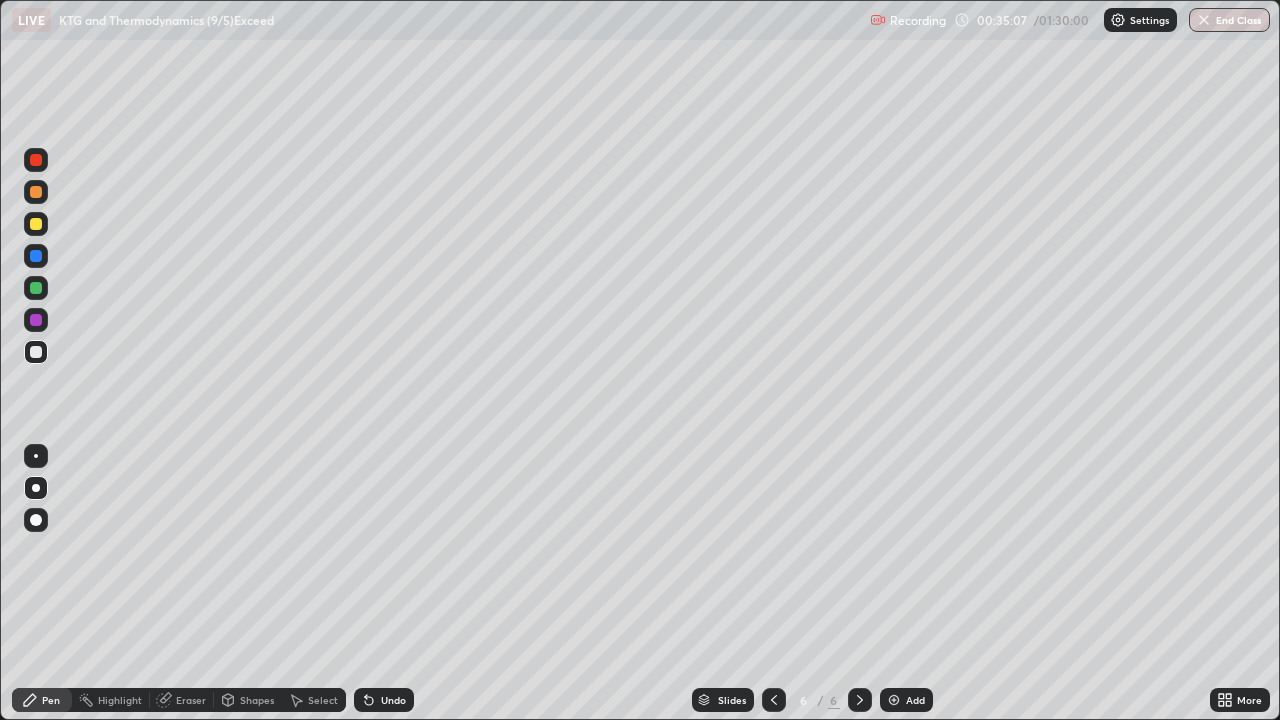 click 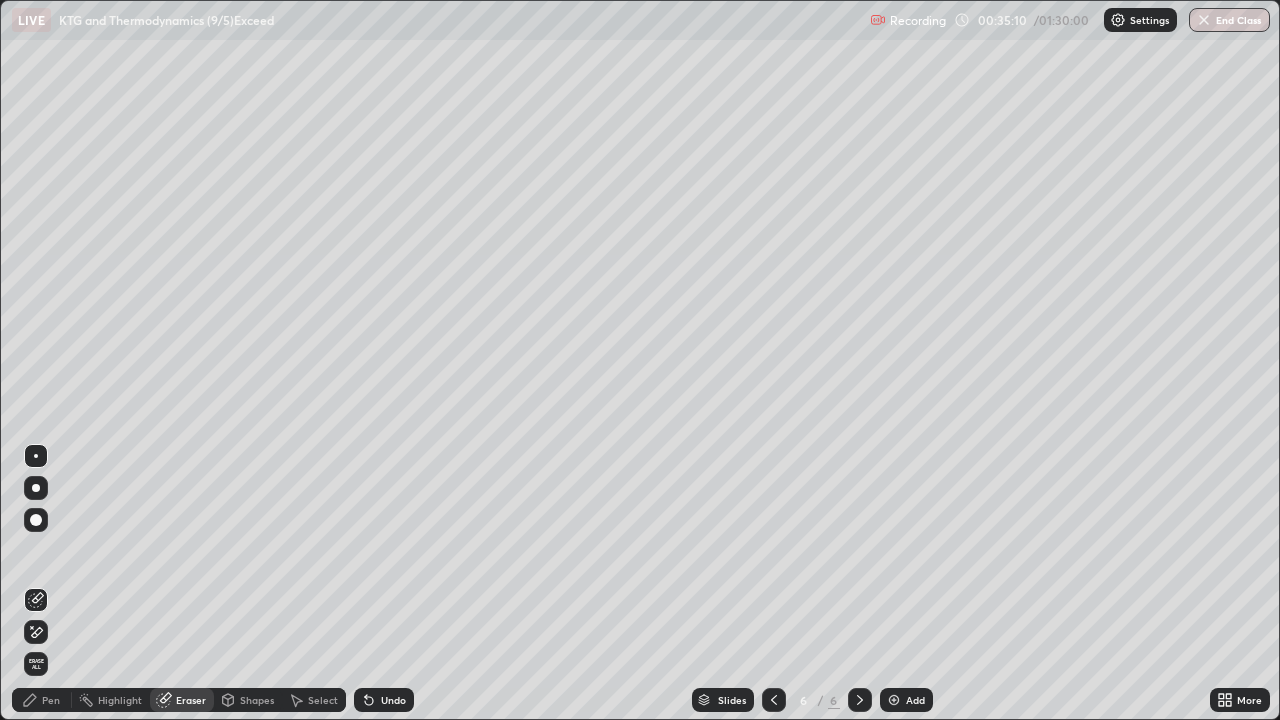 click on "Pen" at bounding box center [51, 700] 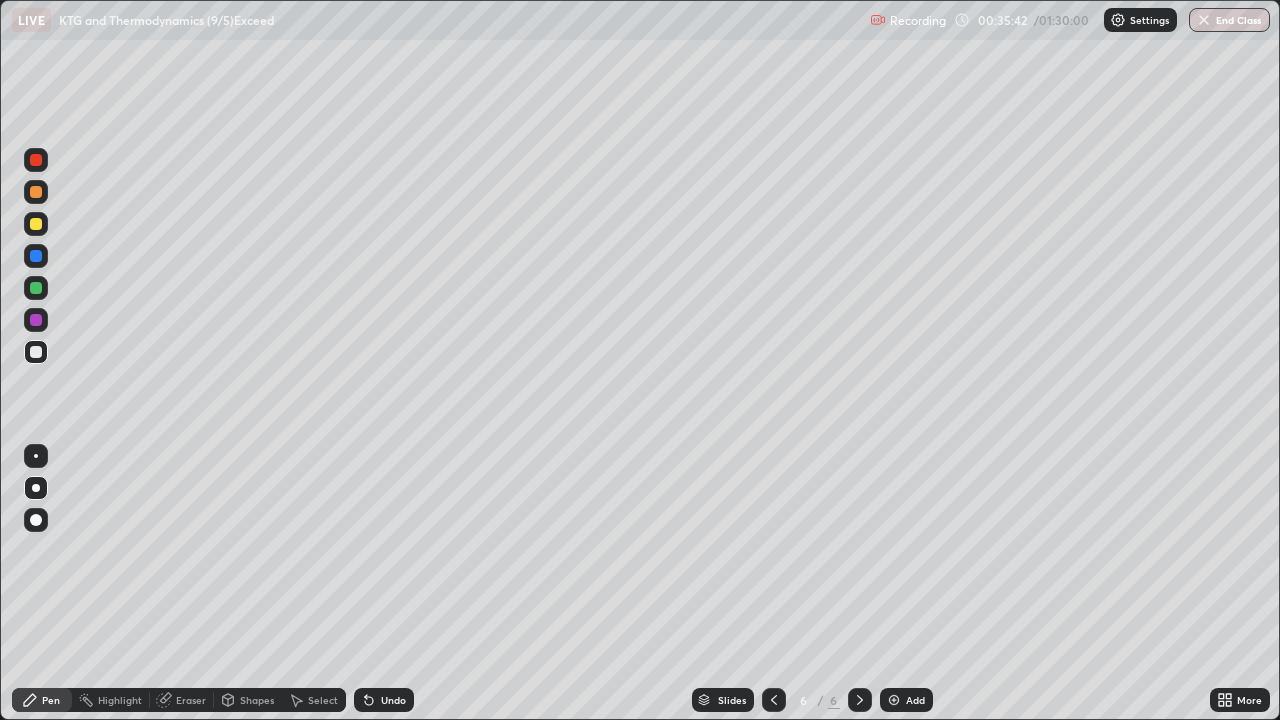 click at bounding box center [36, 288] 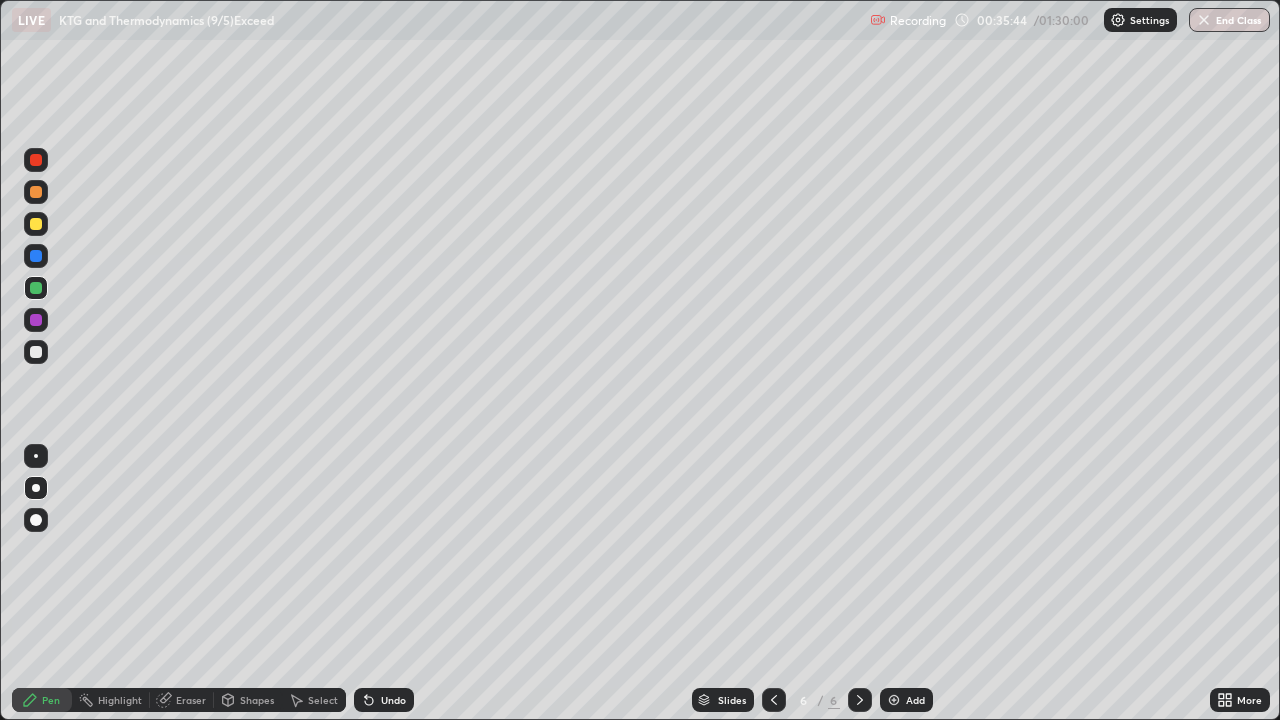 click at bounding box center [36, 352] 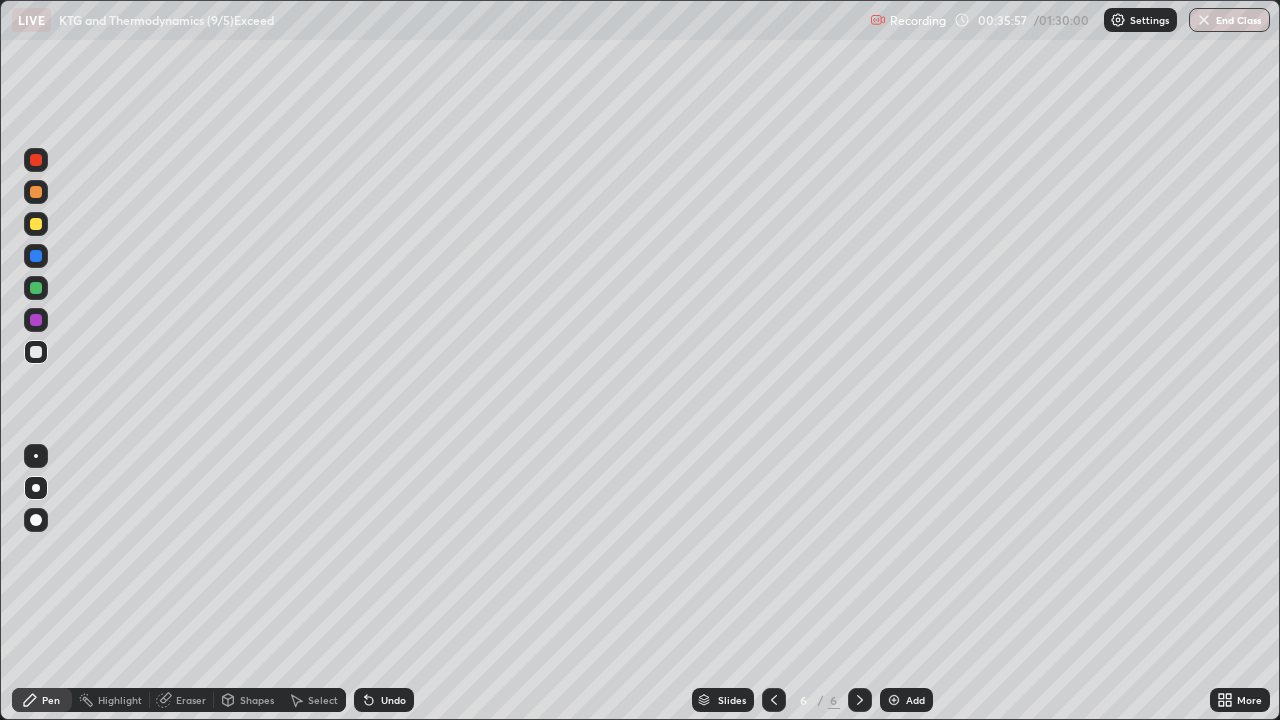 click at bounding box center [36, 288] 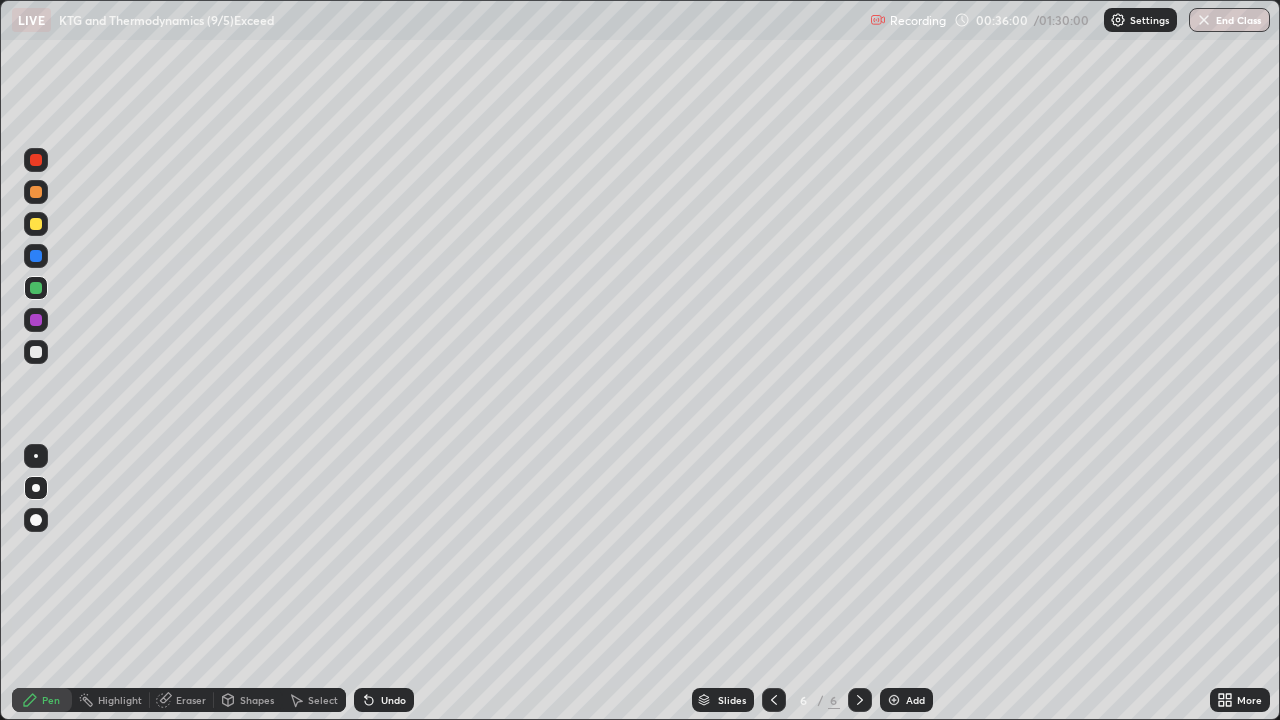 click at bounding box center (36, 352) 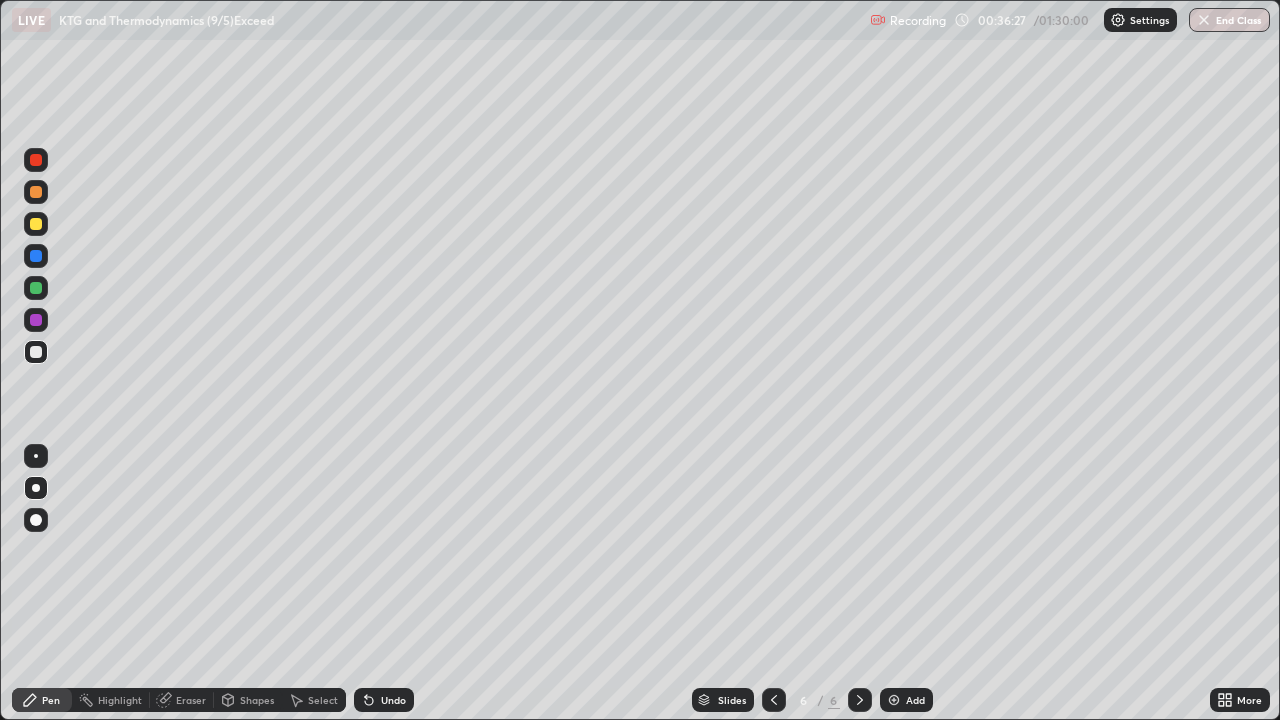 click at bounding box center (36, 320) 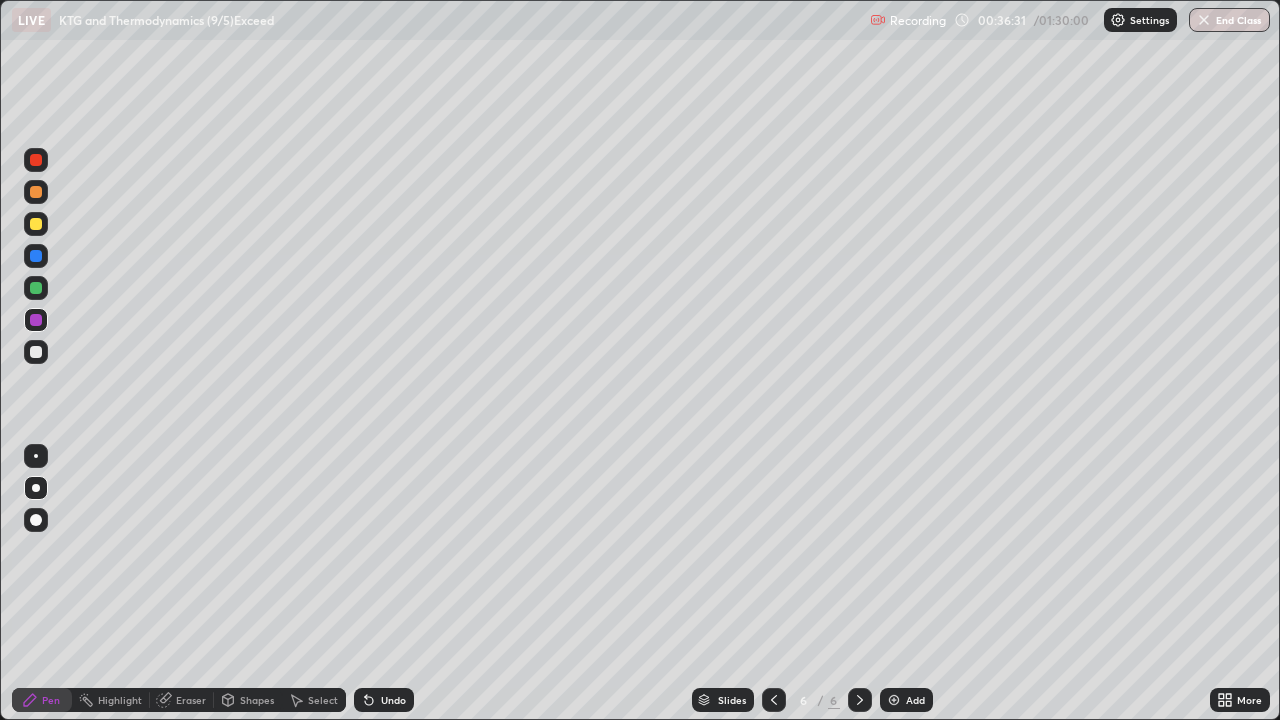 click at bounding box center [36, 352] 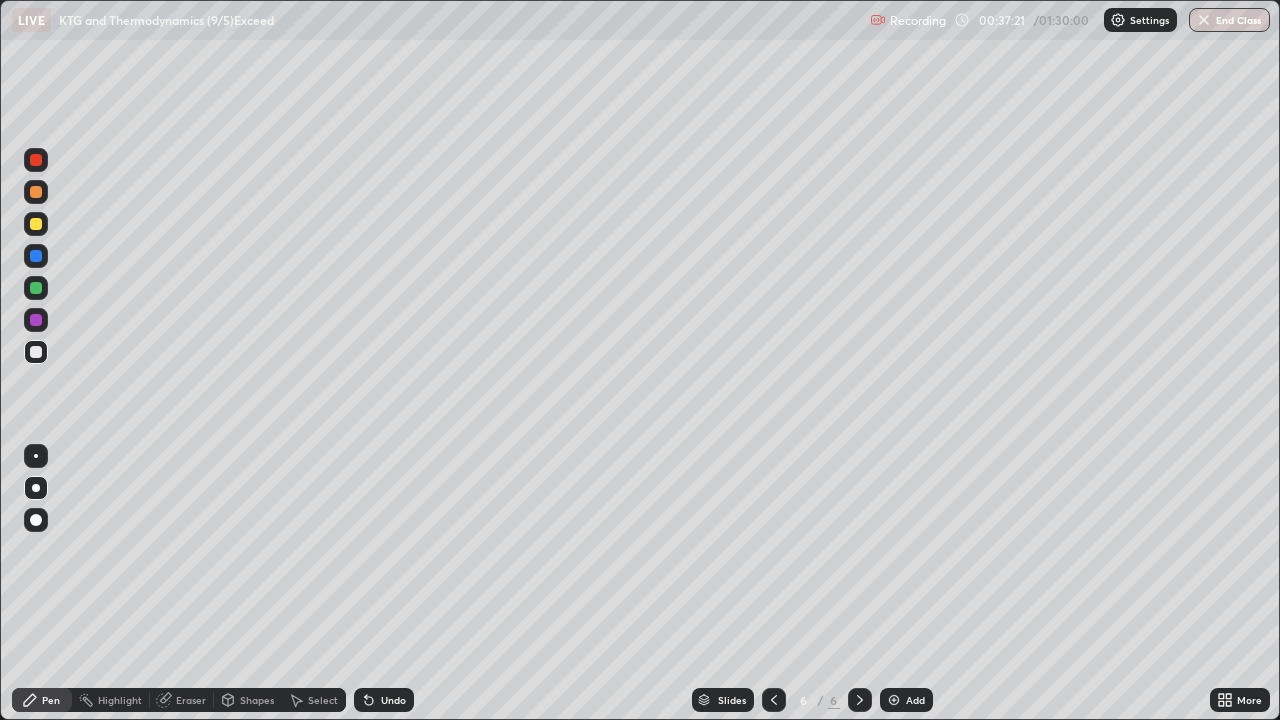click at bounding box center (36, 288) 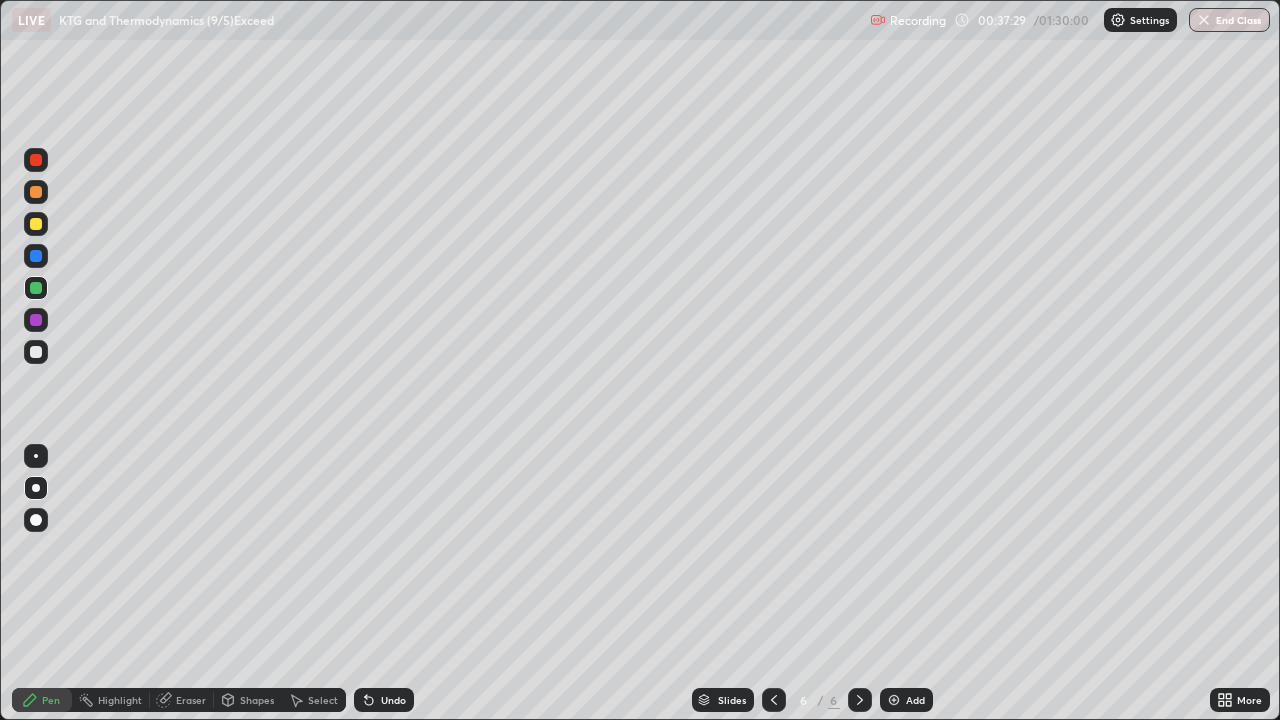 click at bounding box center (36, 352) 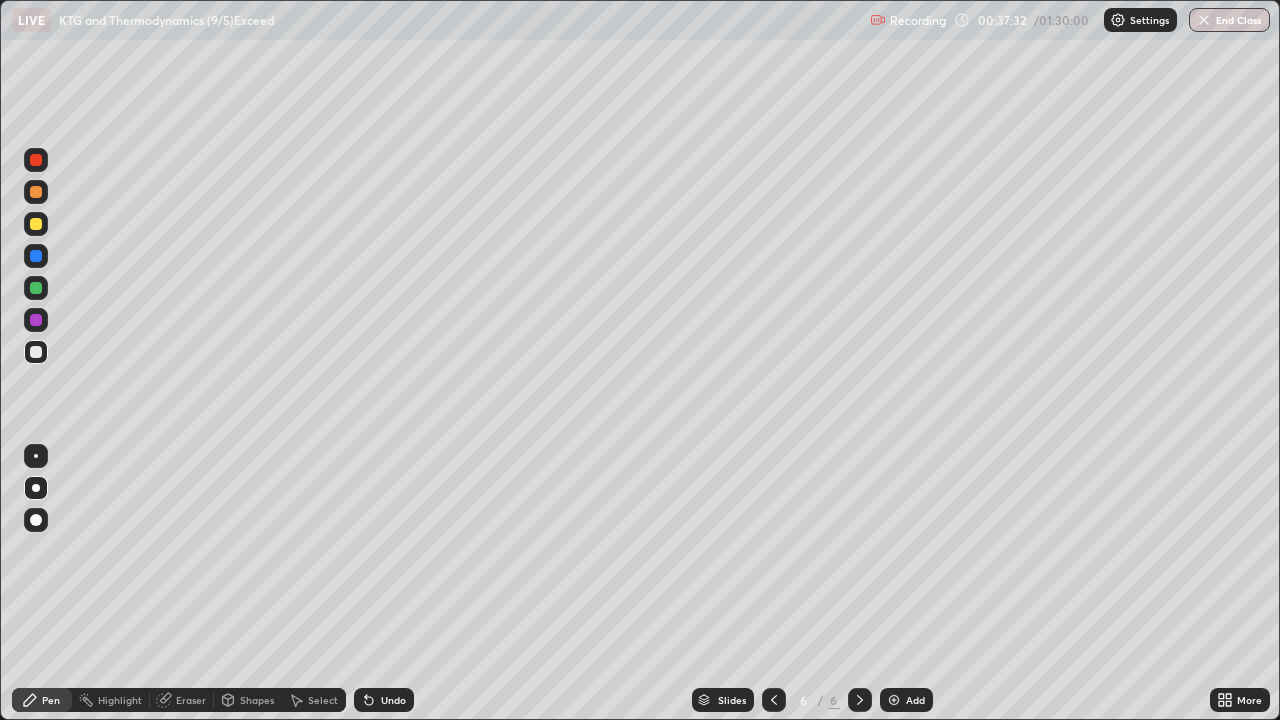 click at bounding box center [36, 256] 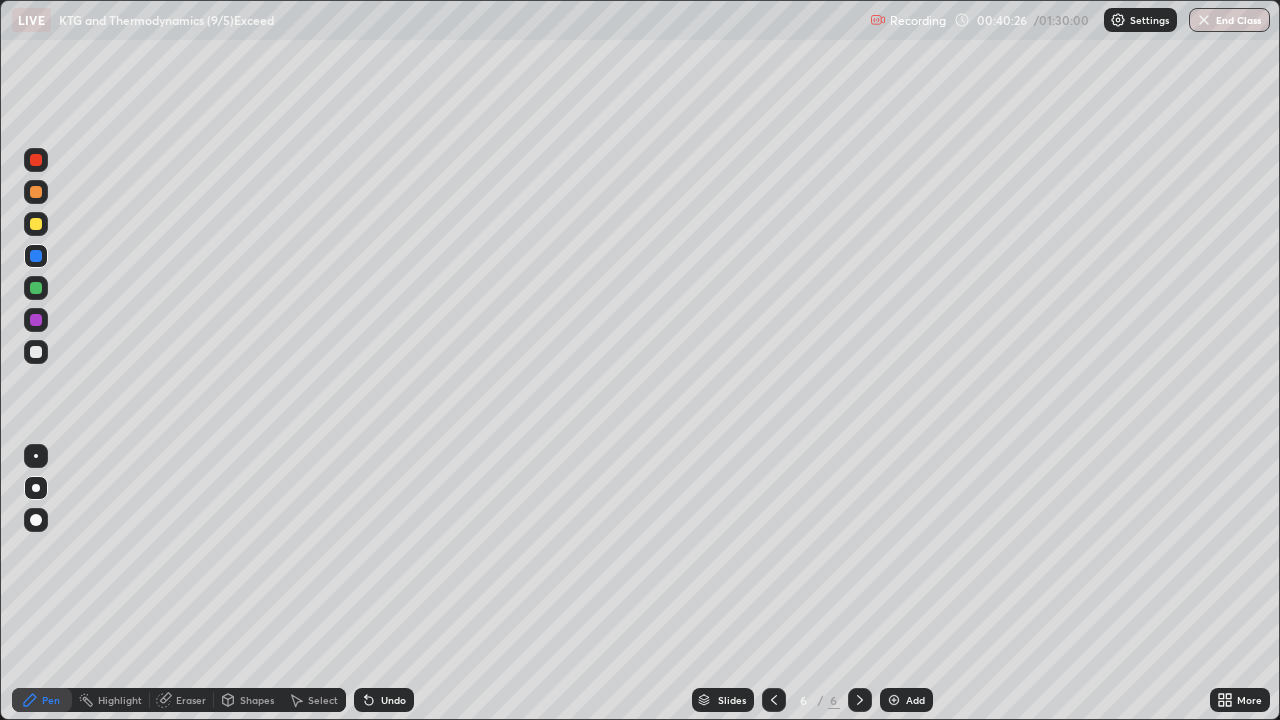click at bounding box center [894, 700] 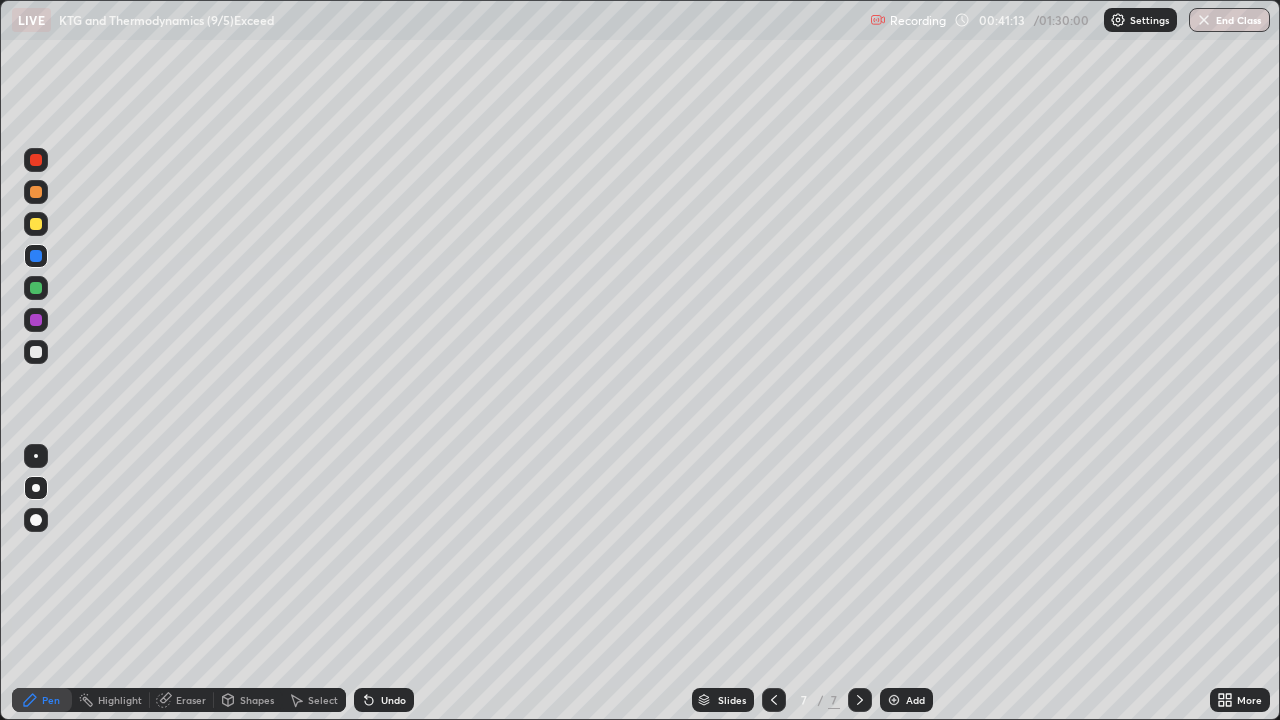click at bounding box center (36, 224) 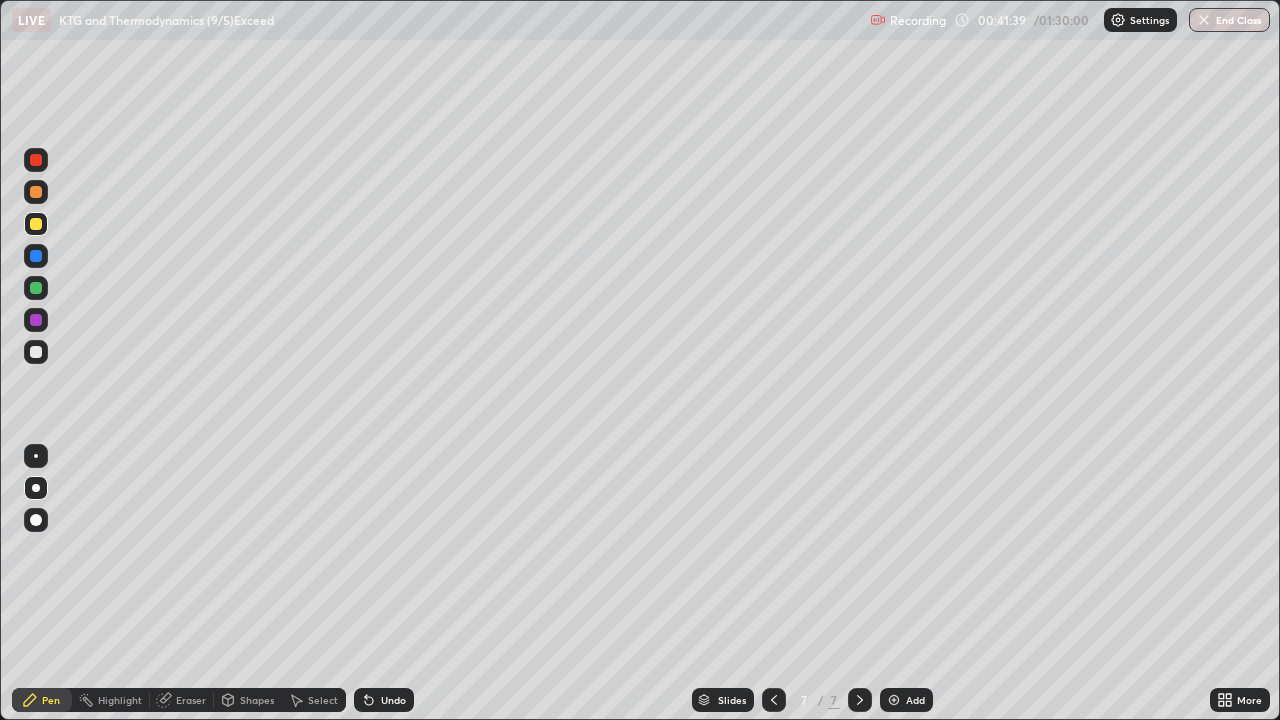click at bounding box center [36, 352] 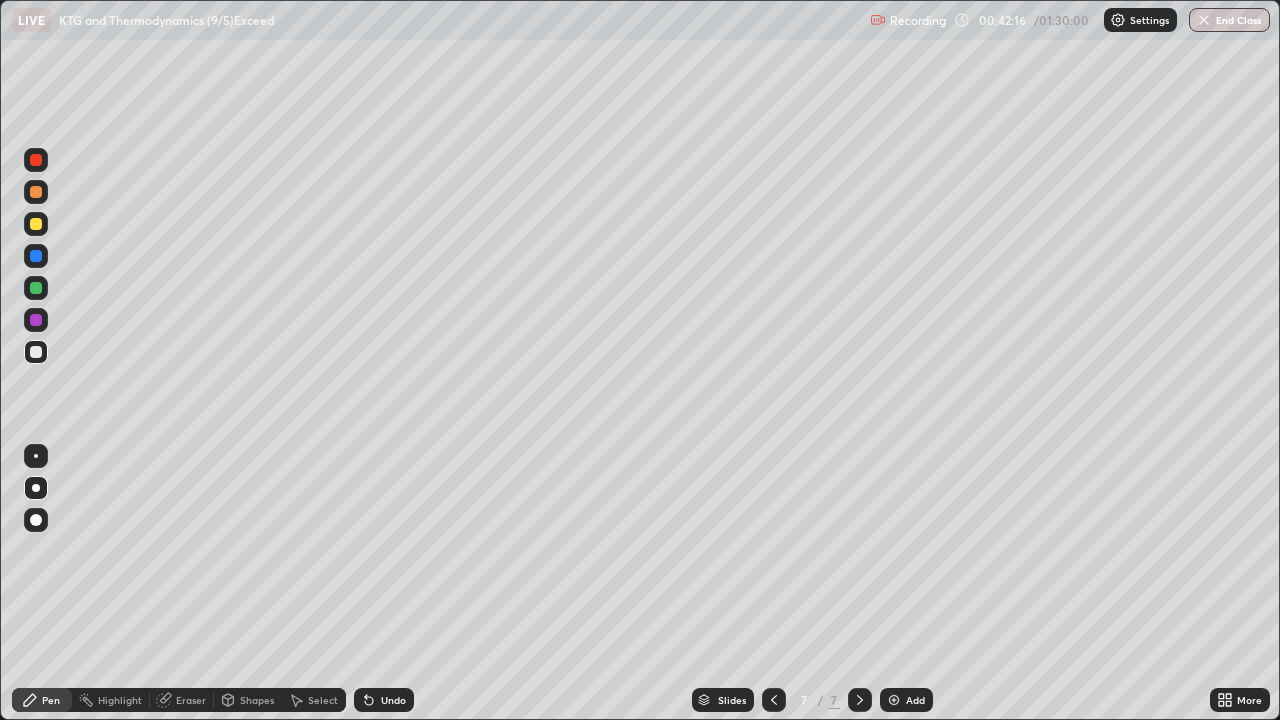 click on "Select" at bounding box center [314, 700] 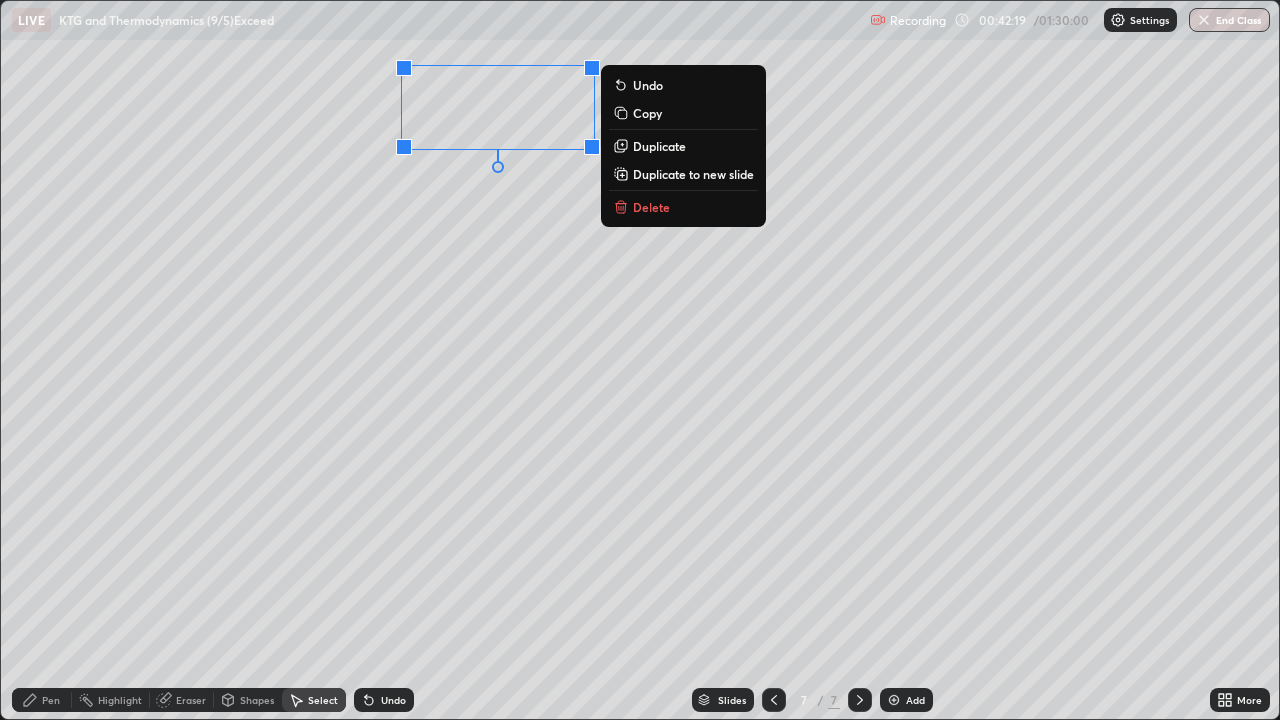 click on "0 ° Undo Copy Duplicate Duplicate to new slide Delete" at bounding box center [640, 360] 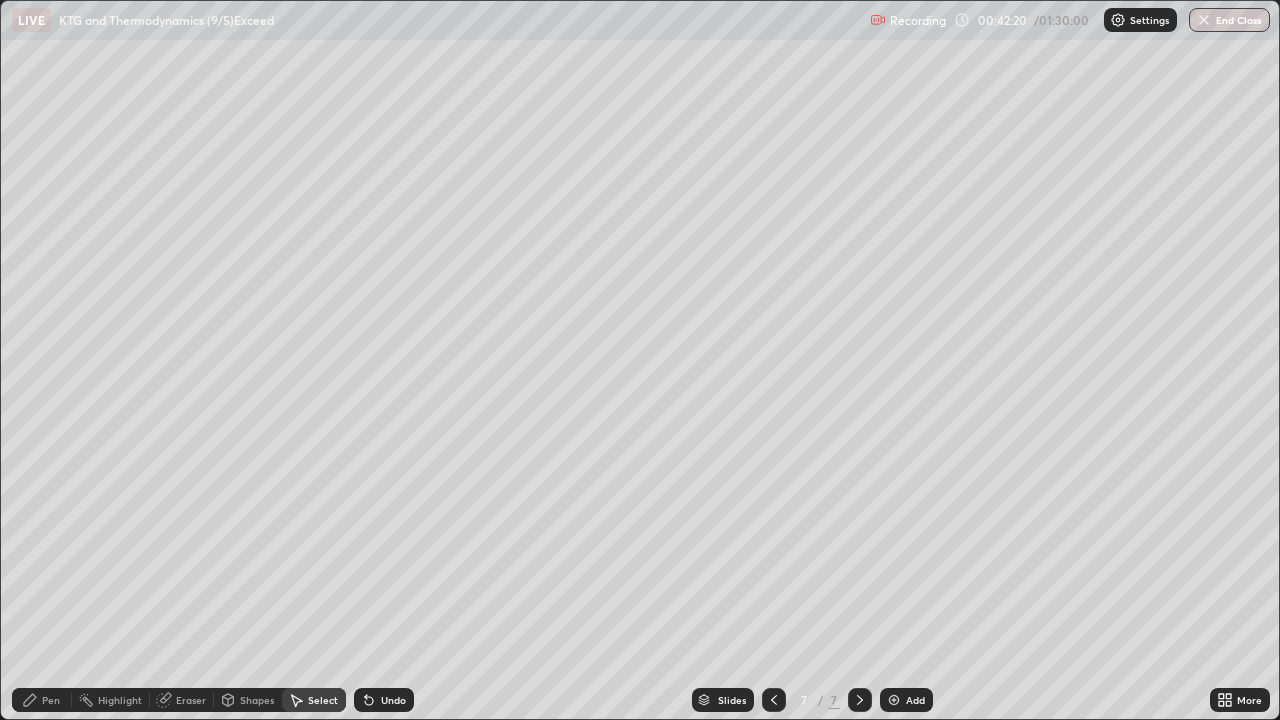click 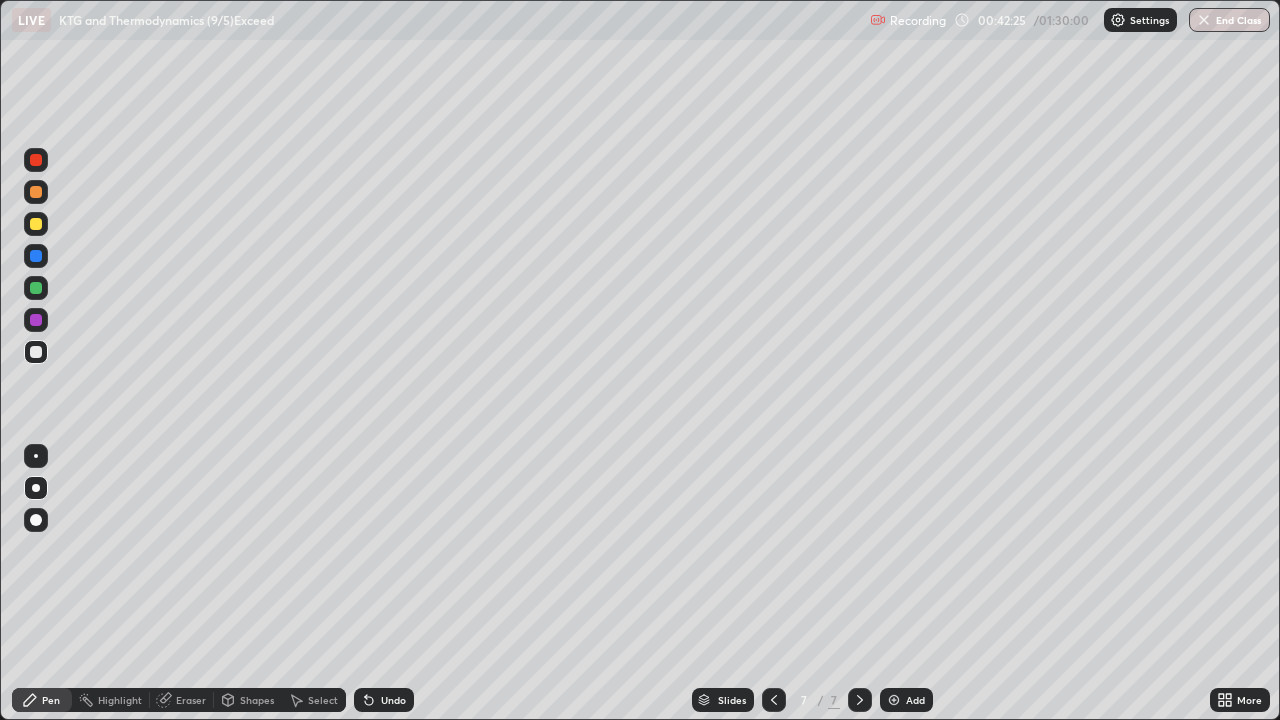 click at bounding box center (36, 224) 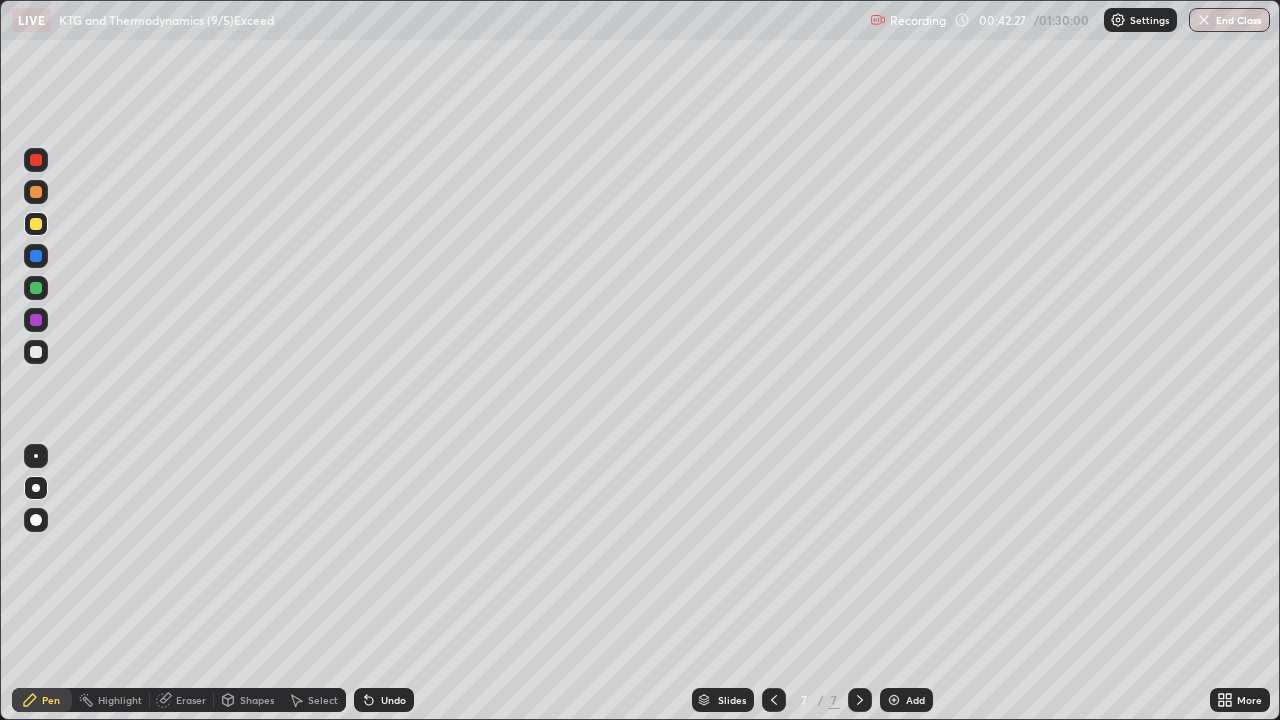 click at bounding box center [36, 456] 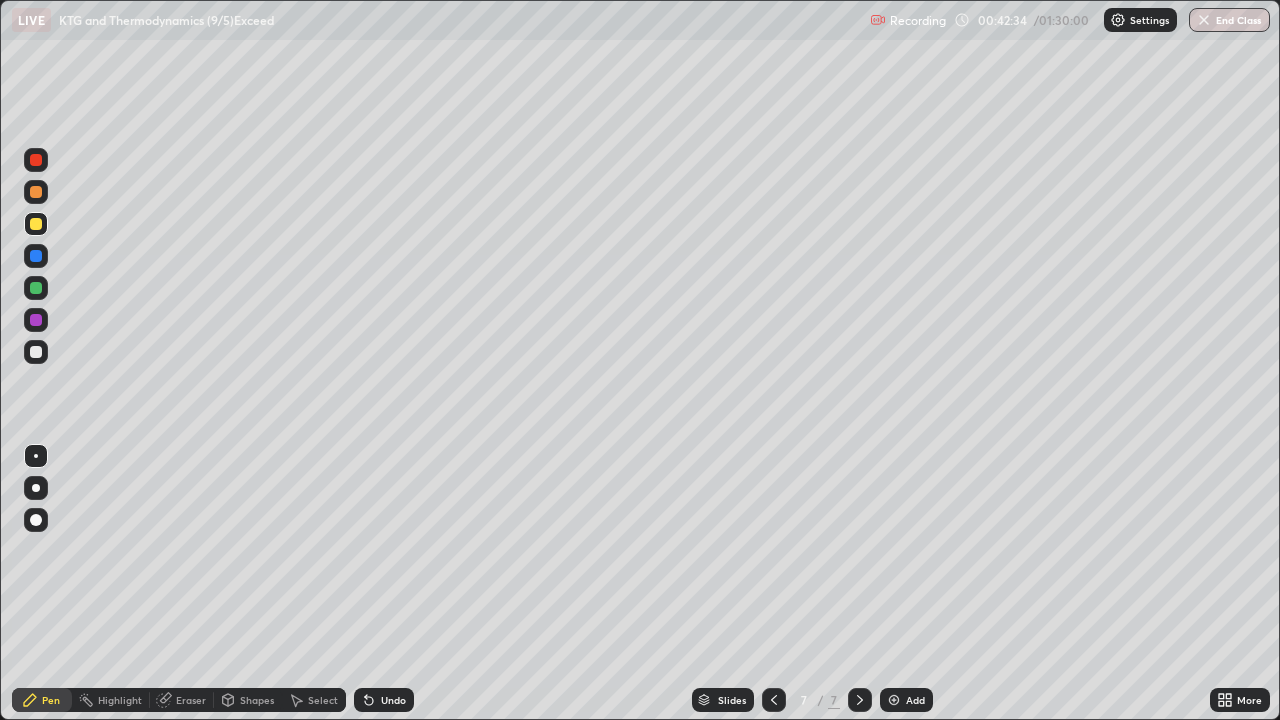 click at bounding box center [36, 488] 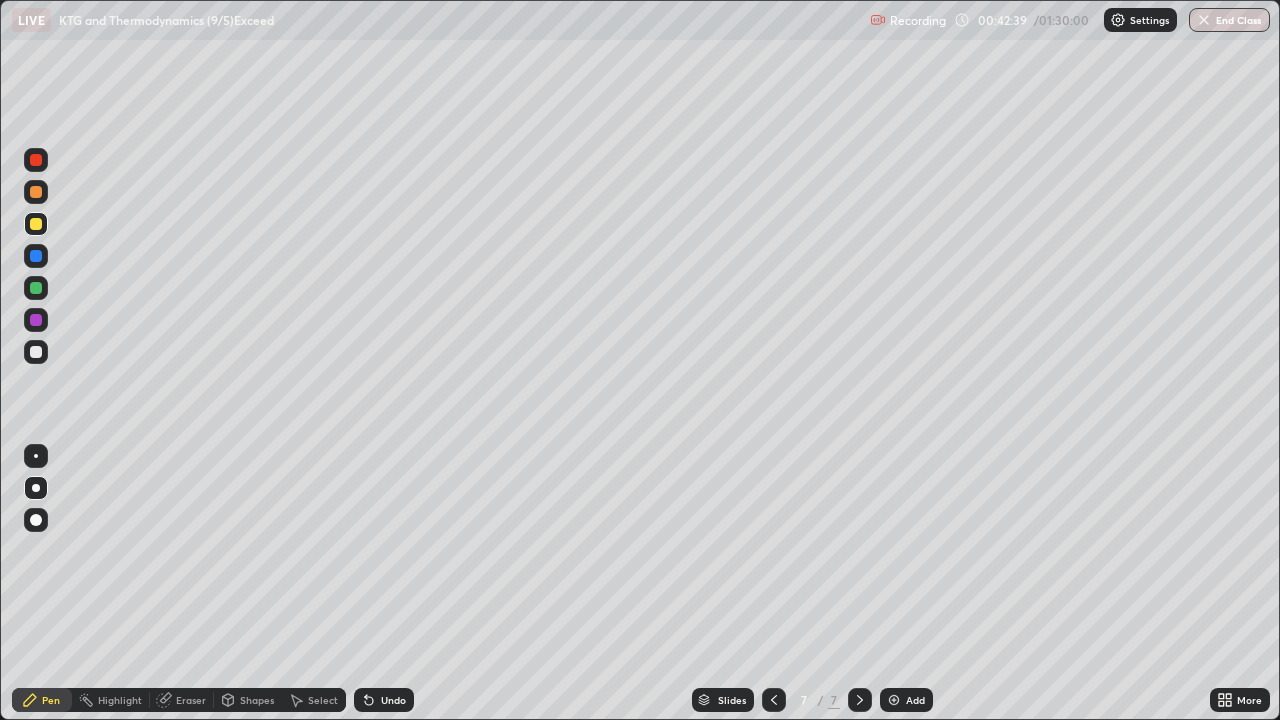 click at bounding box center [36, 352] 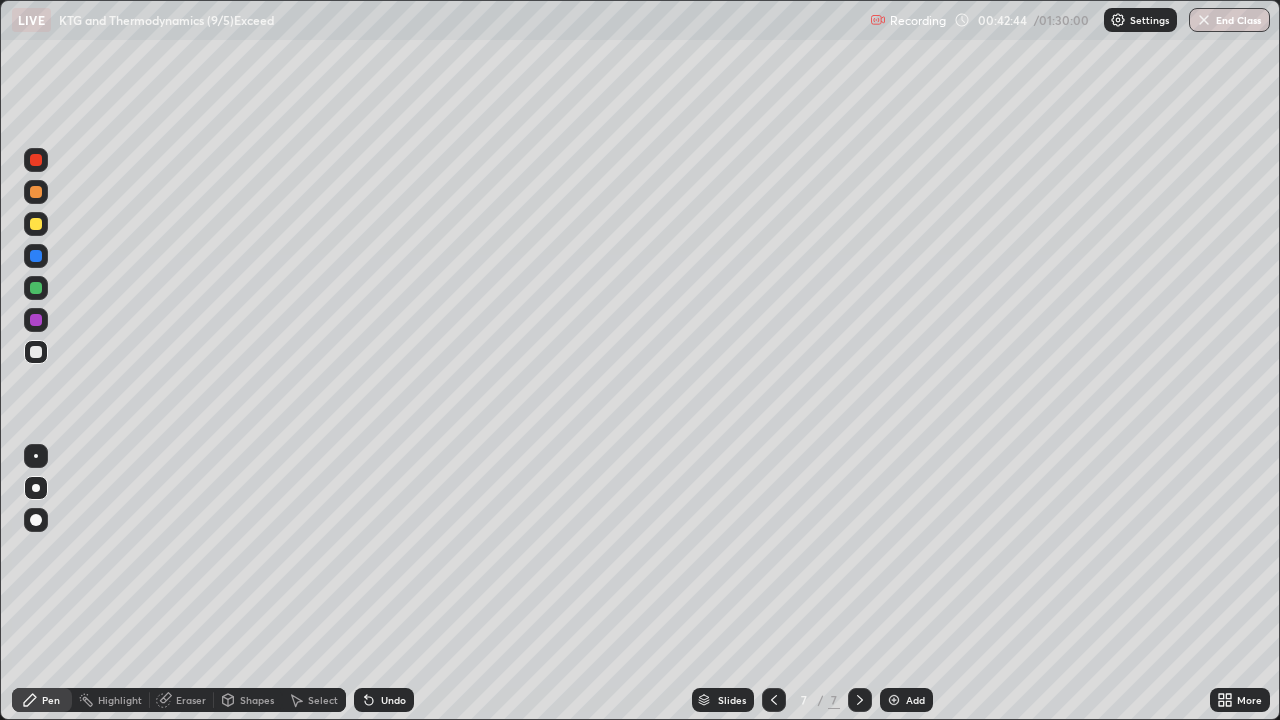 click on "Eraser" at bounding box center [182, 700] 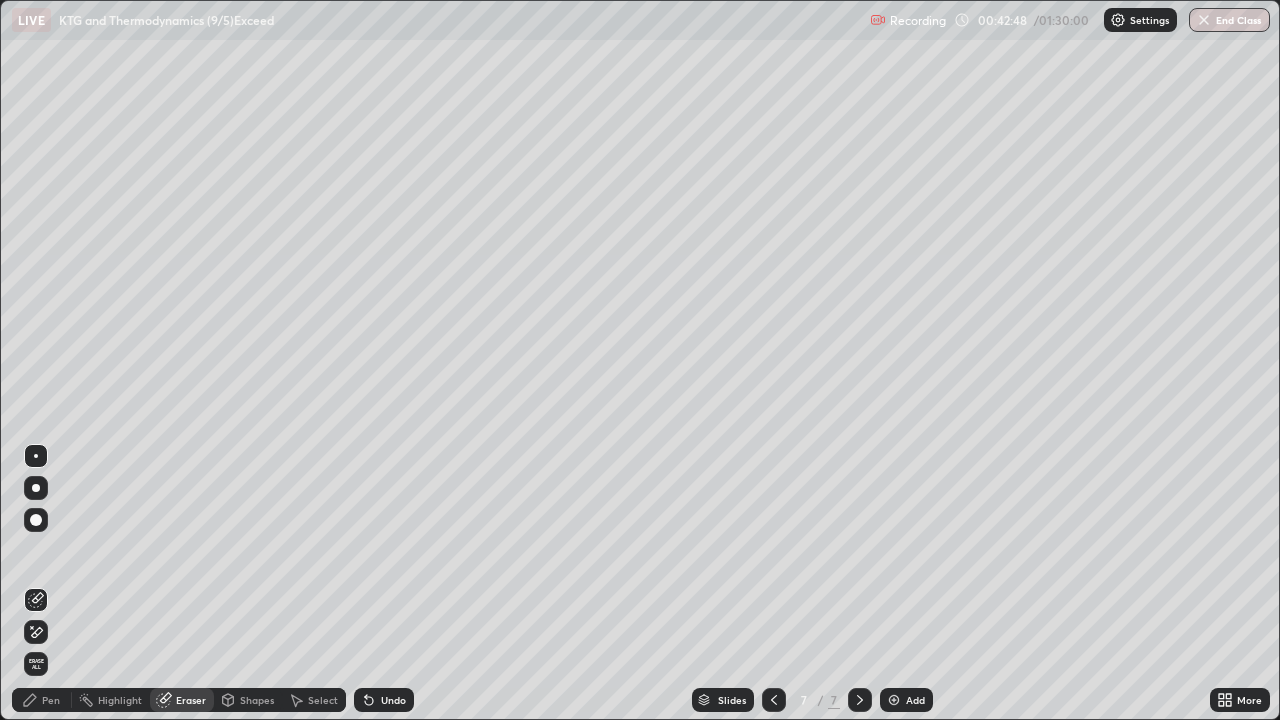click 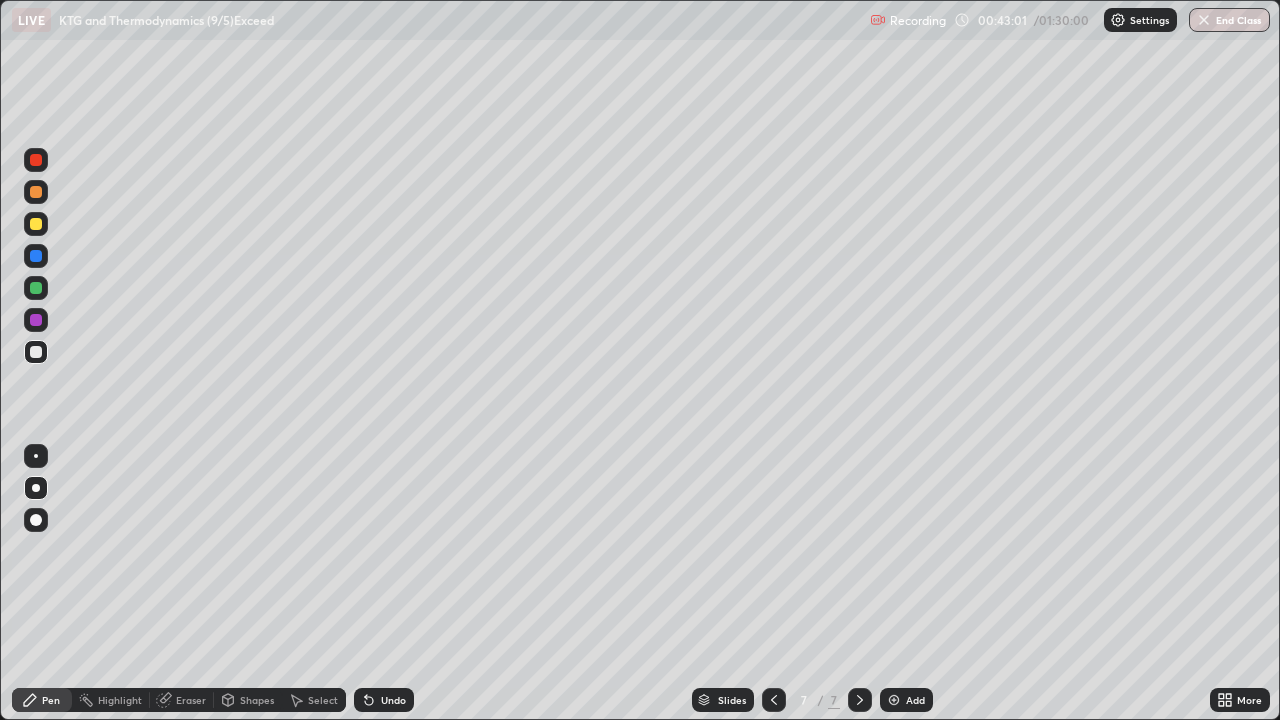 click at bounding box center [36, 352] 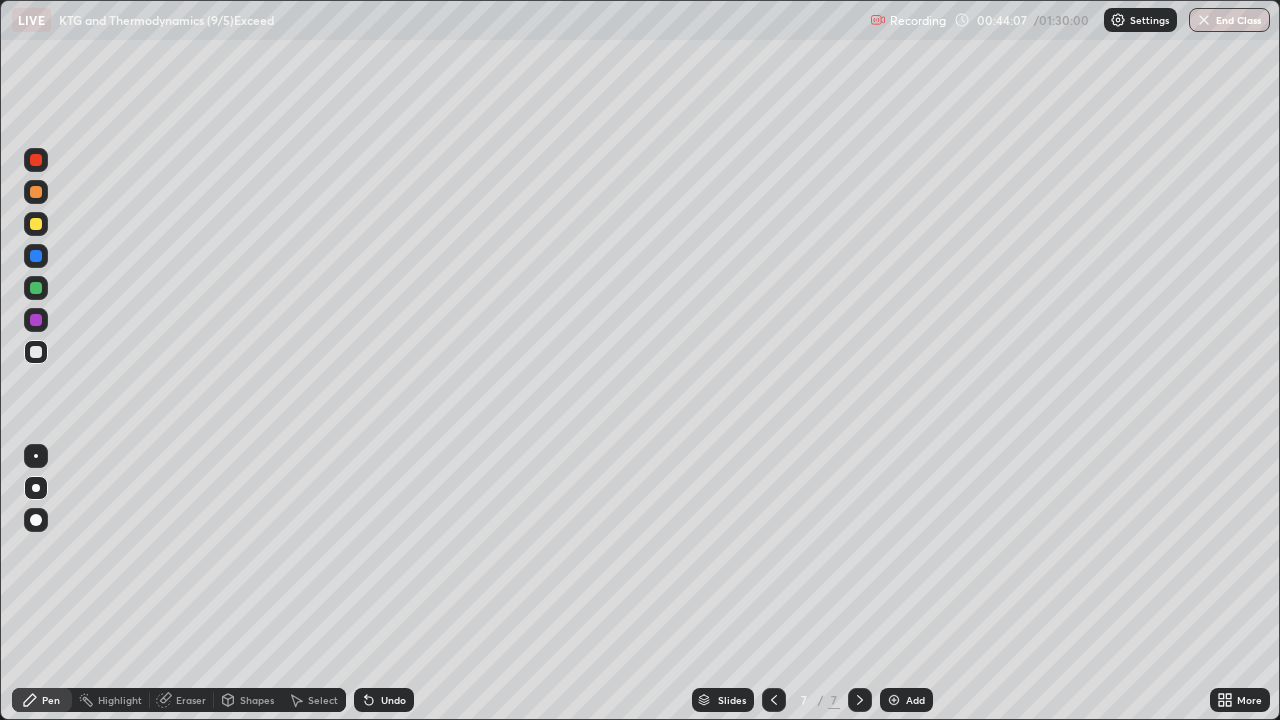 click at bounding box center (36, 352) 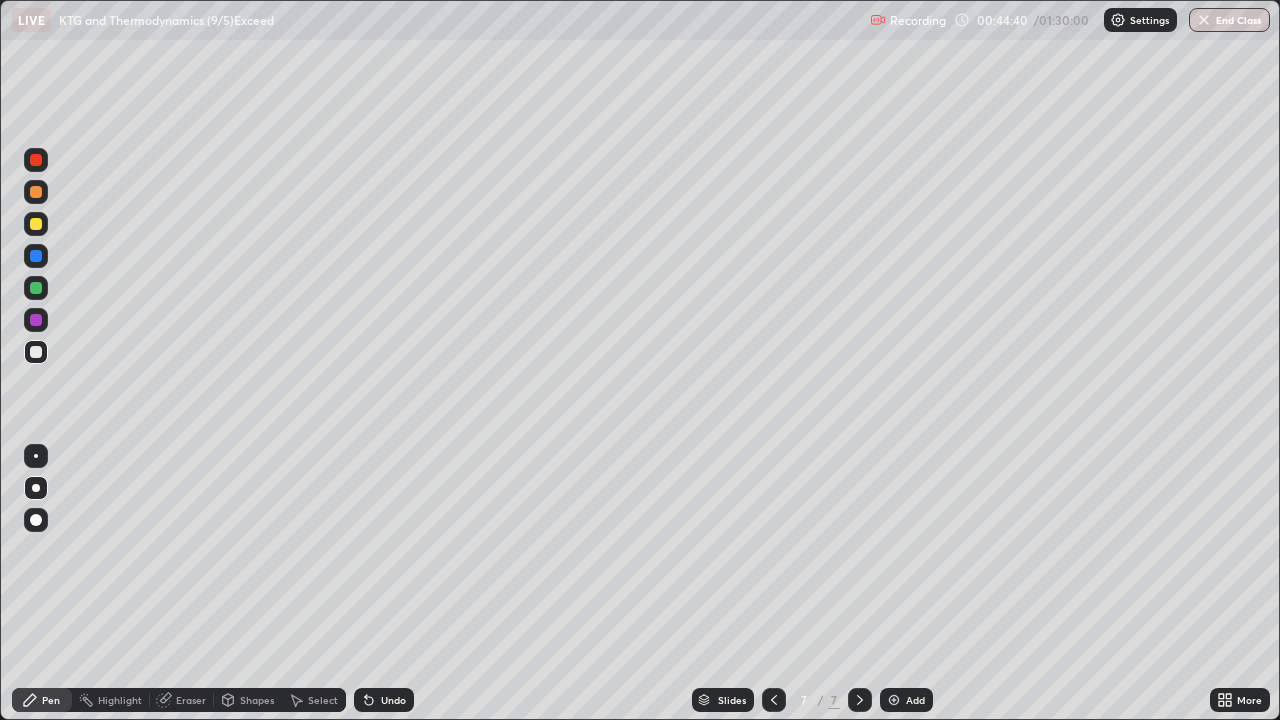 click on "Undo" at bounding box center [384, 700] 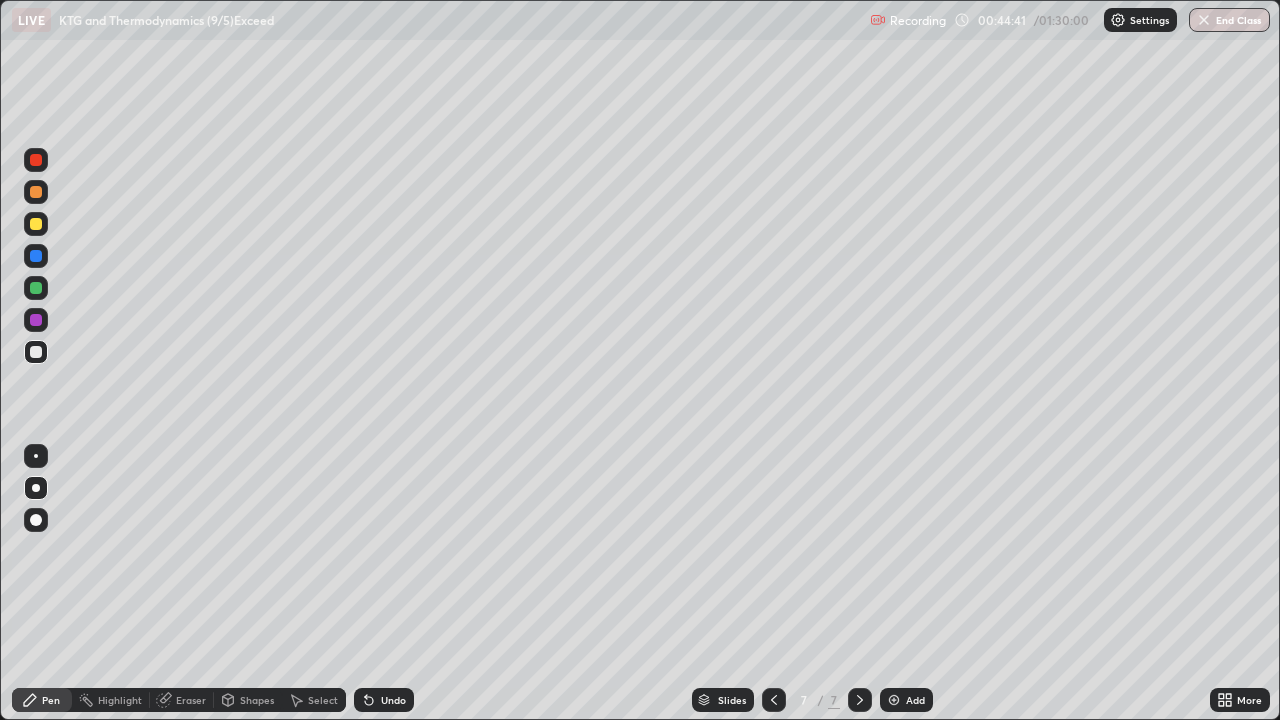 click on "Undo" at bounding box center (393, 700) 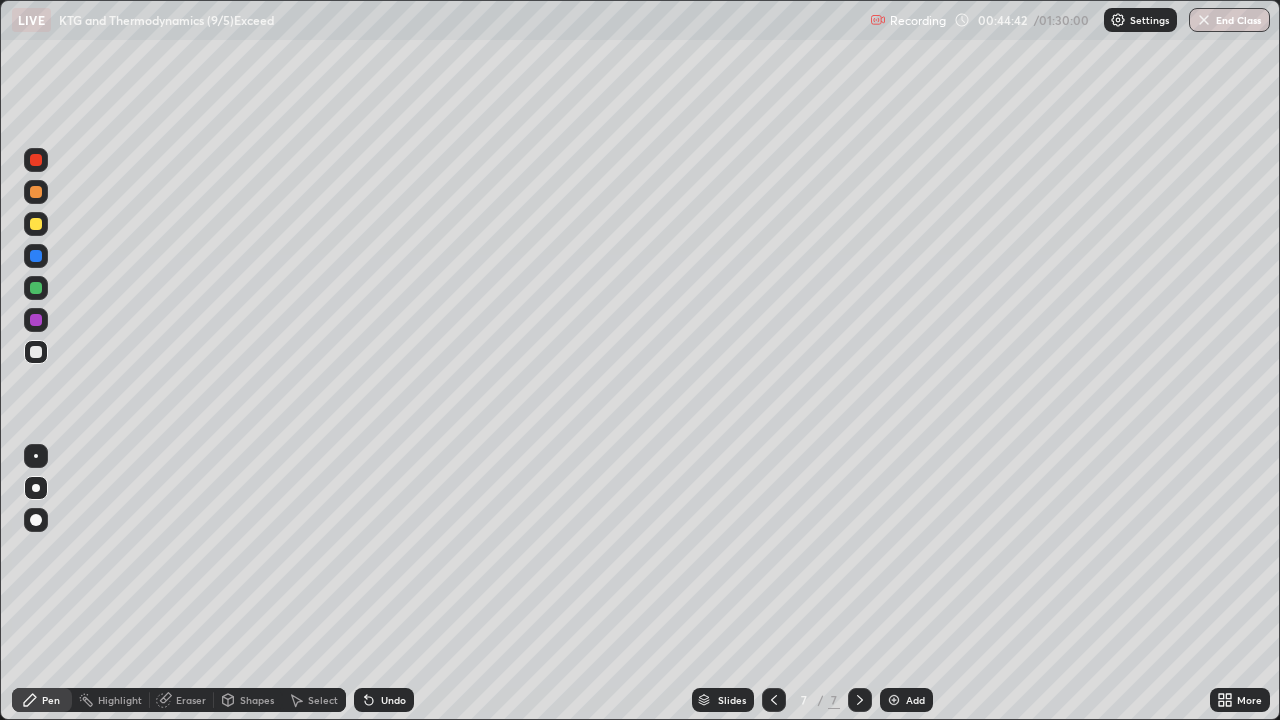 click on "Eraser" at bounding box center (191, 700) 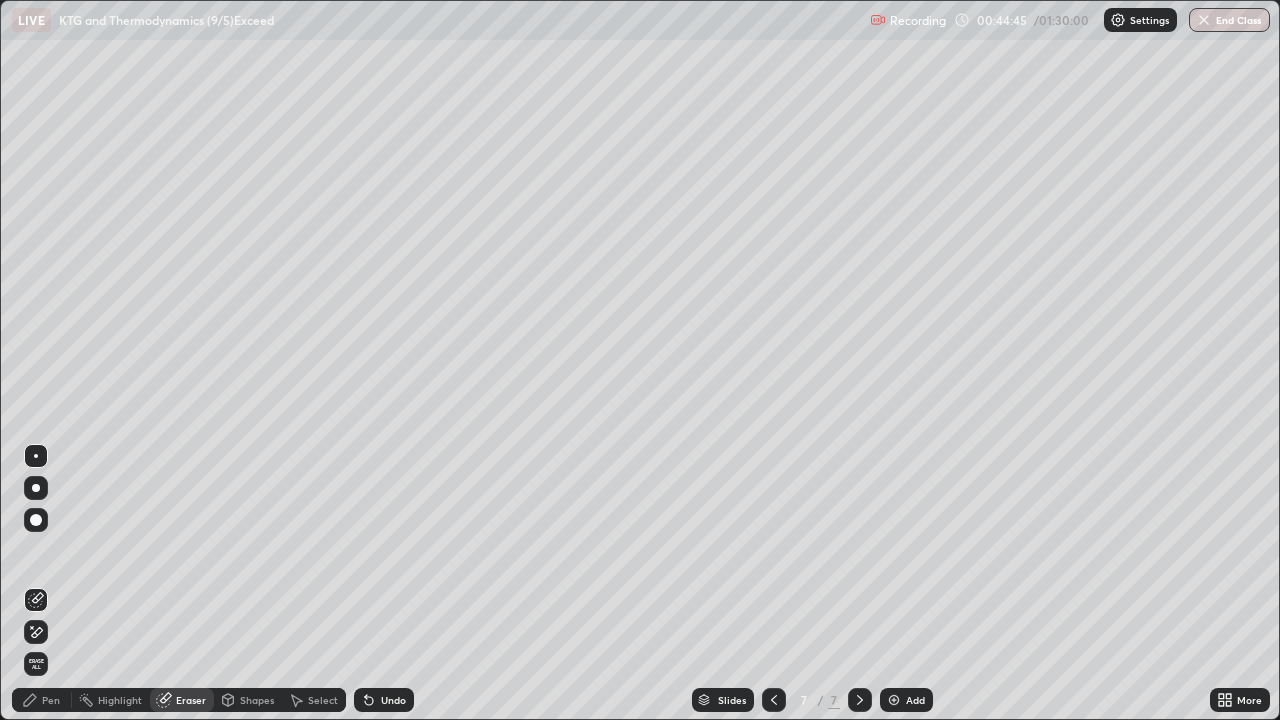 click 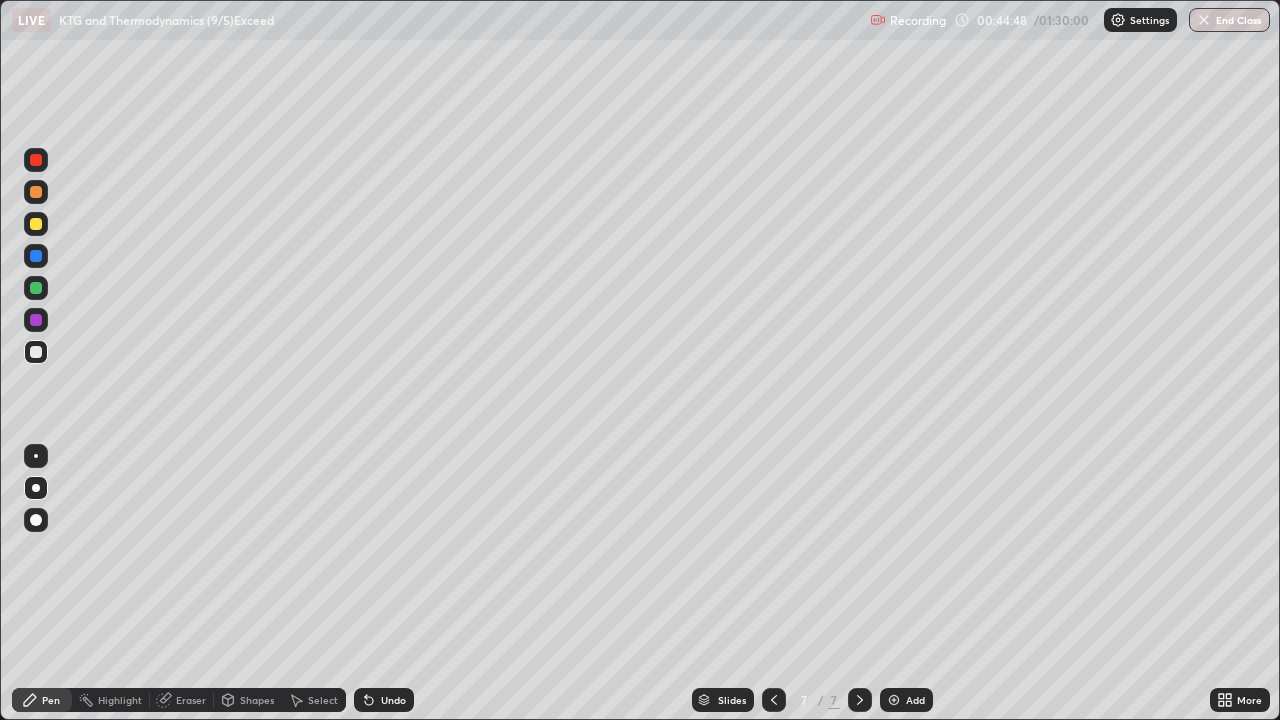 click 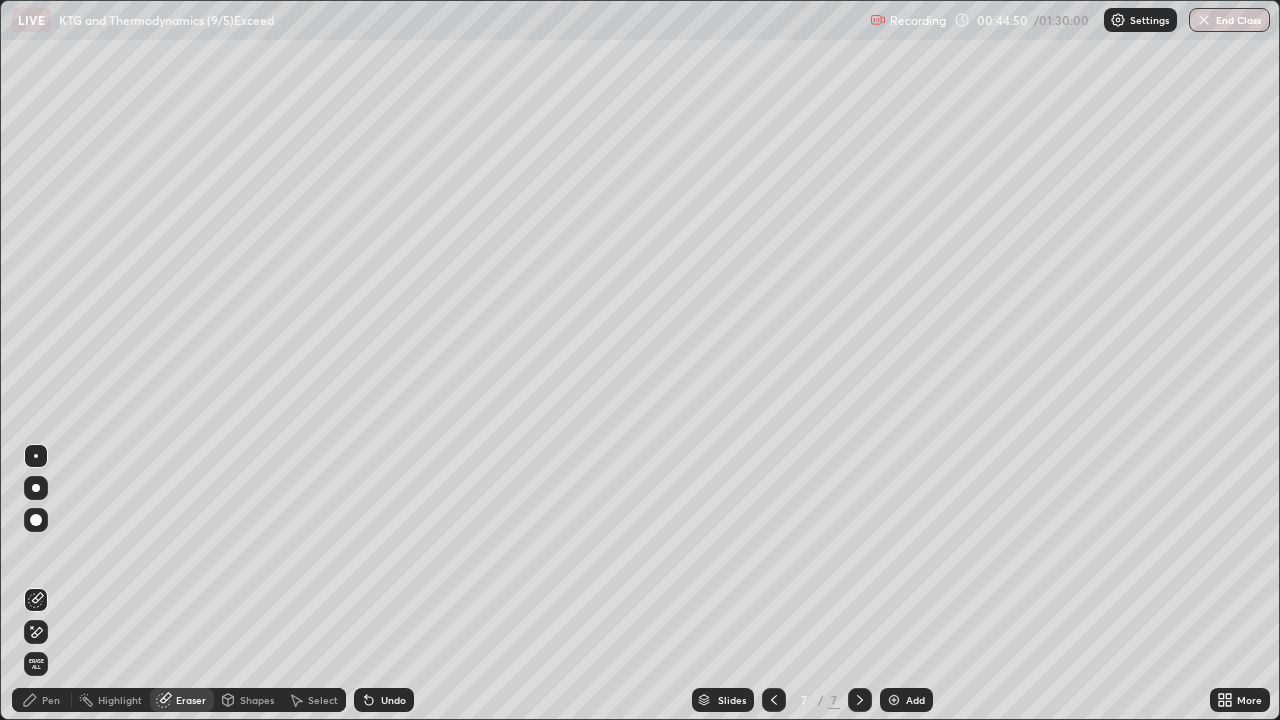 click on "Pen" at bounding box center (42, 700) 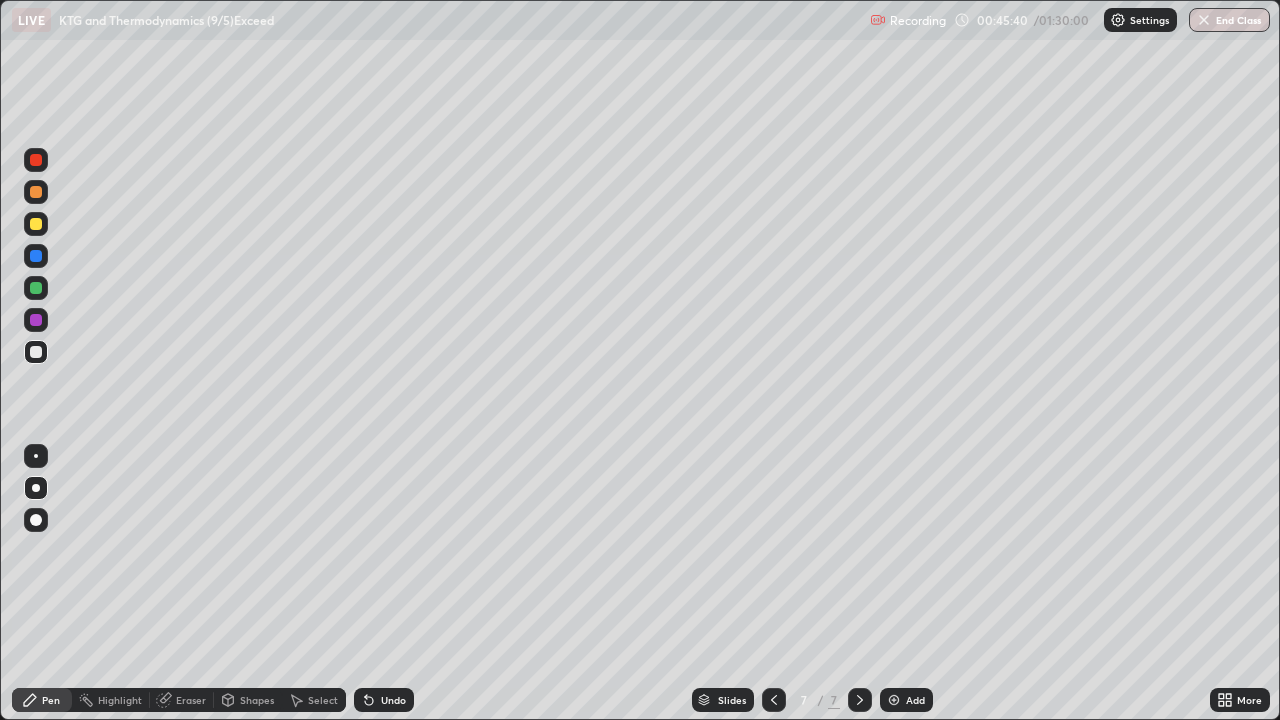 click at bounding box center [36, 288] 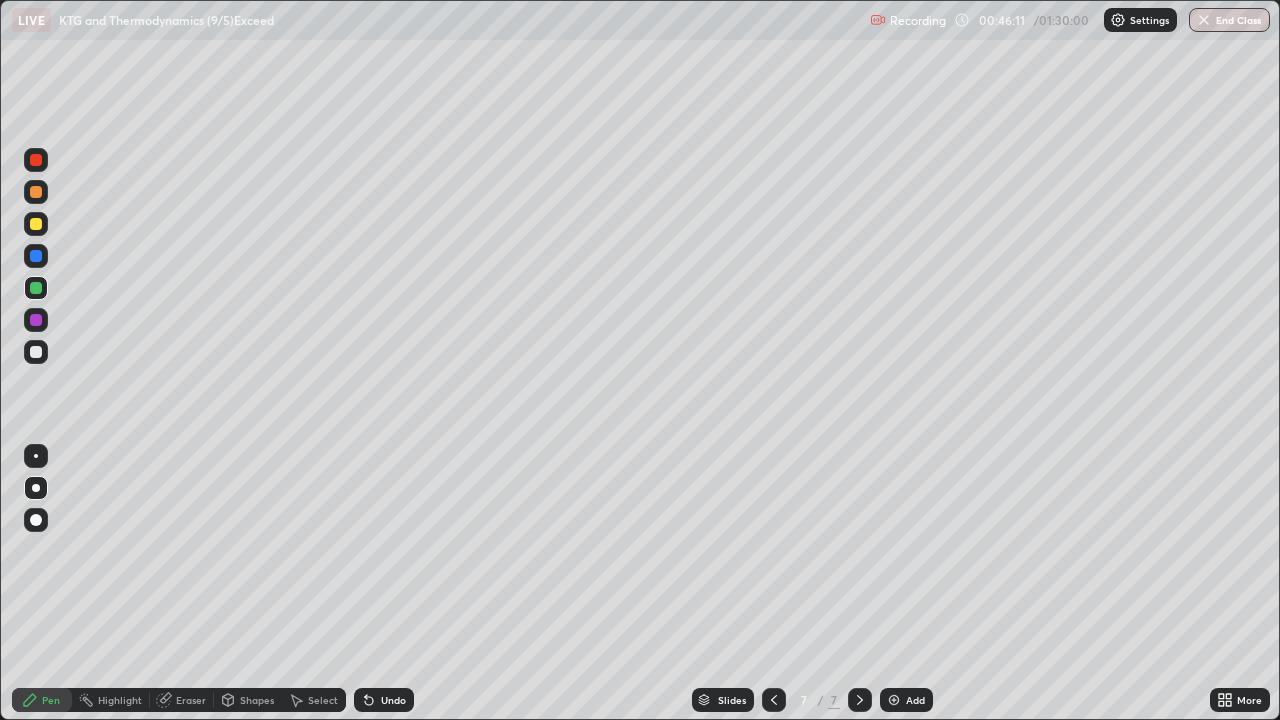 click at bounding box center [36, 352] 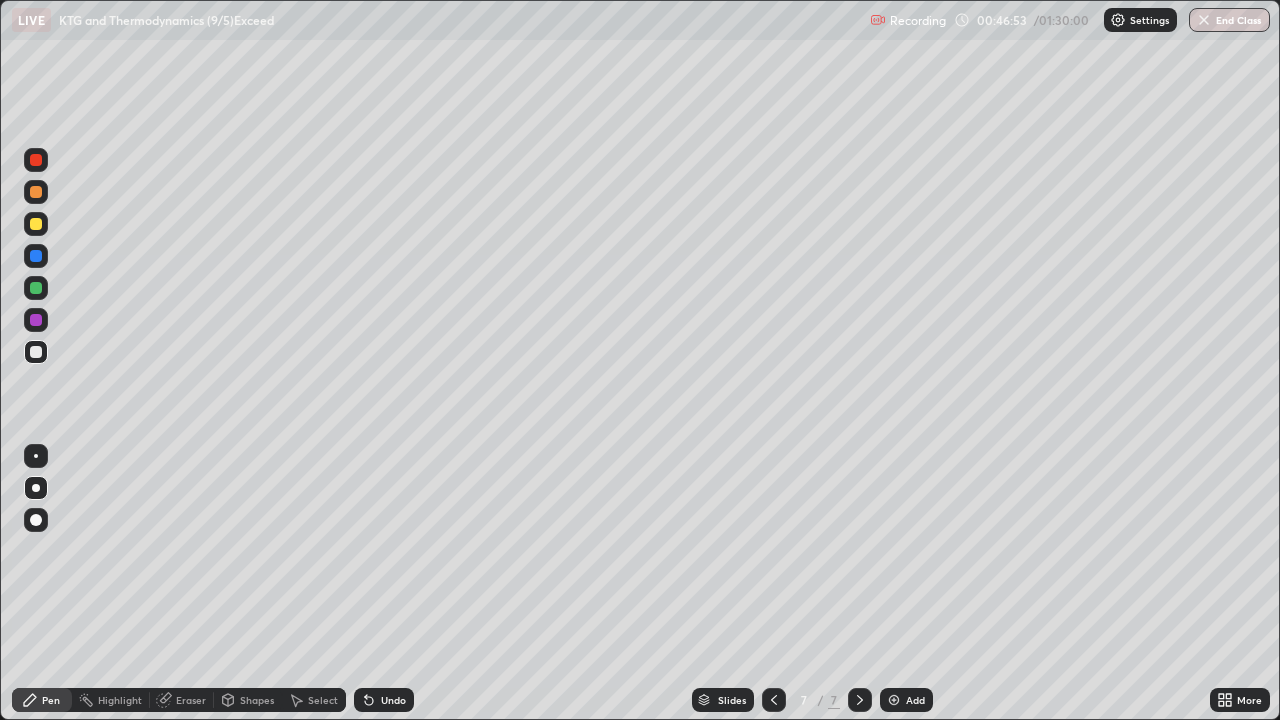 click at bounding box center [36, 320] 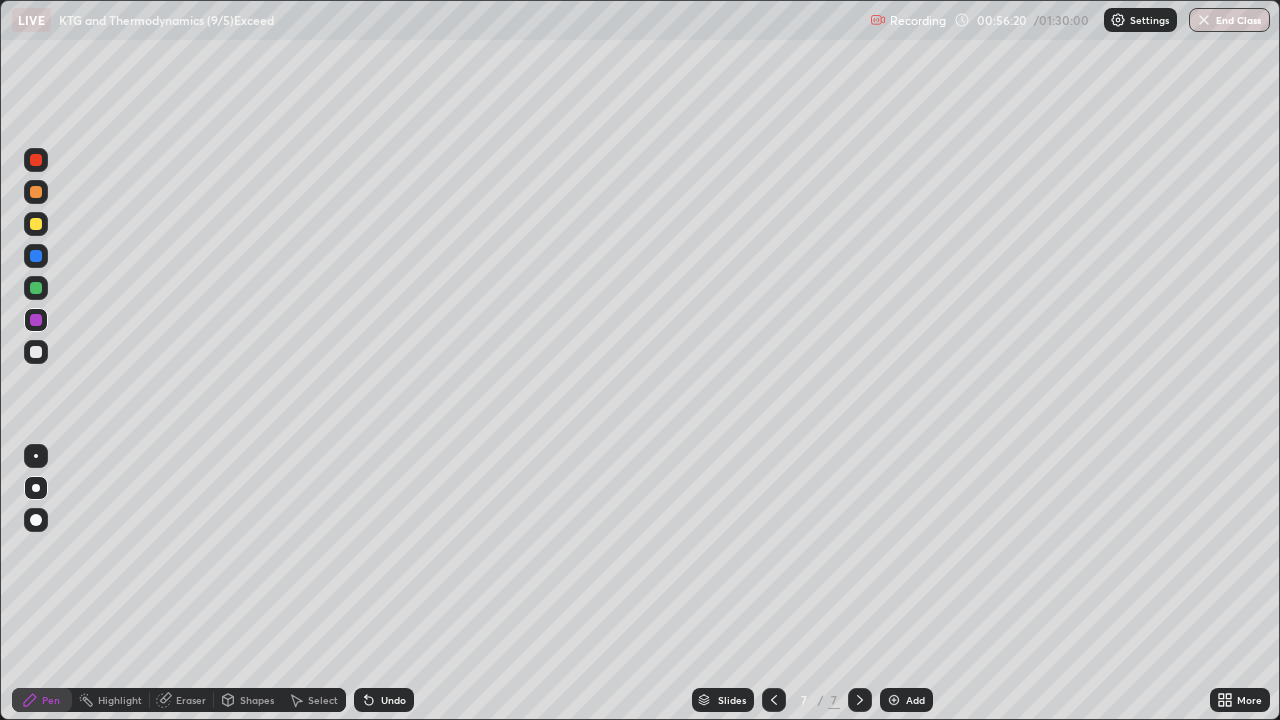 click at bounding box center (36, 352) 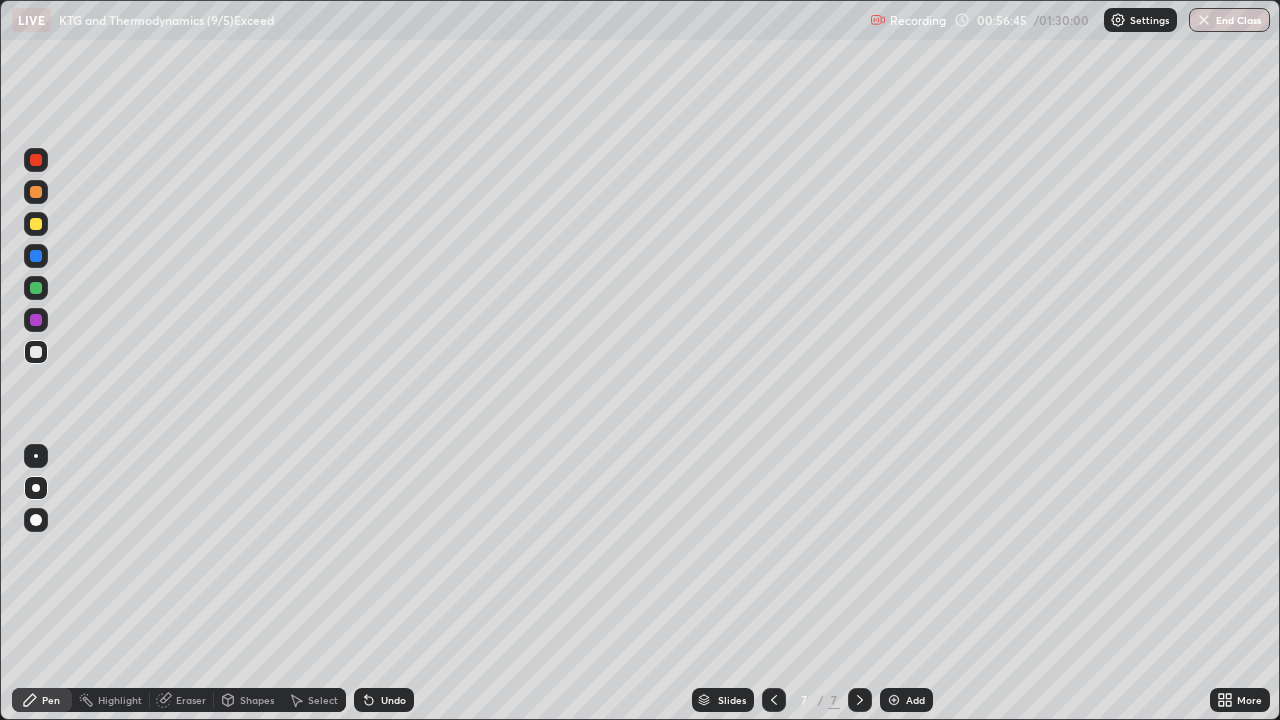 click on "Undo" at bounding box center [393, 700] 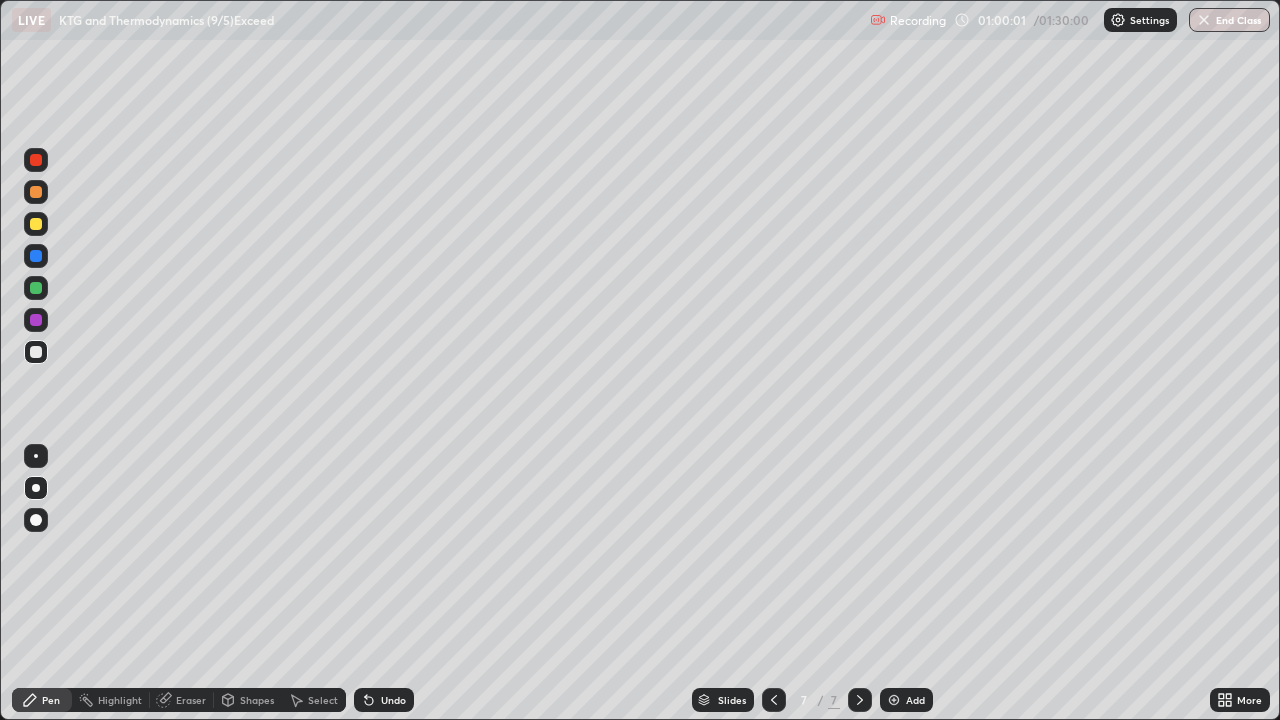 click at bounding box center (36, 224) 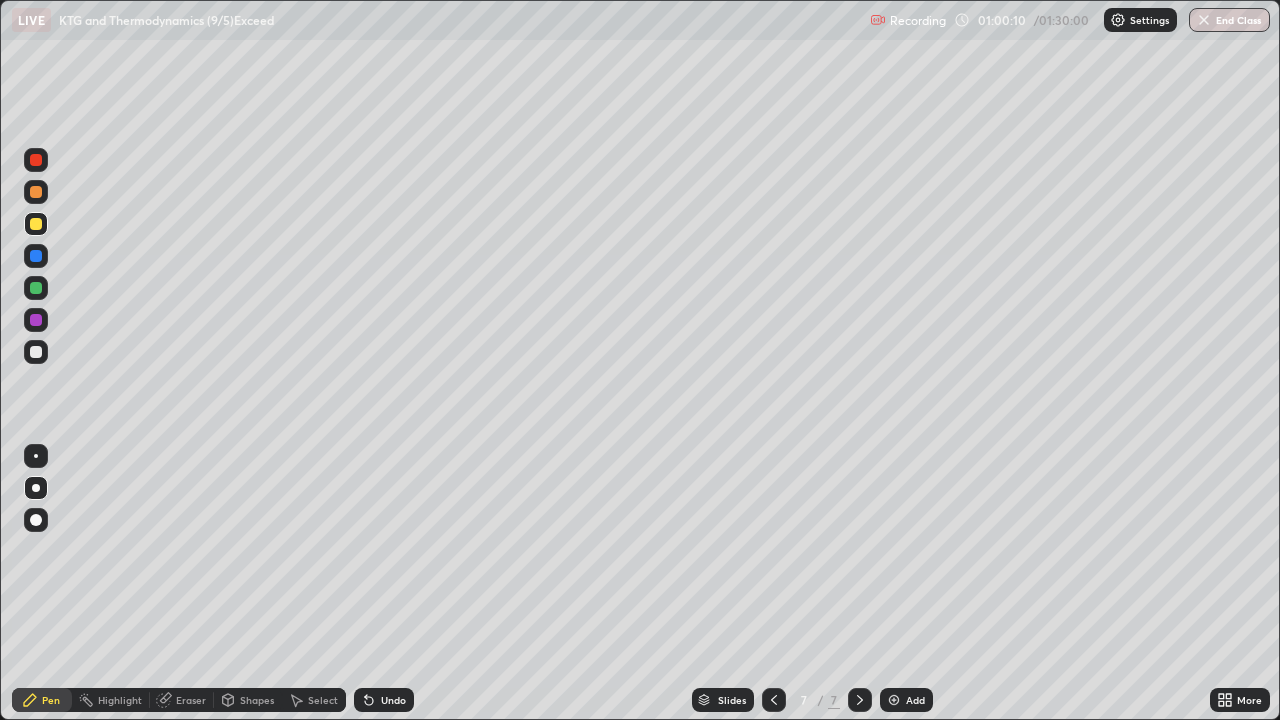 click at bounding box center (36, 352) 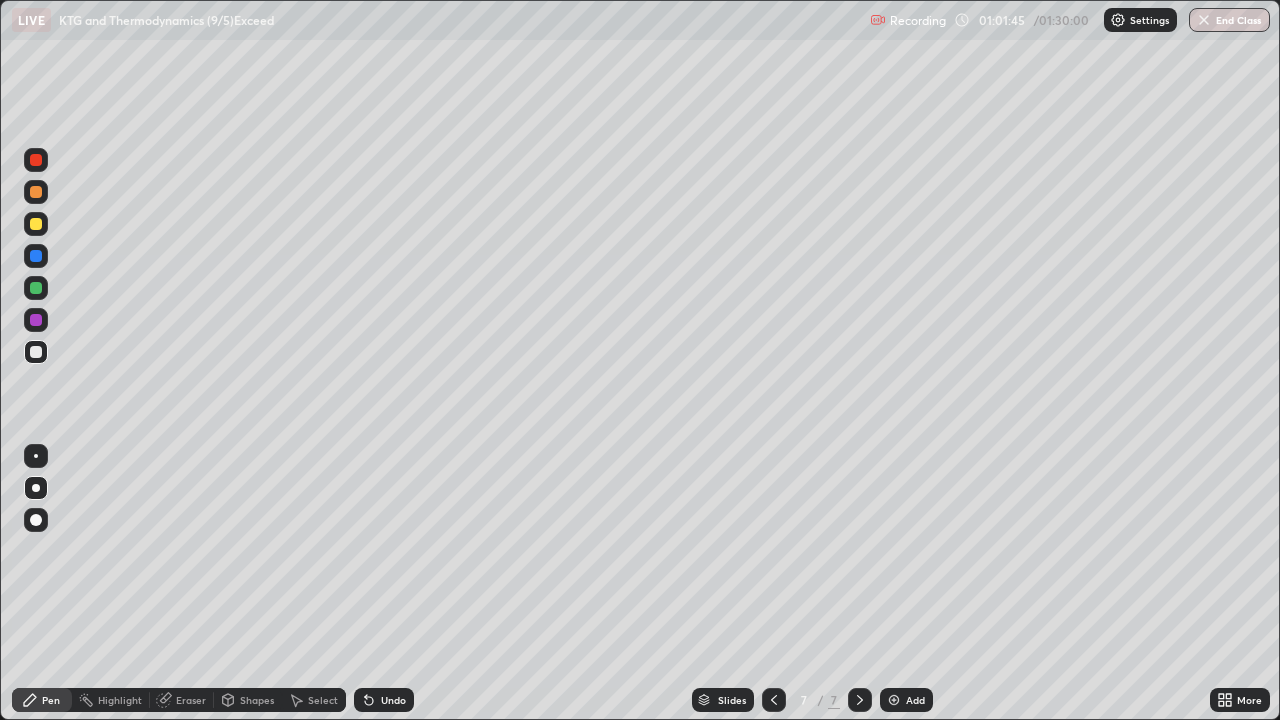 click at bounding box center (36, 320) 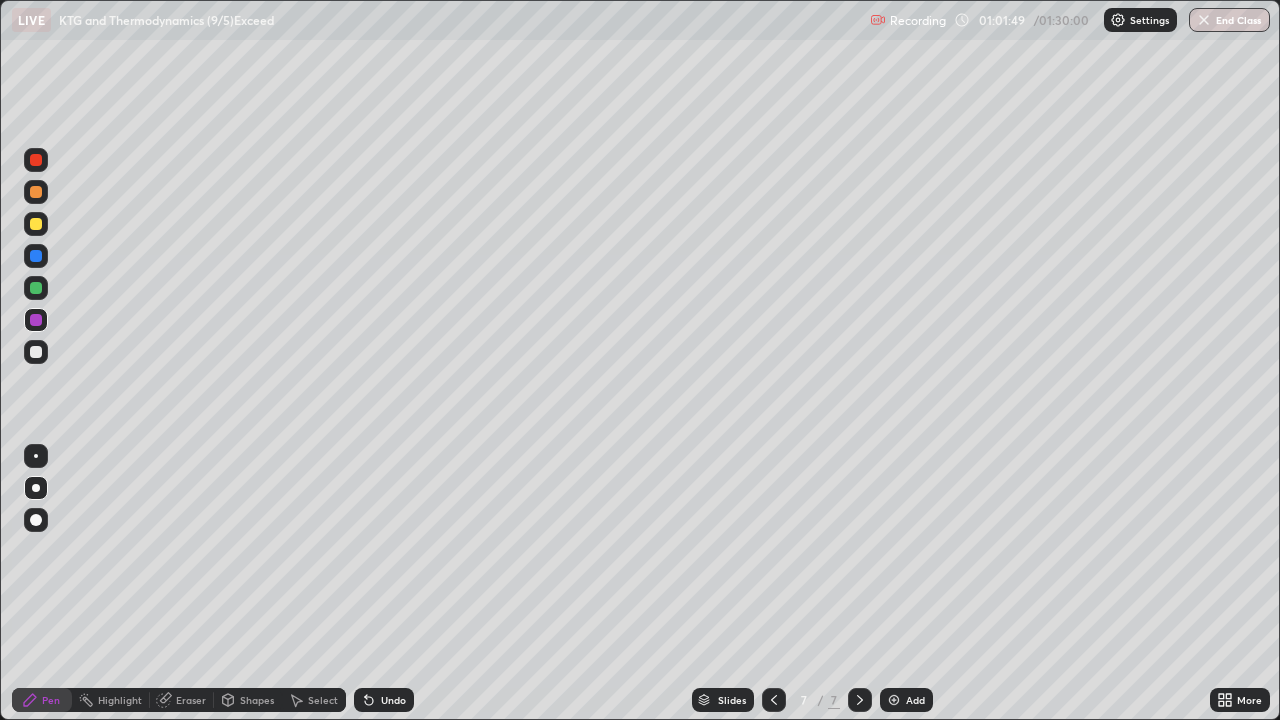 click at bounding box center (36, 352) 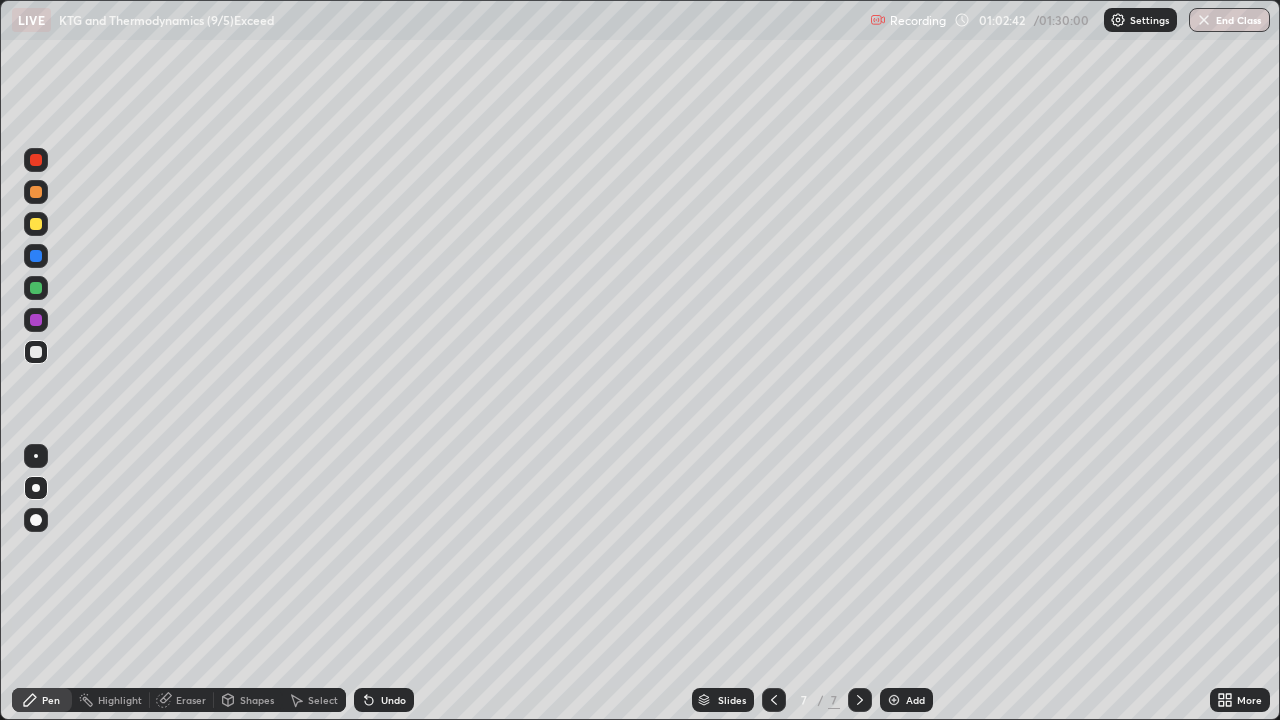 click on "Undo" at bounding box center [384, 700] 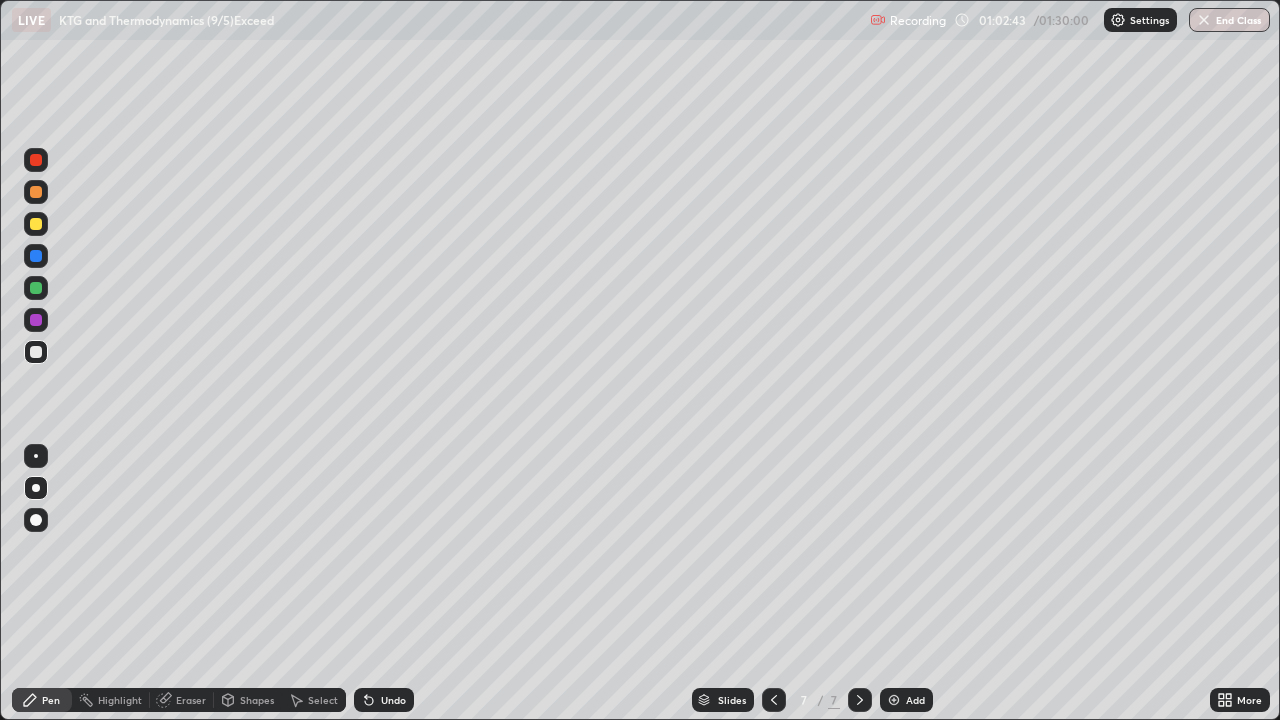 click on "Undo" at bounding box center [384, 700] 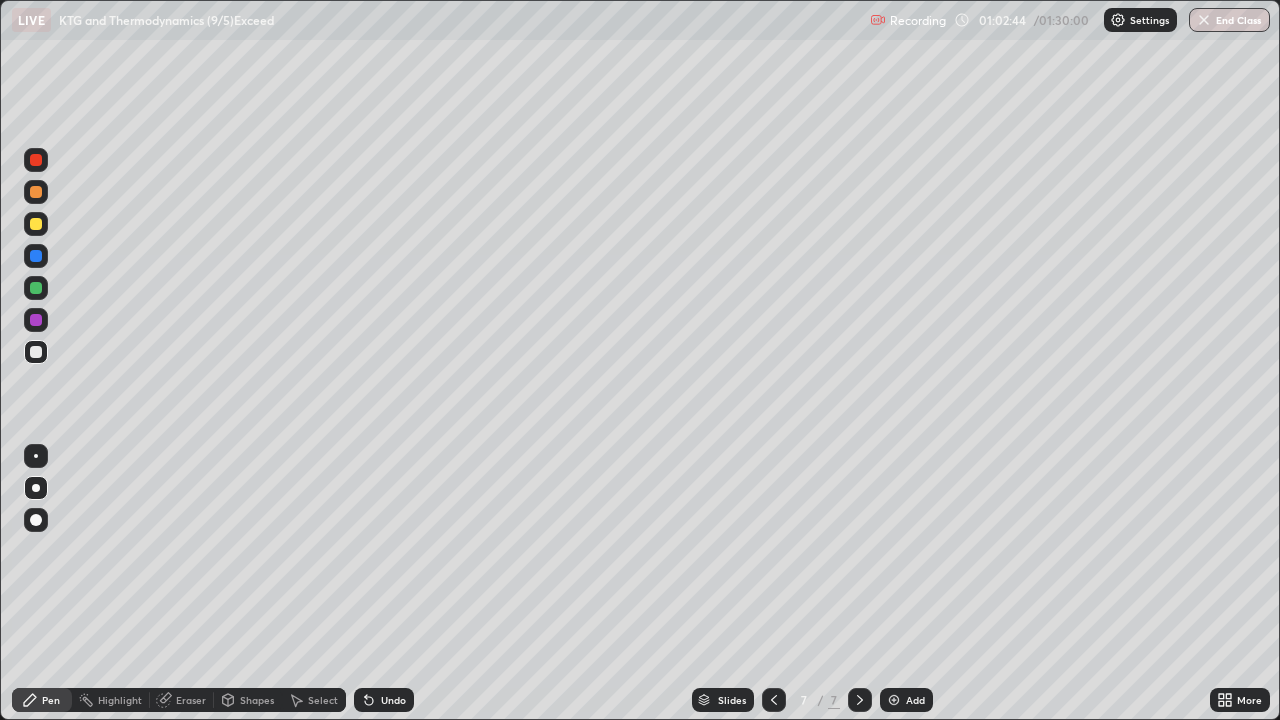 click on "Undo" at bounding box center (384, 700) 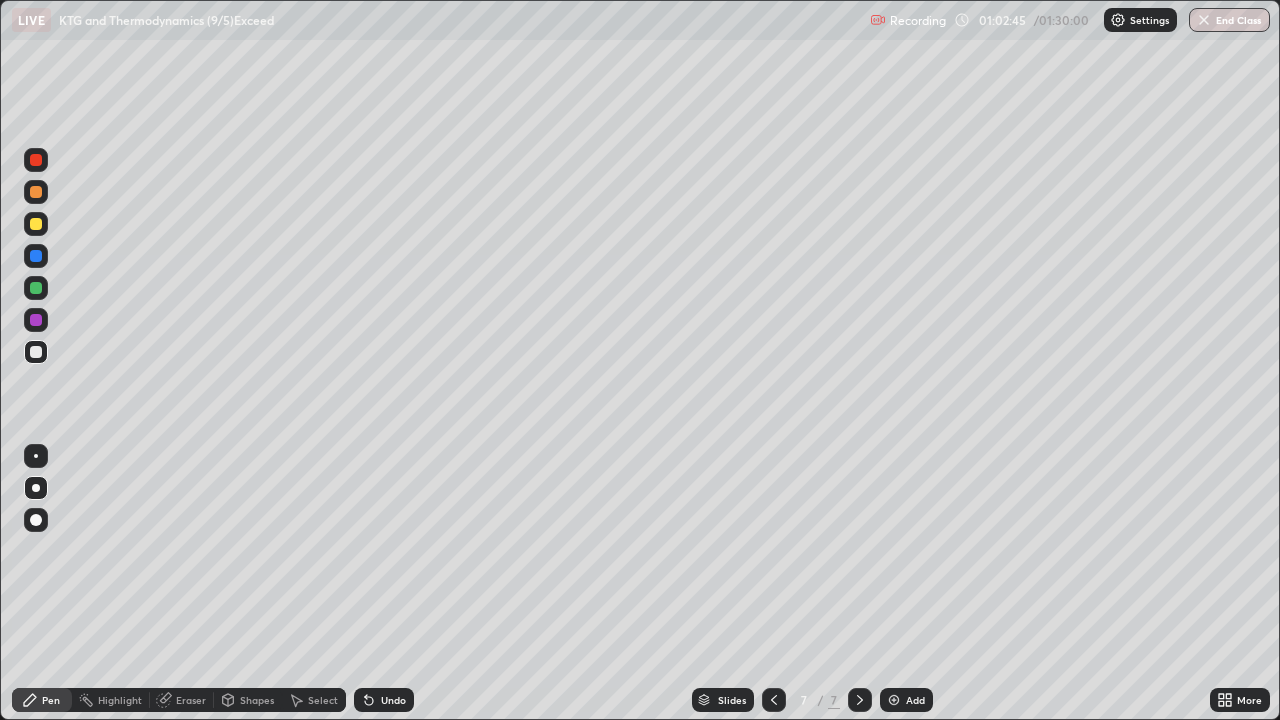 click on "Undo" at bounding box center (384, 700) 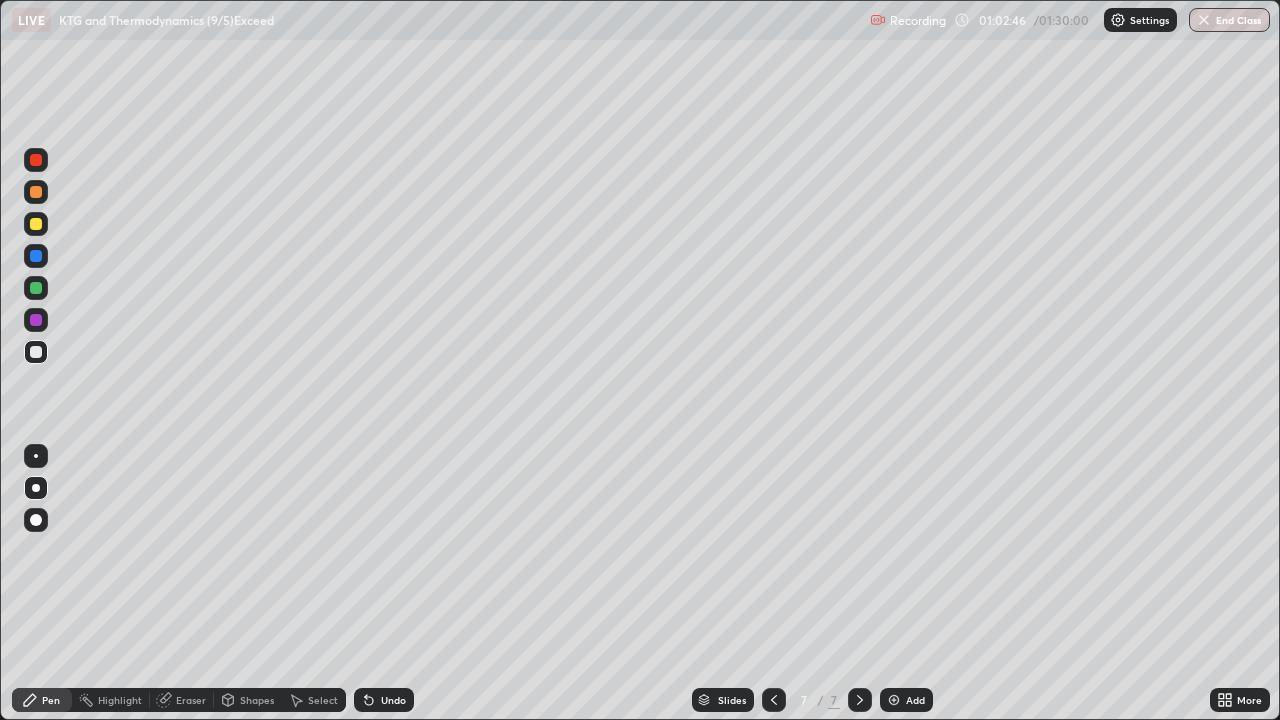 click 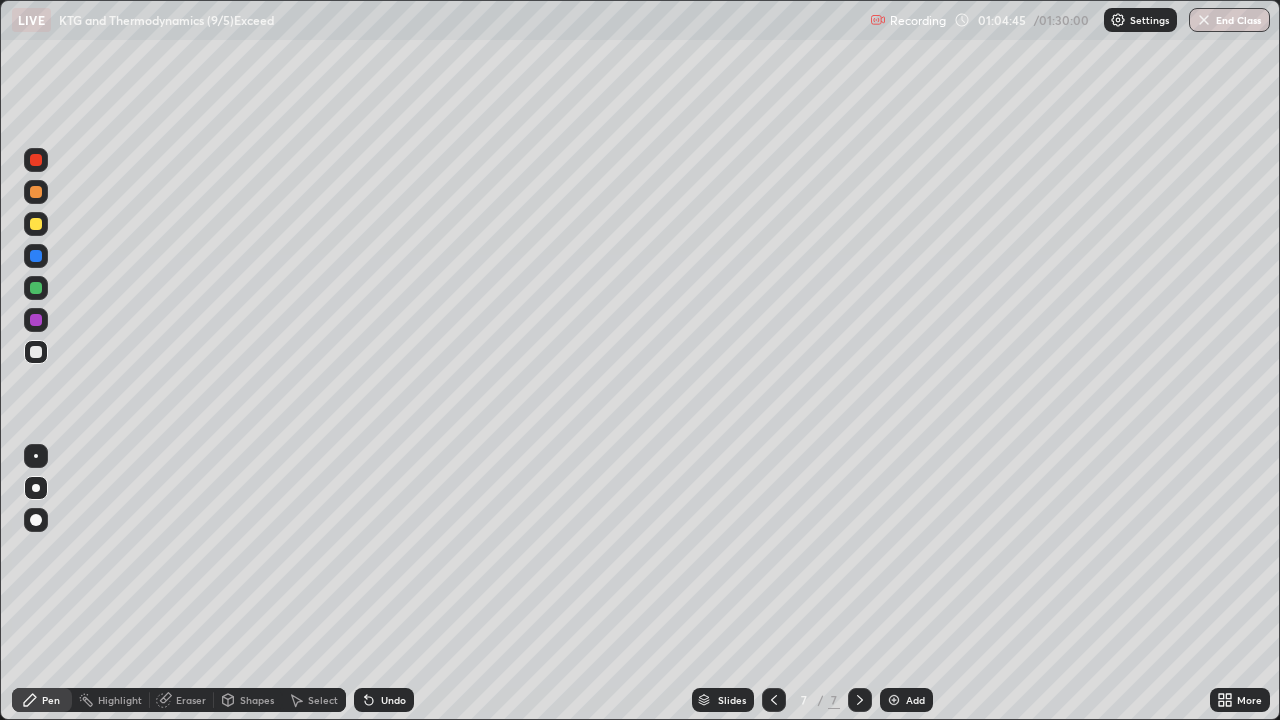 click at bounding box center (894, 700) 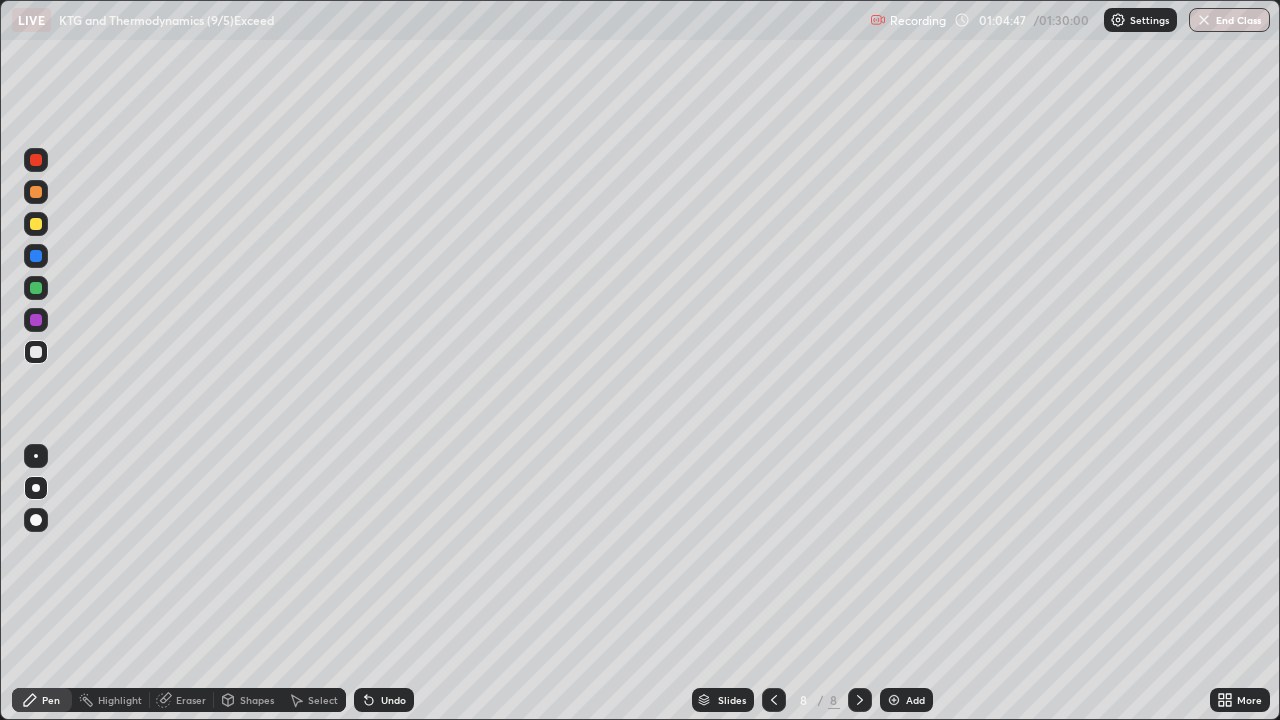 click at bounding box center [36, 224] 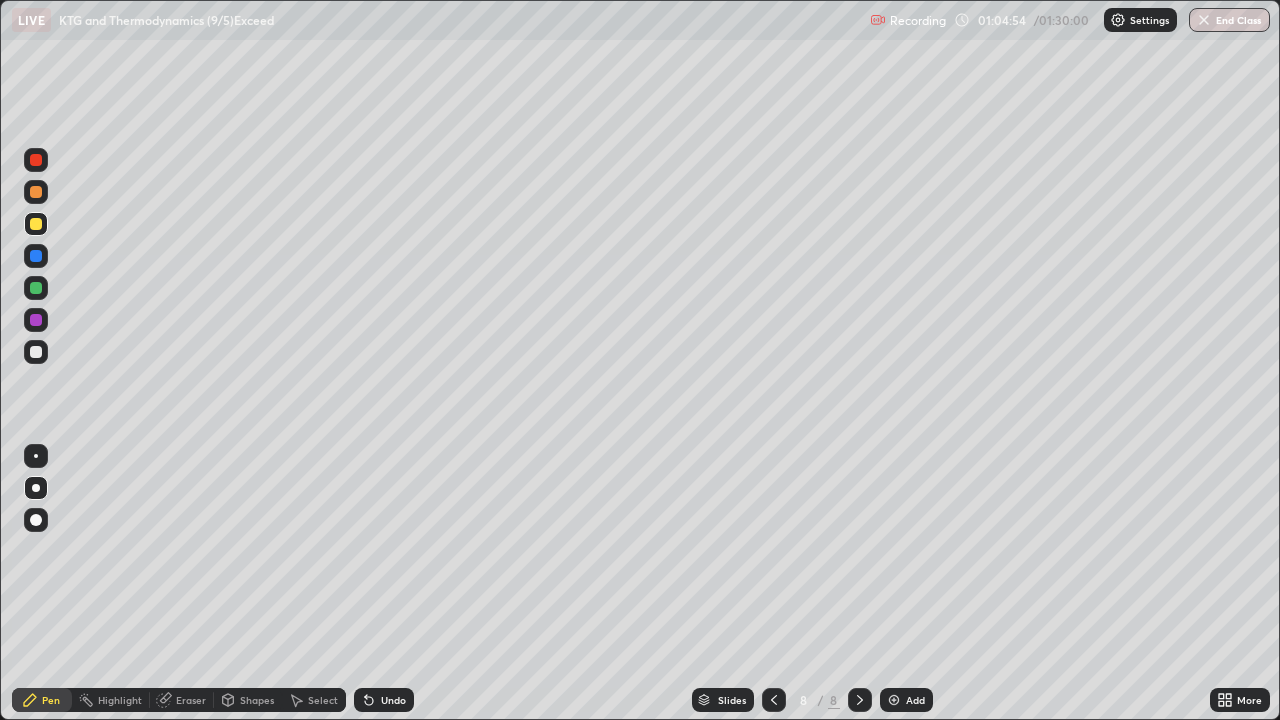 click at bounding box center (36, 352) 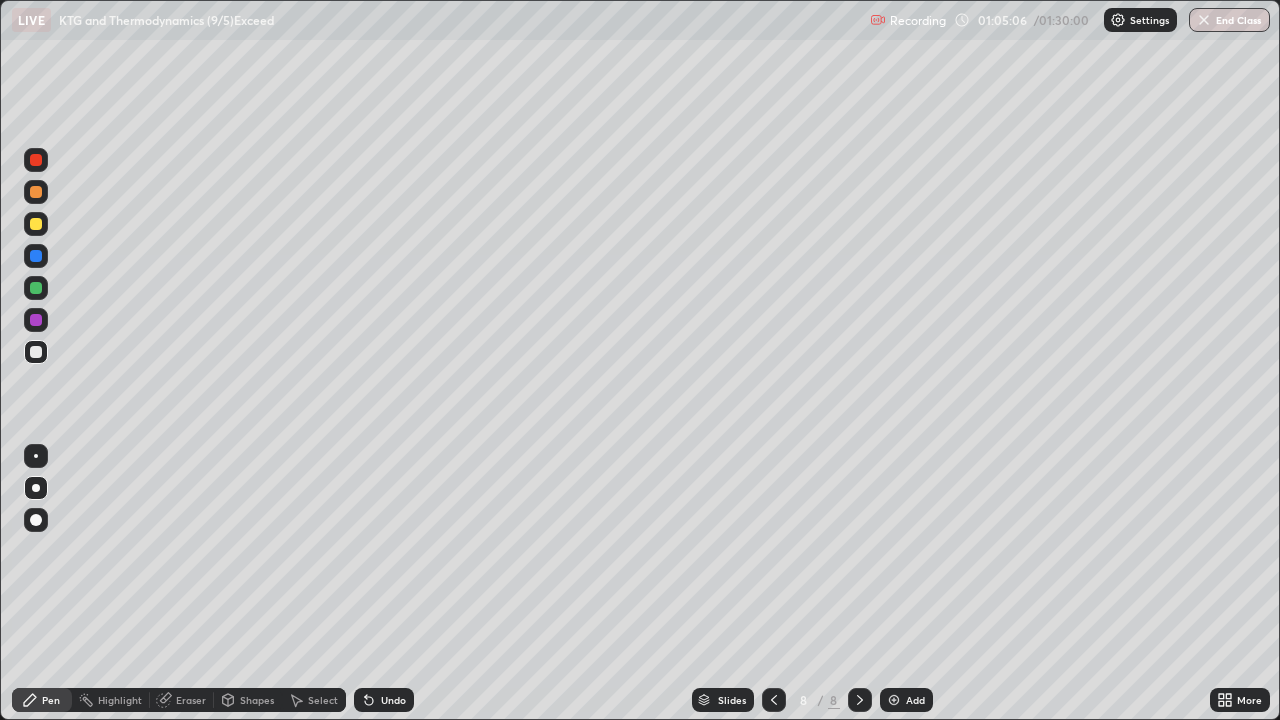 click 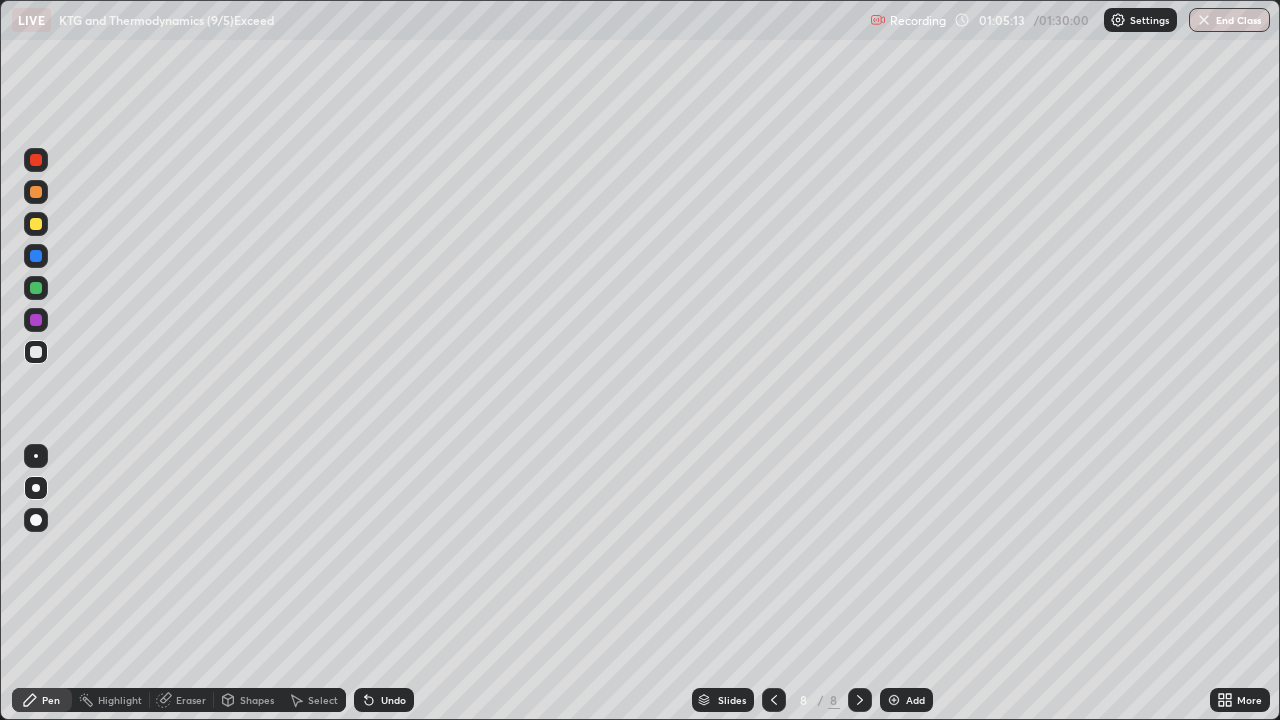 click at bounding box center (36, 224) 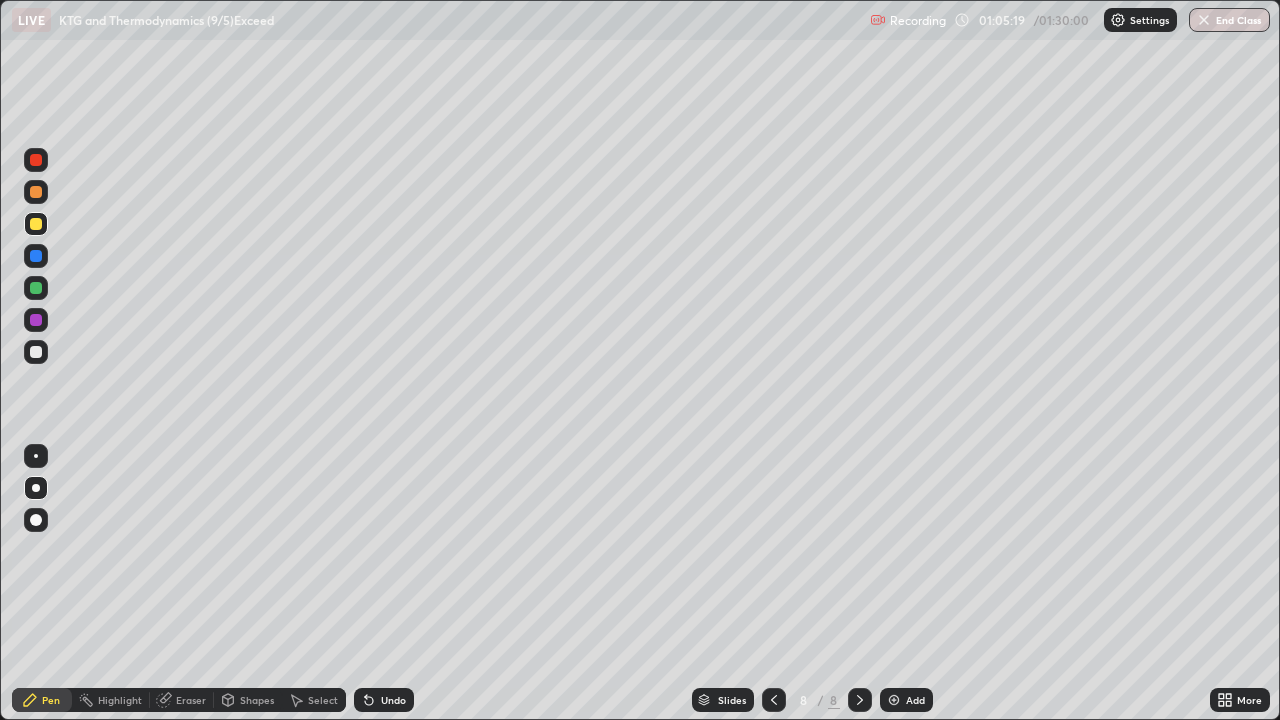 click at bounding box center [36, 352] 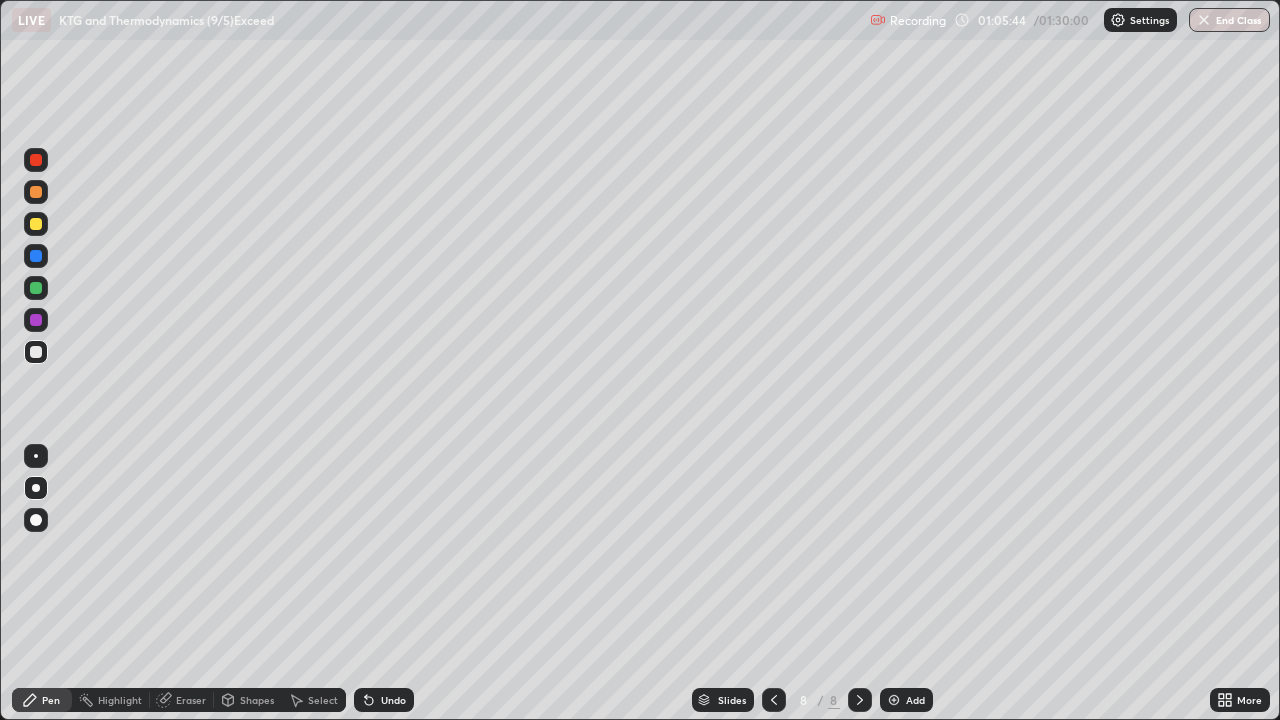 click at bounding box center (36, 288) 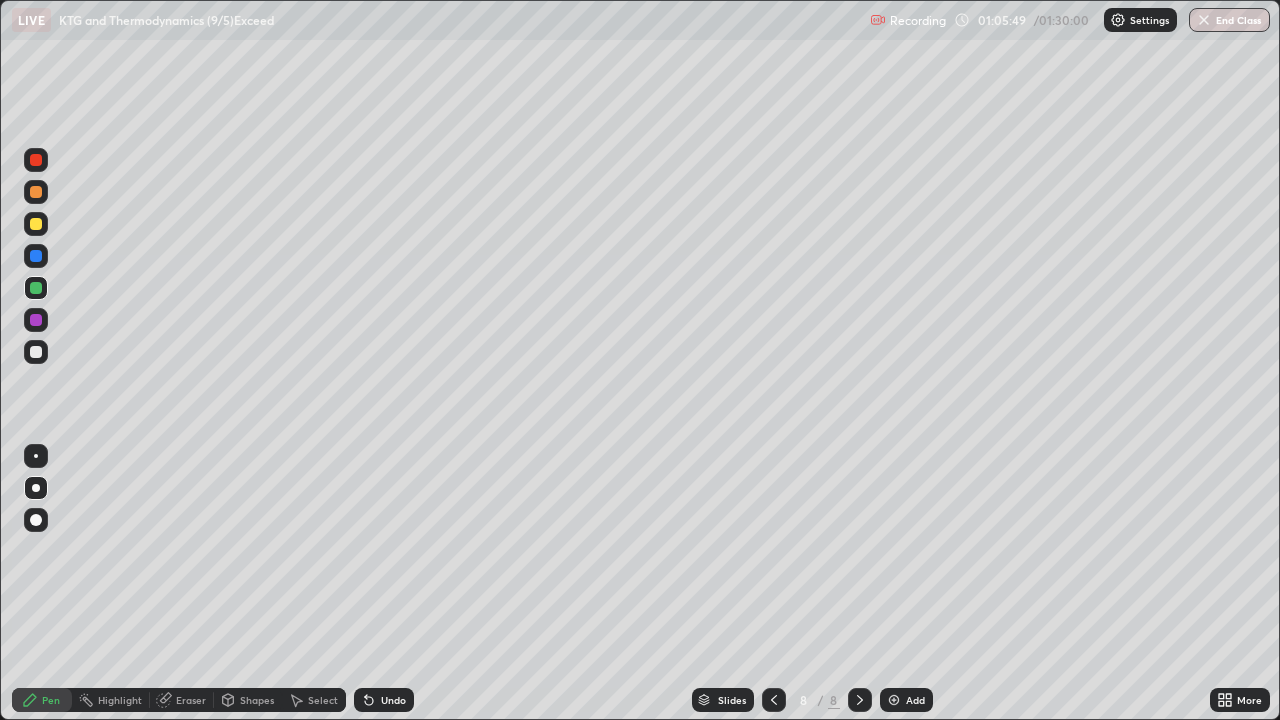 click on "Undo" at bounding box center (384, 700) 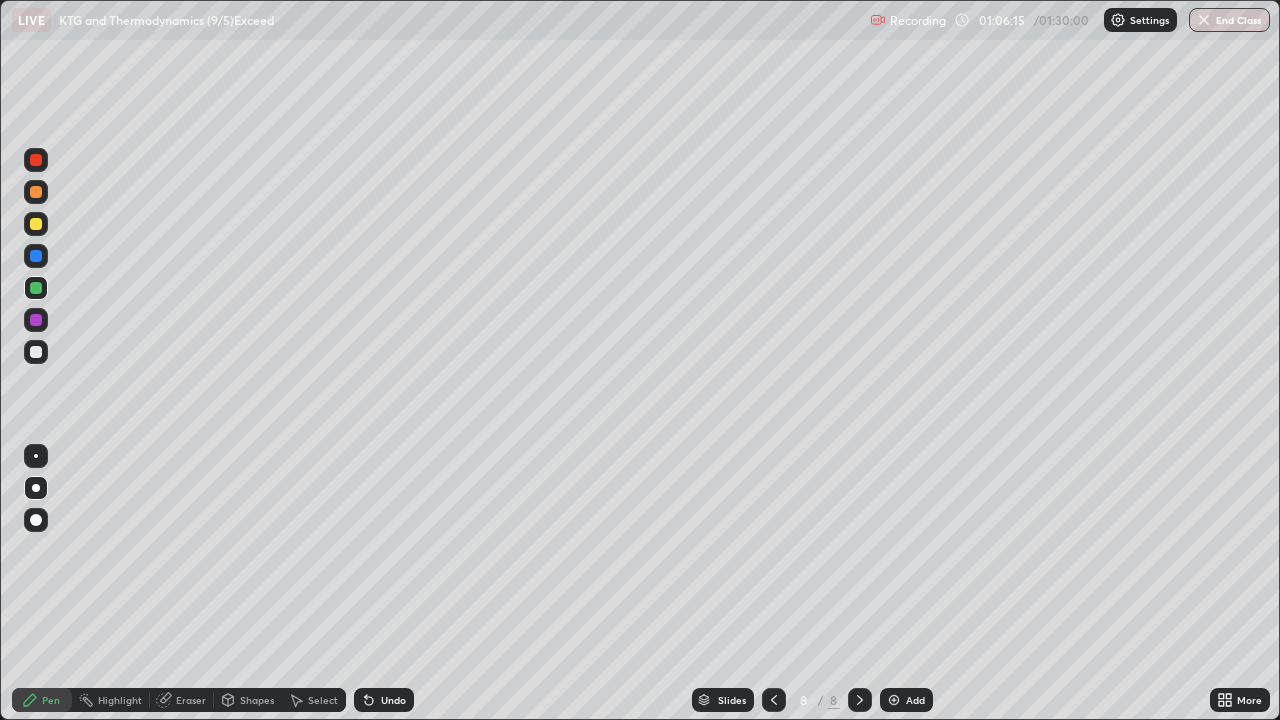 click 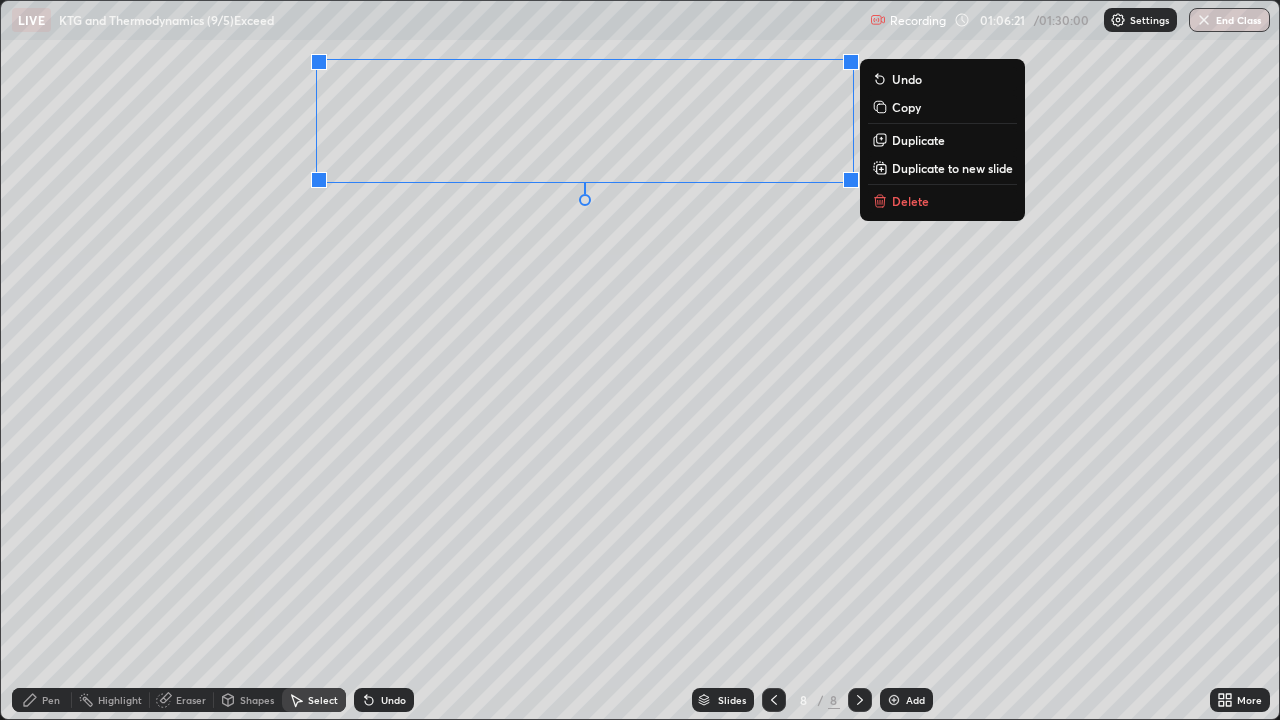 click on "0 ° Undo Copy Duplicate Duplicate to new slide Delete" at bounding box center (640, 360) 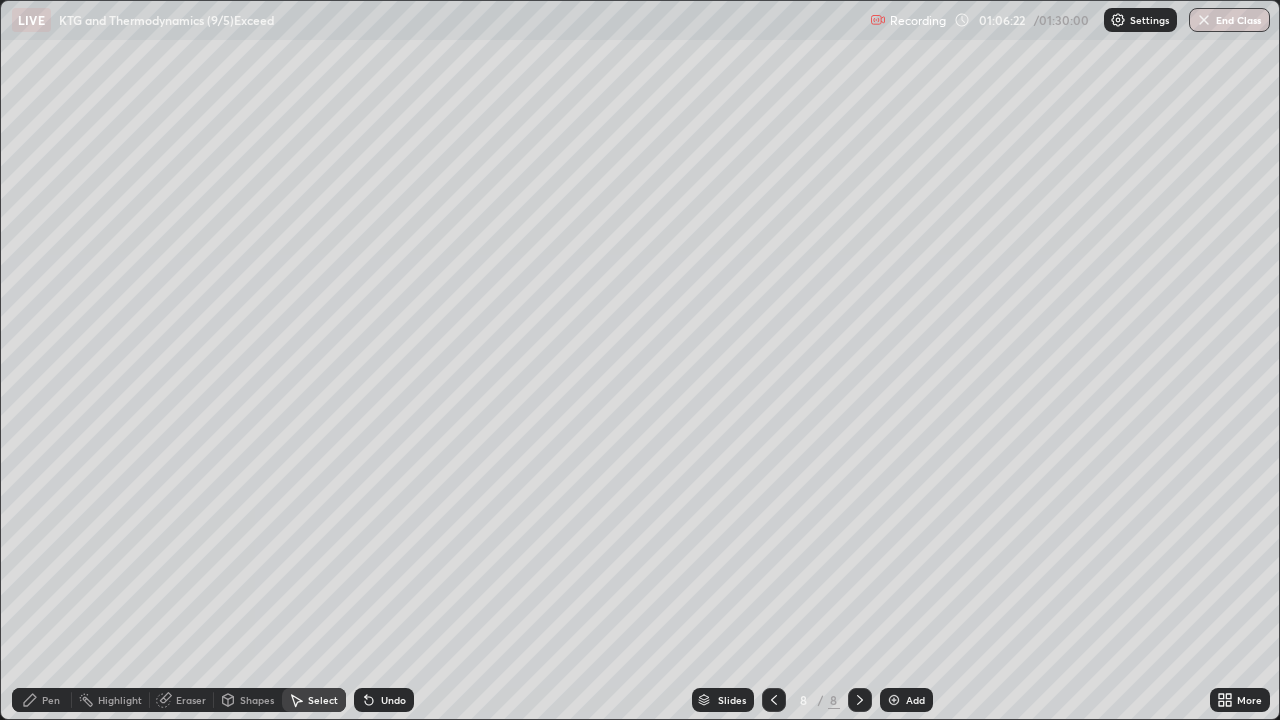 click 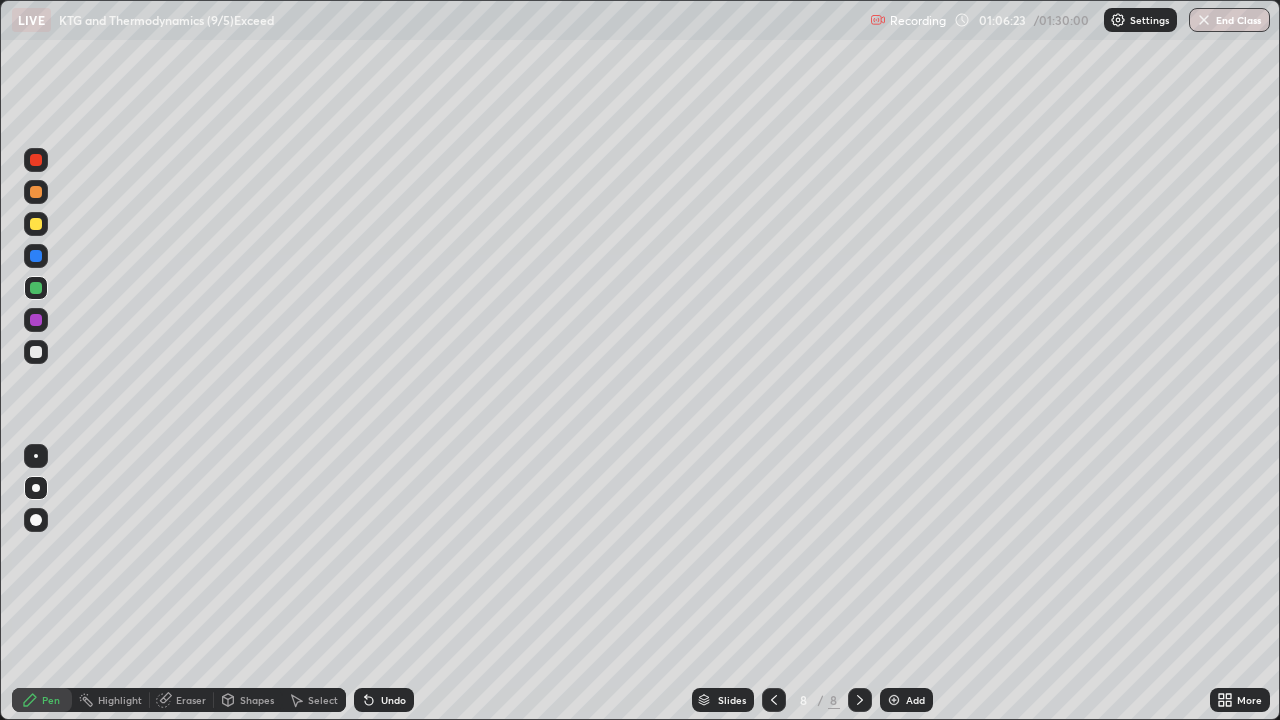 click at bounding box center [36, 224] 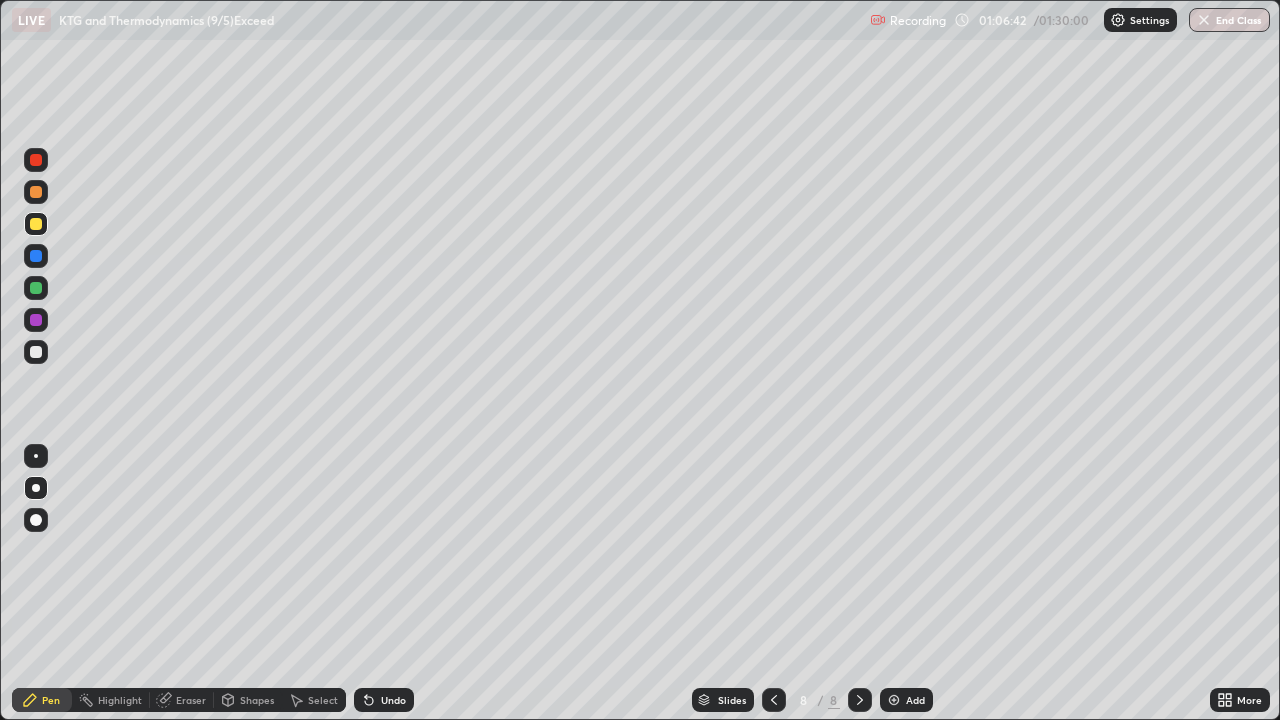 click on "Shapes" at bounding box center (248, 700) 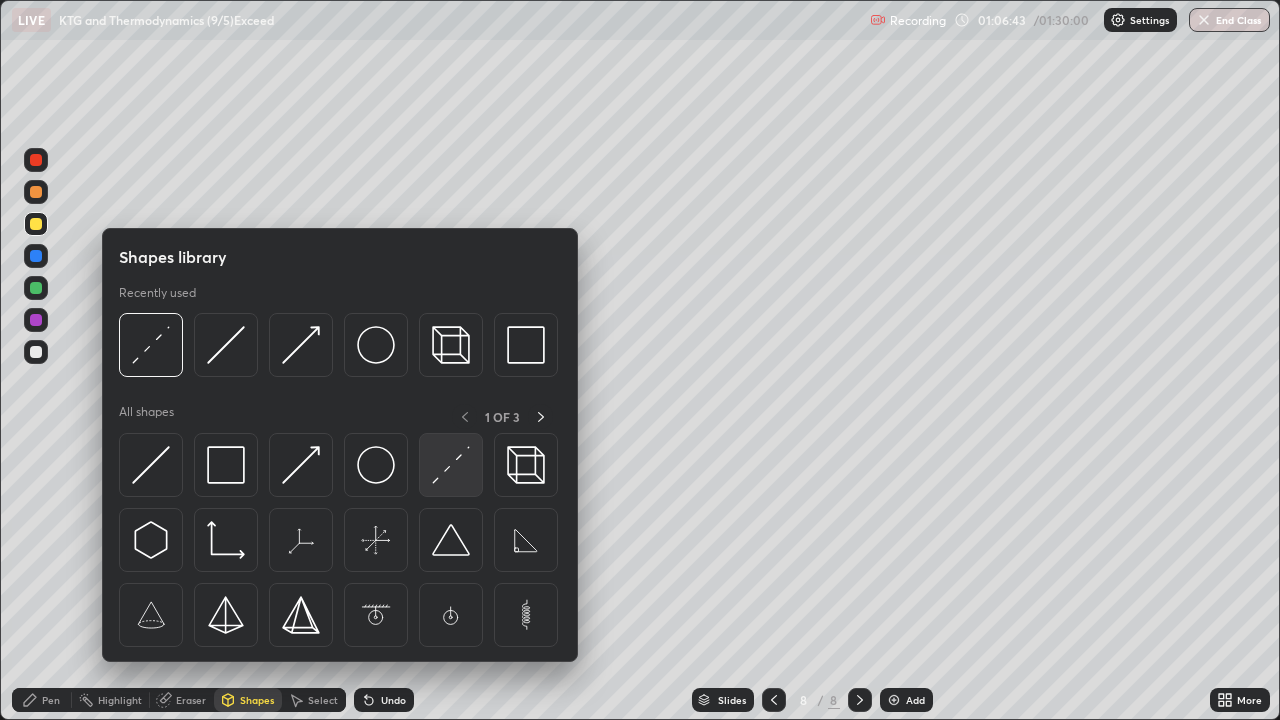 click at bounding box center [451, 465] 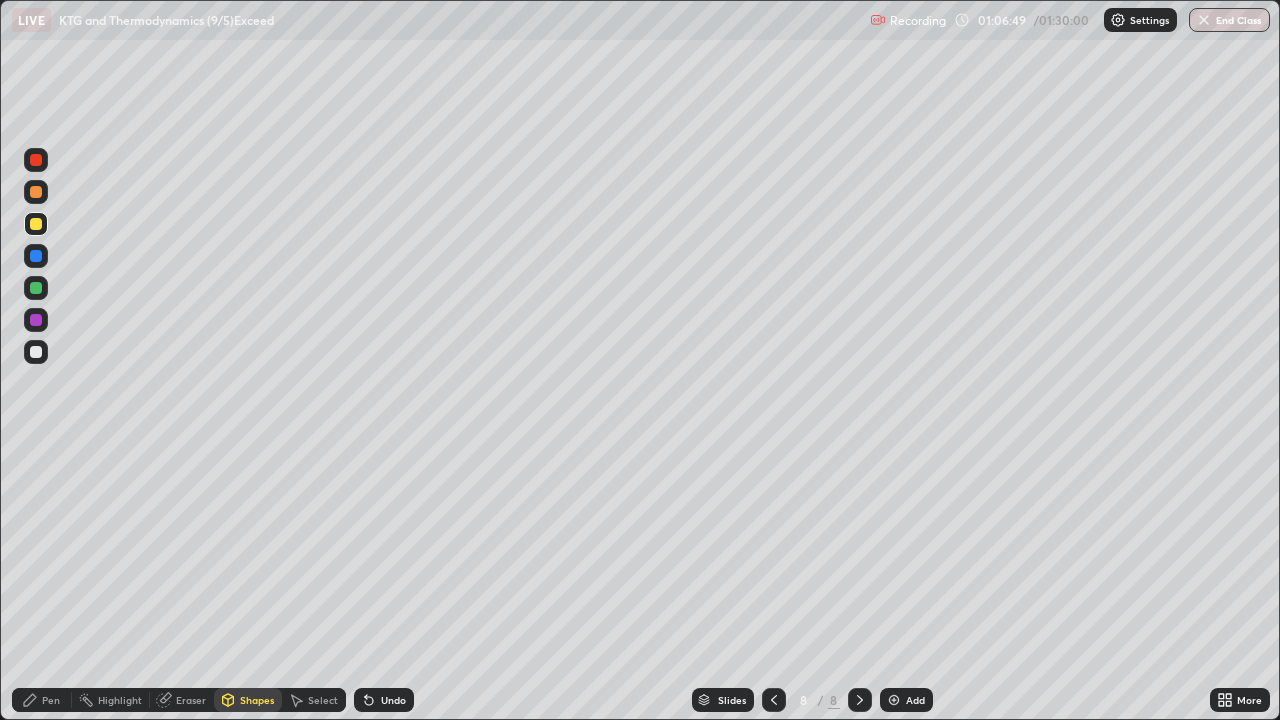 click 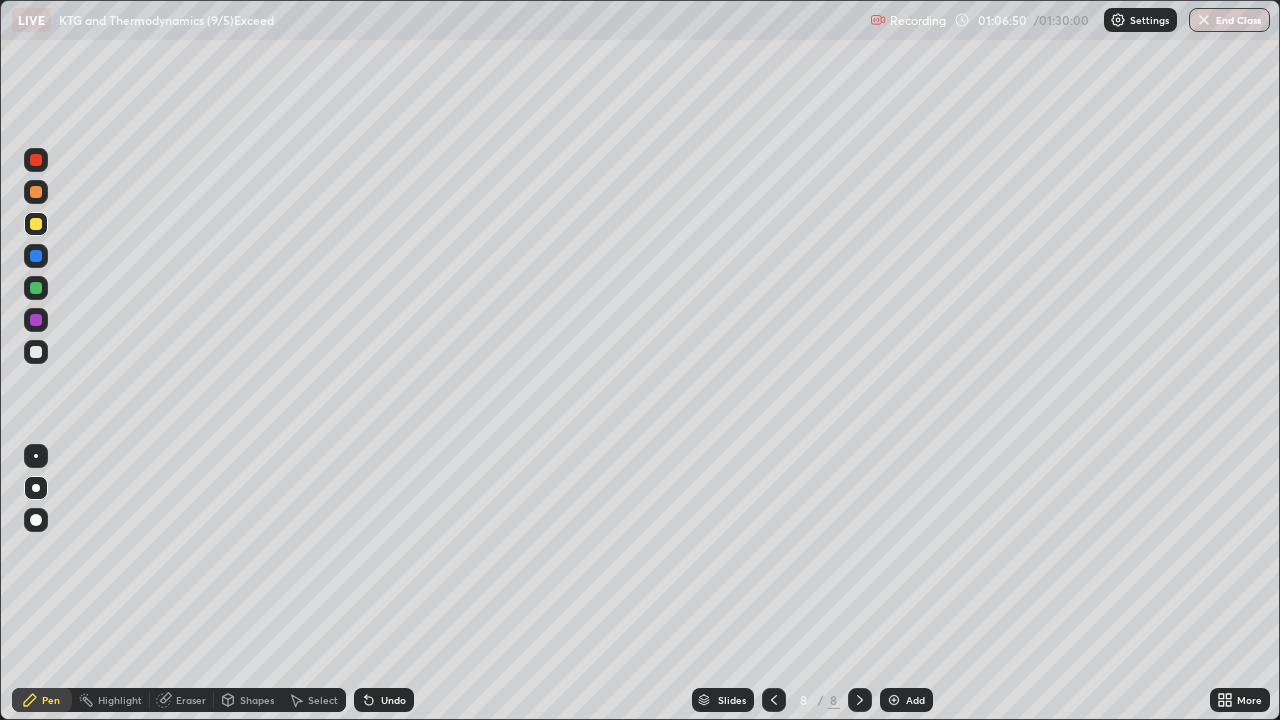 click on "Shapes" at bounding box center [248, 700] 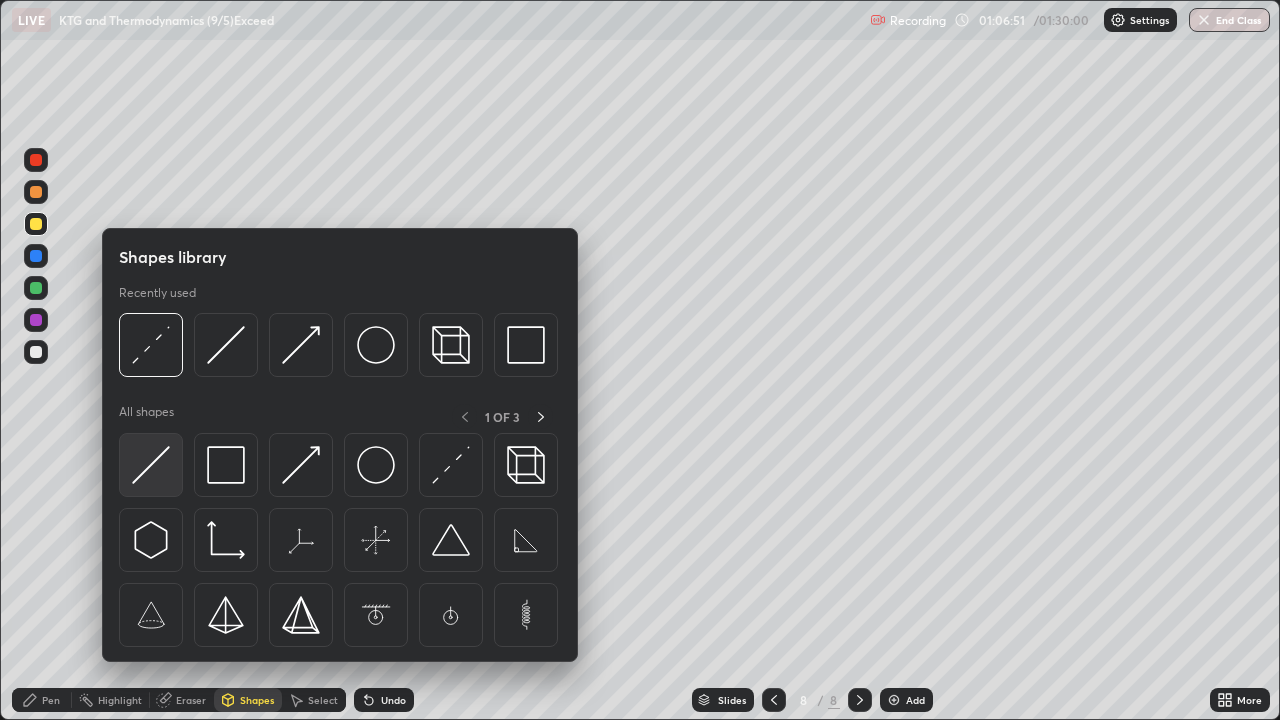 click at bounding box center [151, 465] 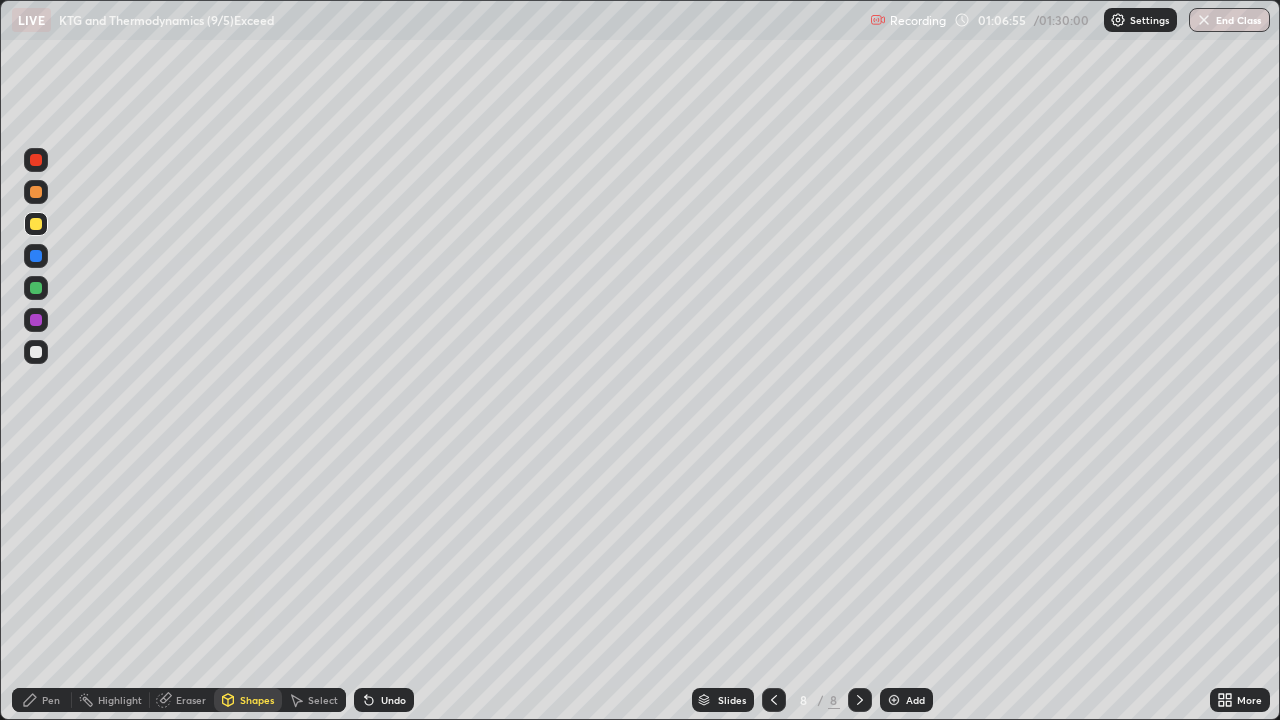 click on "Pen" at bounding box center [42, 700] 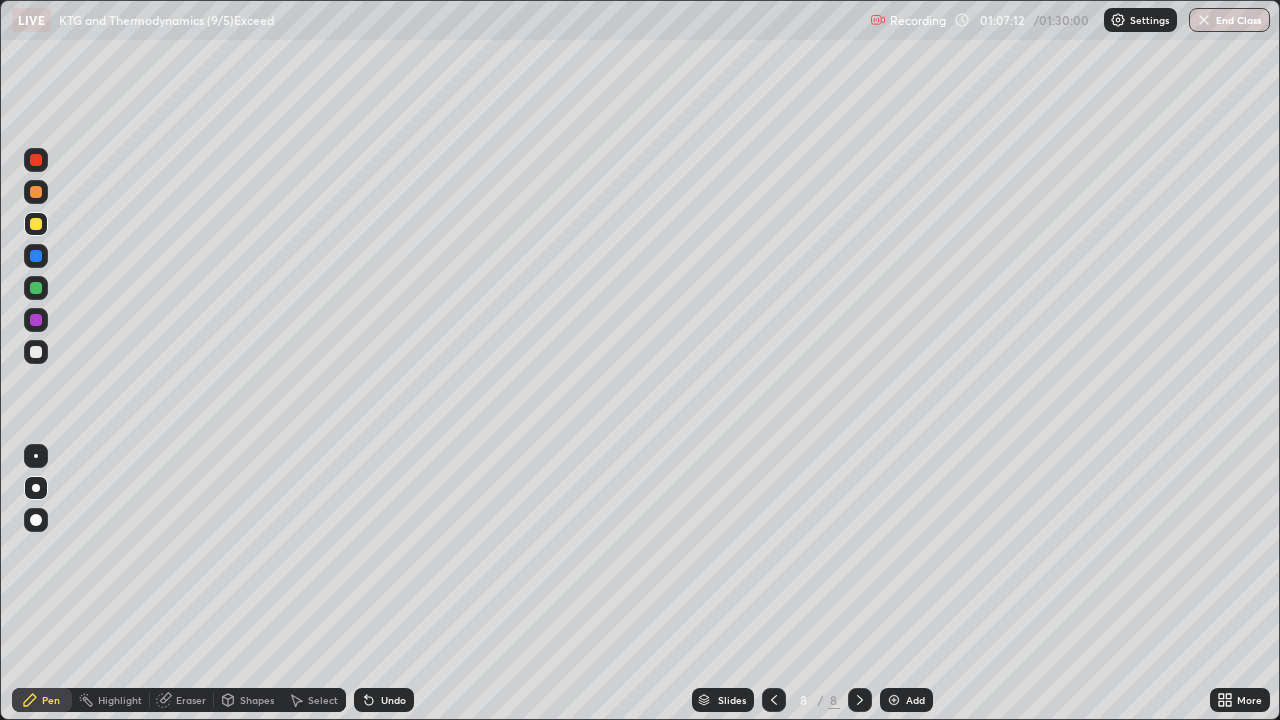 click at bounding box center (36, 288) 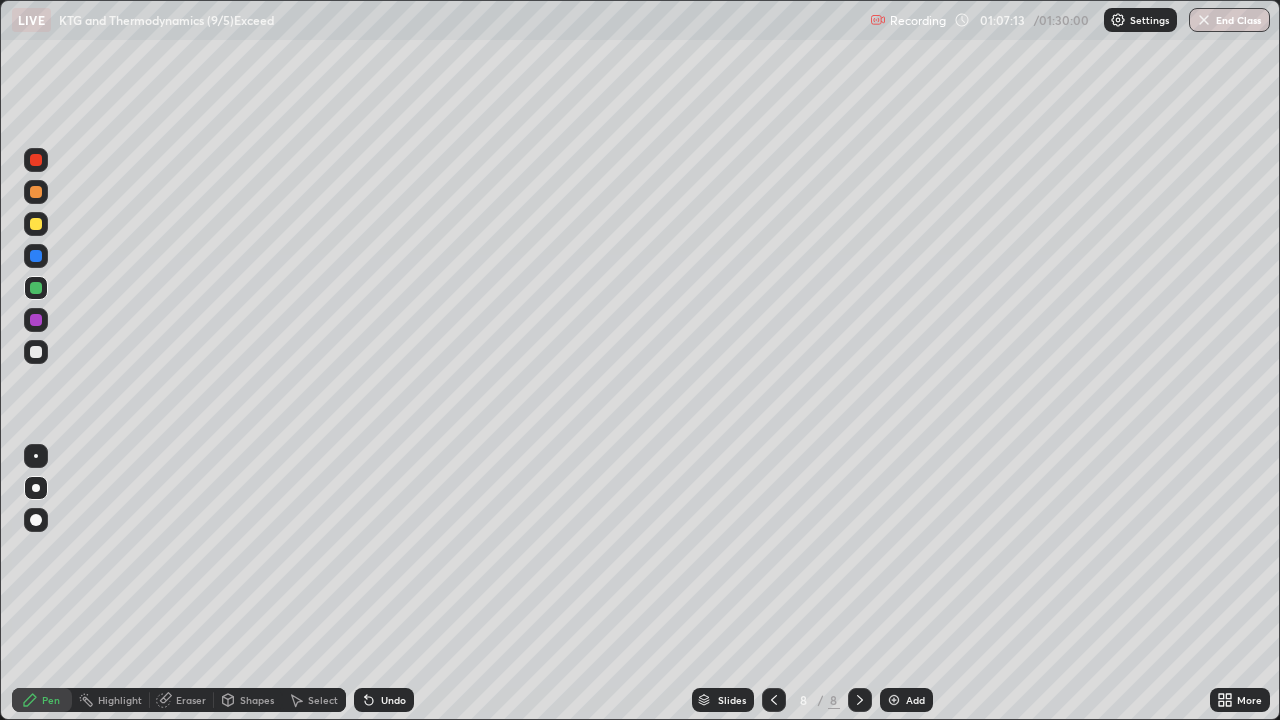 click 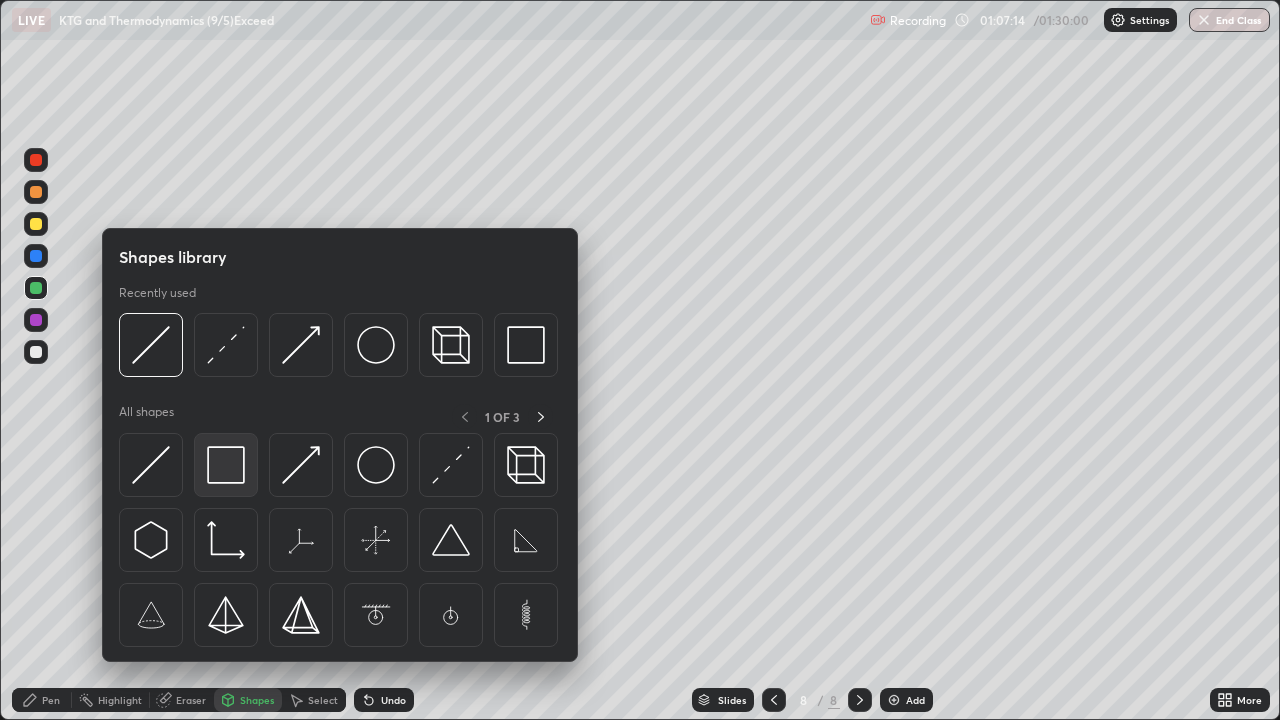 click at bounding box center [226, 465] 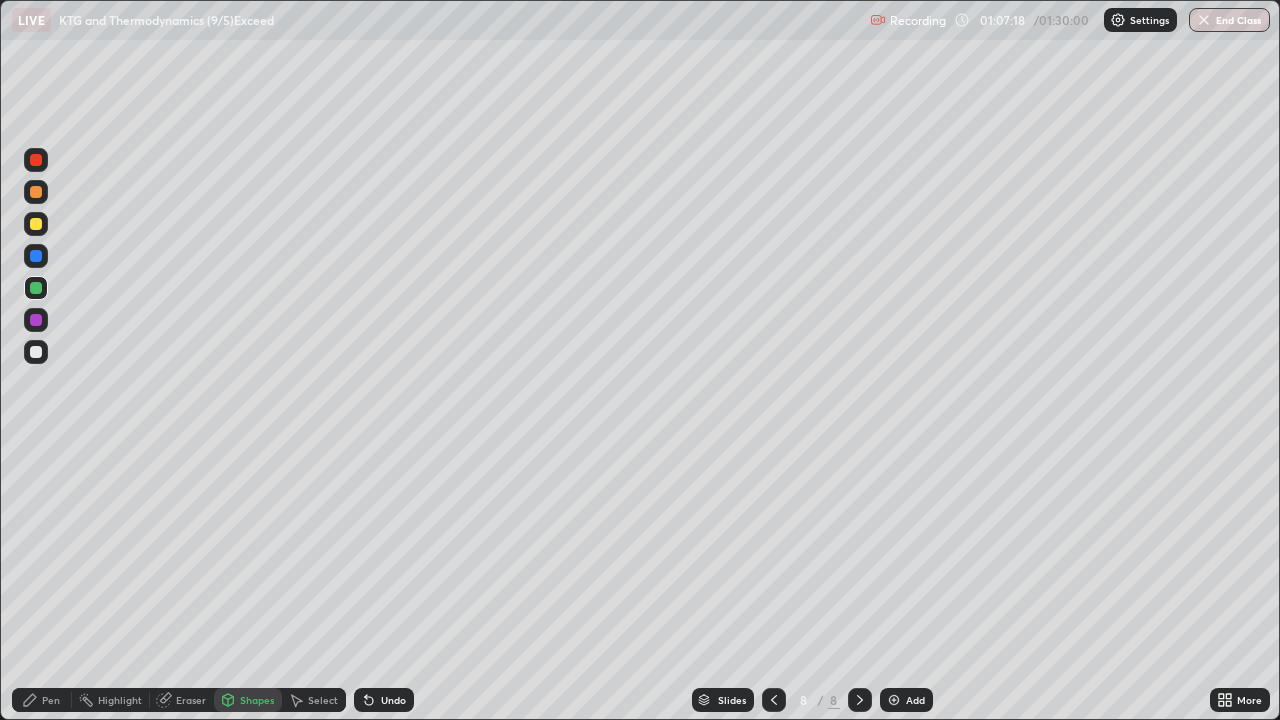 click on "Pen" at bounding box center (42, 700) 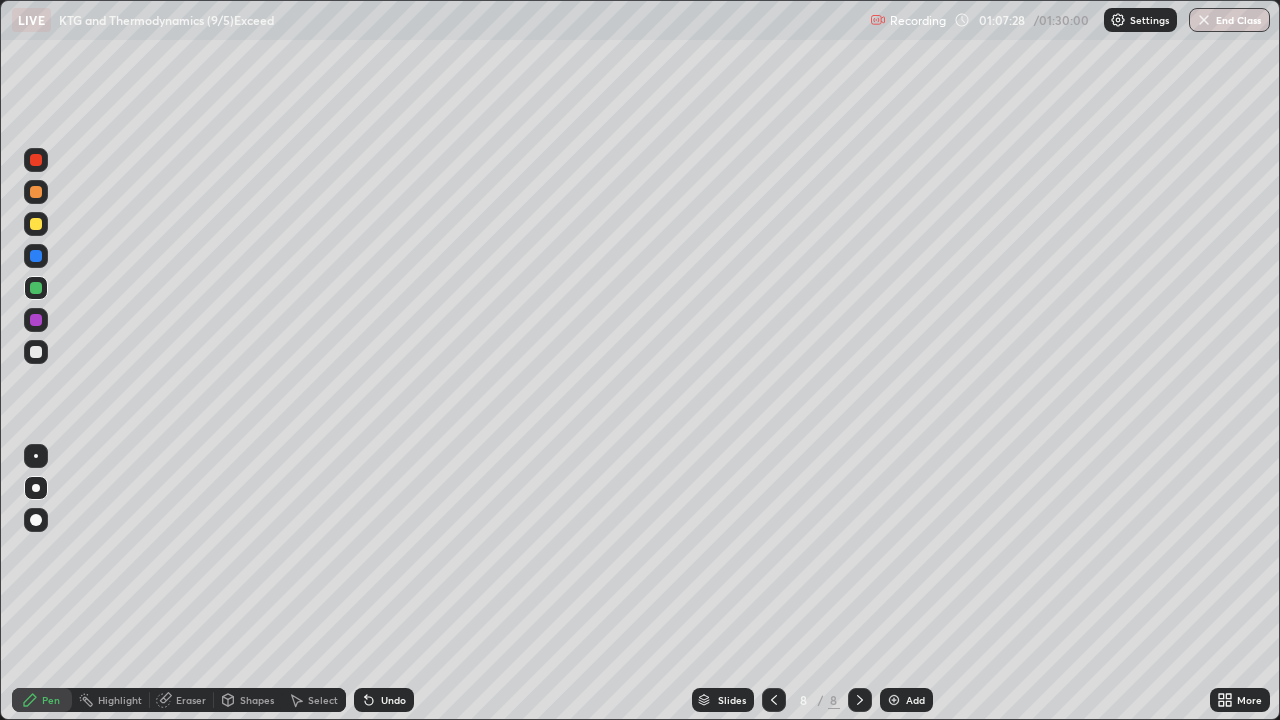 click at bounding box center (36, 352) 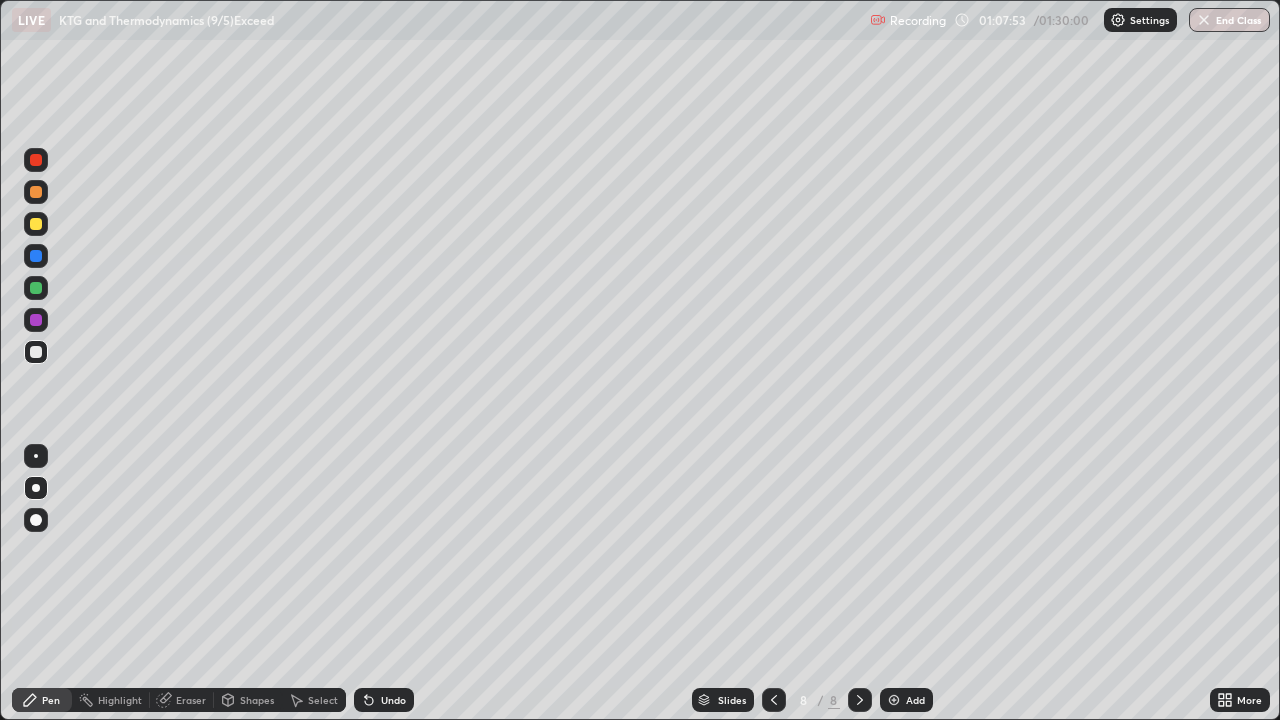 click at bounding box center [36, 256] 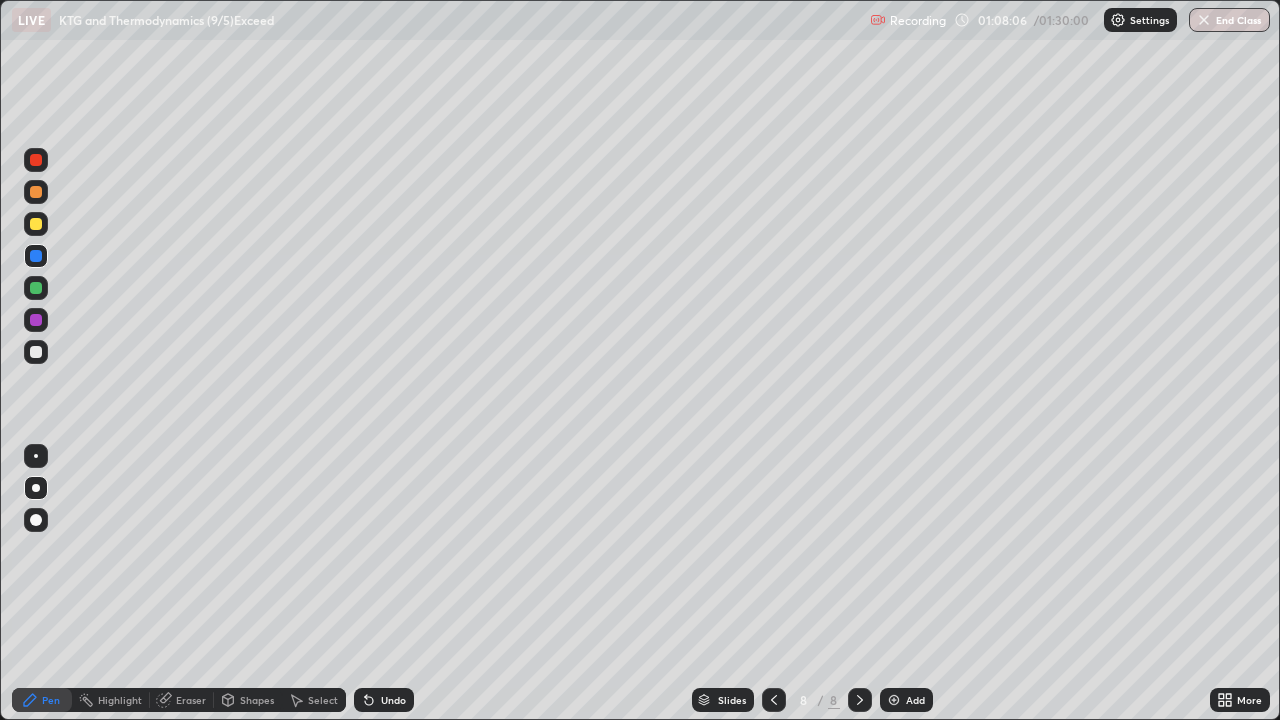 click on "Select" at bounding box center (314, 700) 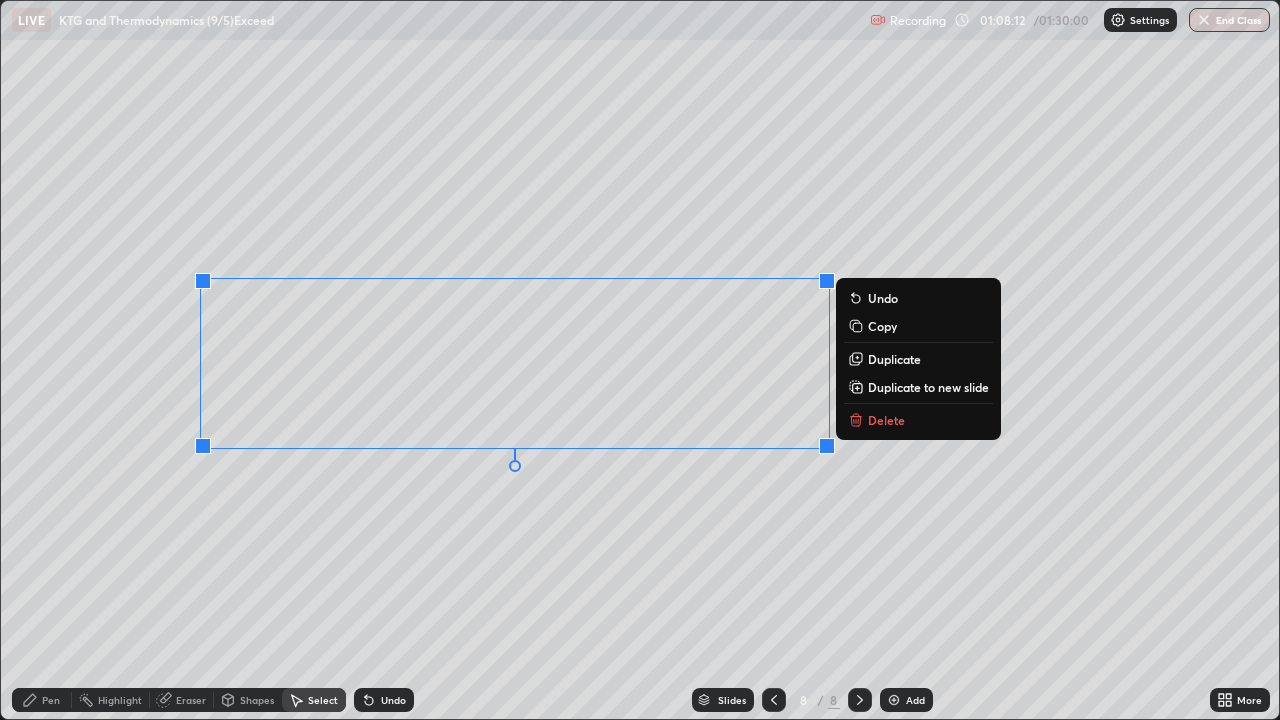 click on "Duplicate" at bounding box center [894, 359] 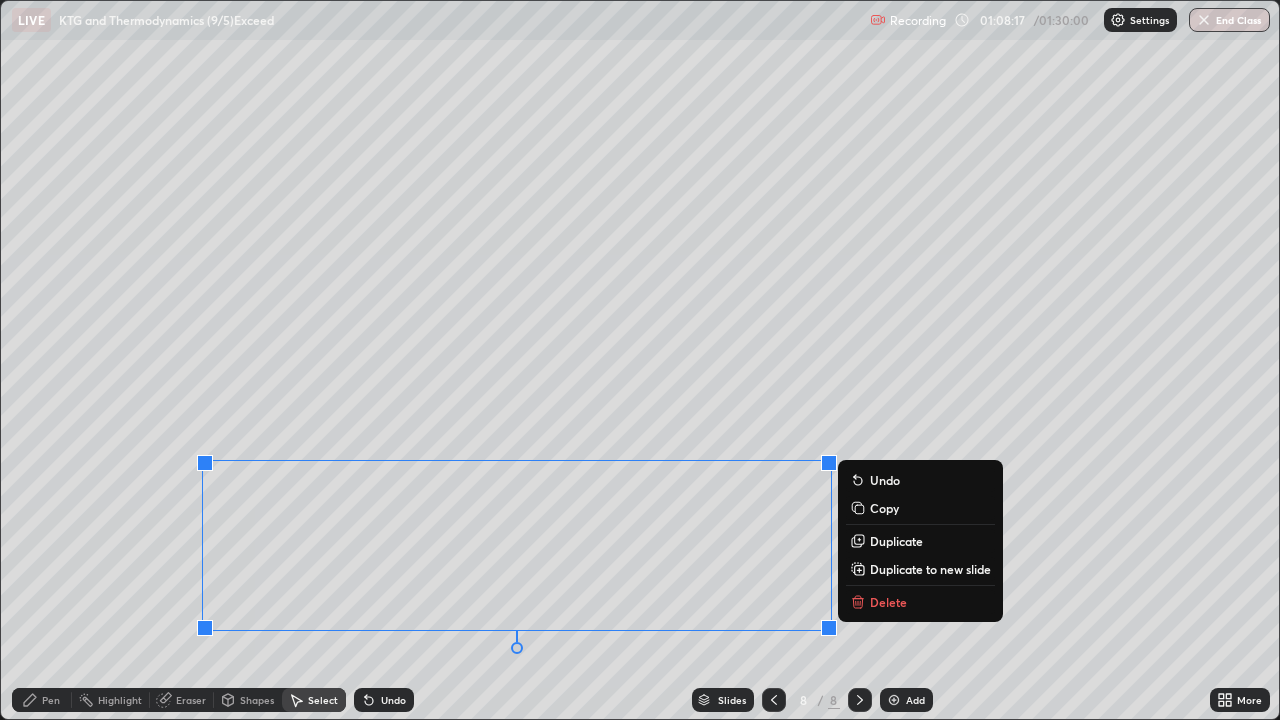 click 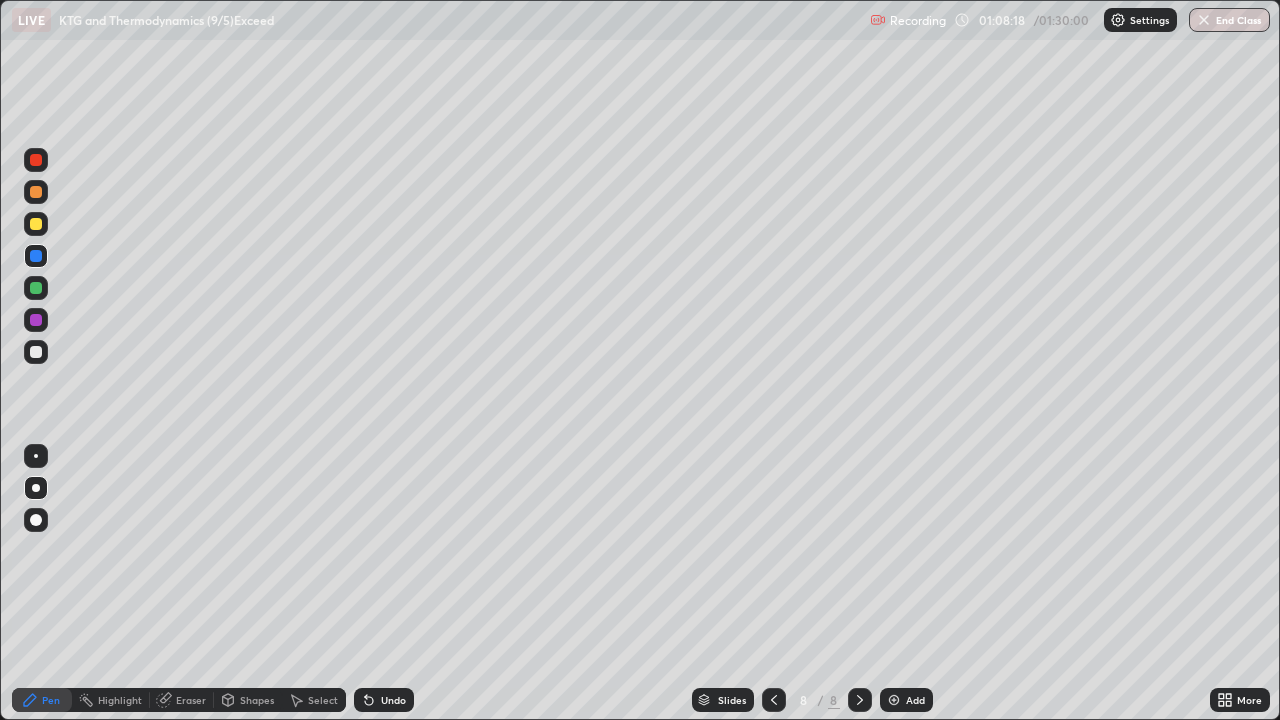 click on "Eraser" at bounding box center (191, 700) 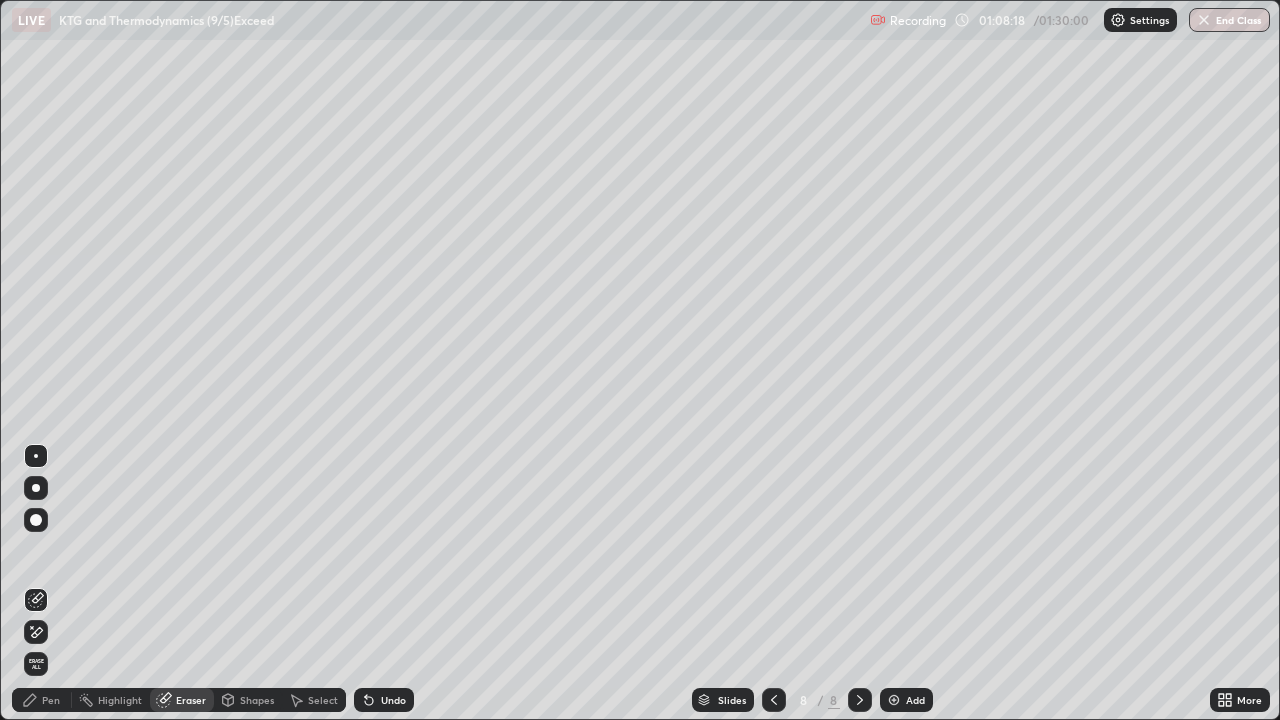 click on "Shapes" at bounding box center [257, 700] 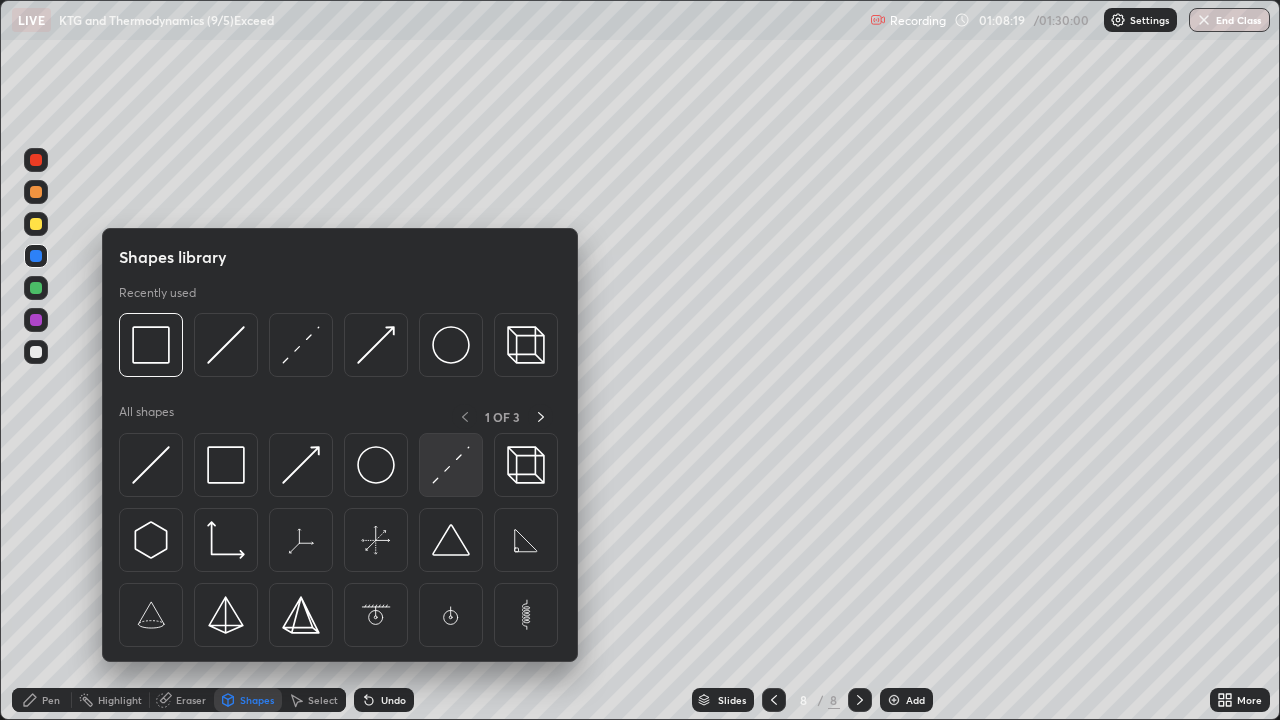 click at bounding box center (451, 465) 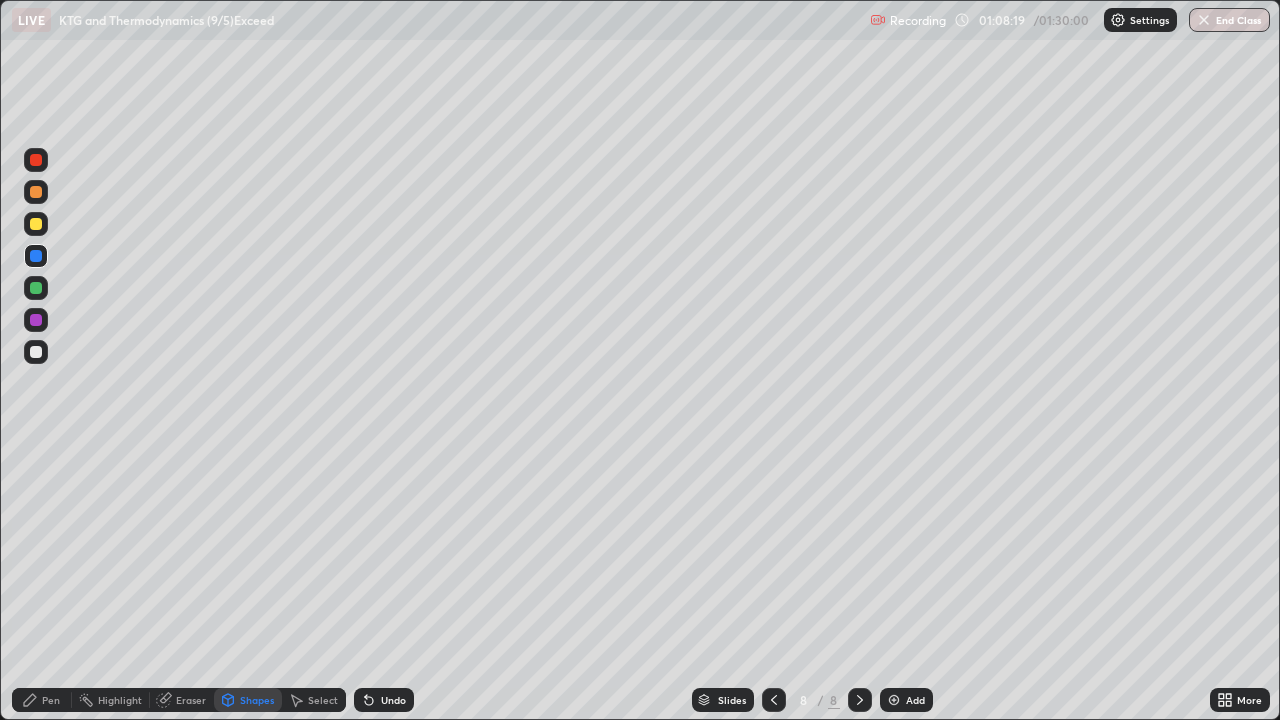 click at bounding box center (36, 288) 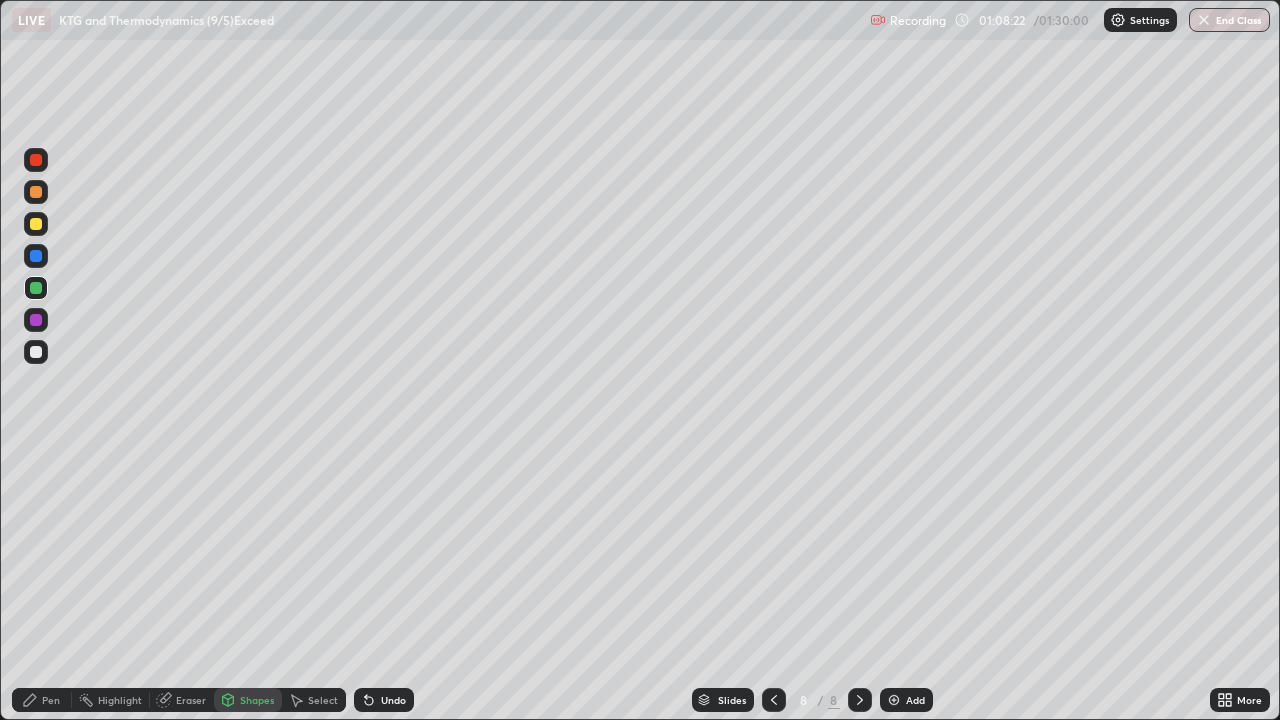 click 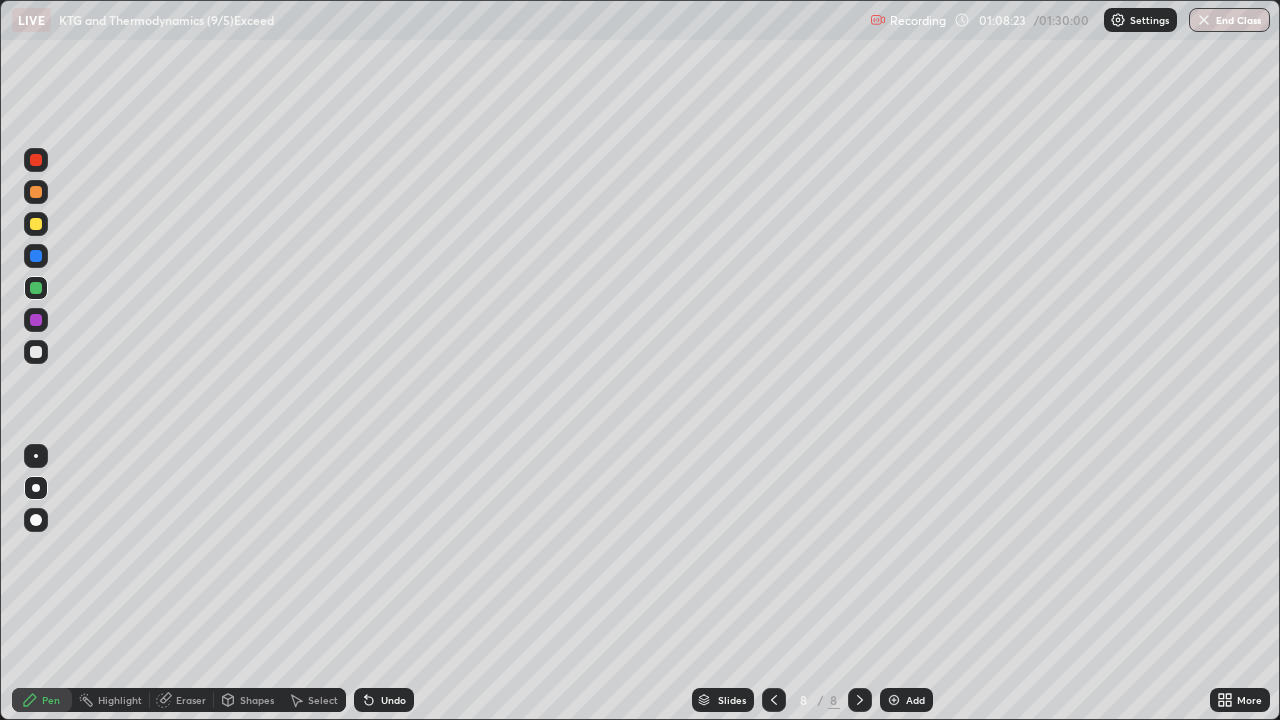 click on "Eraser" at bounding box center [191, 700] 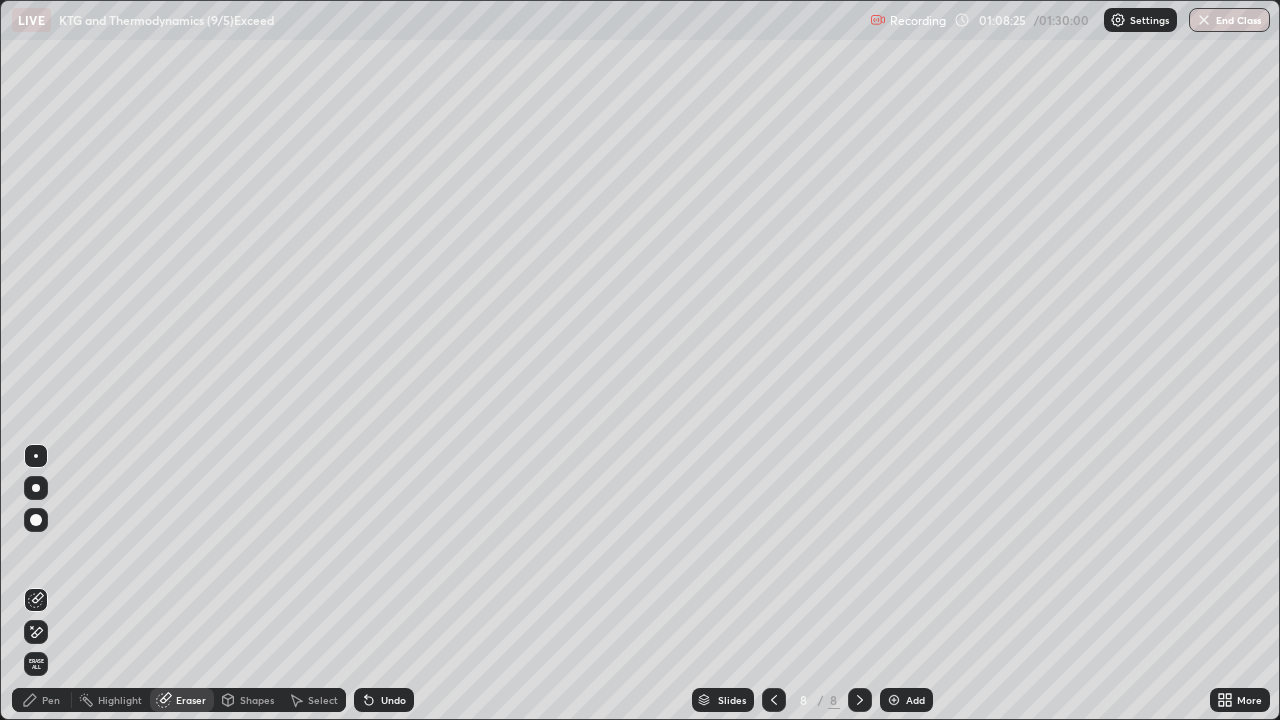 click on "Pen" at bounding box center [42, 700] 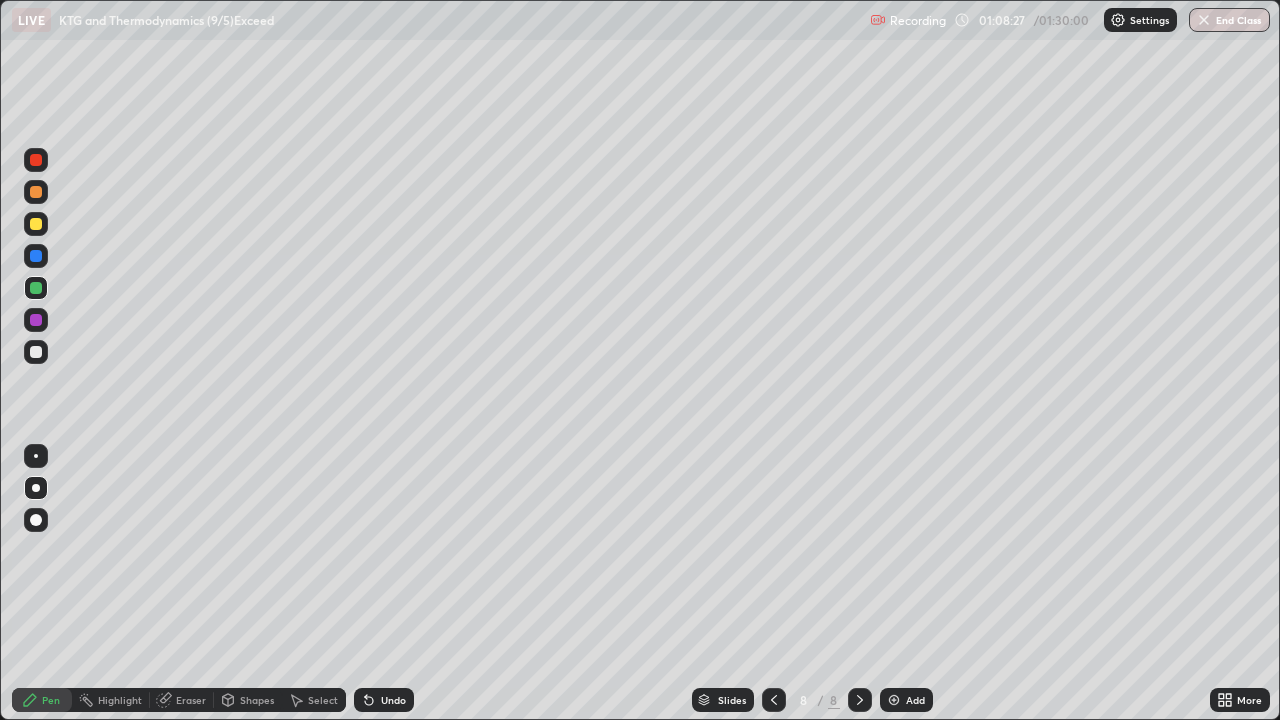 click on "Eraser" at bounding box center [191, 700] 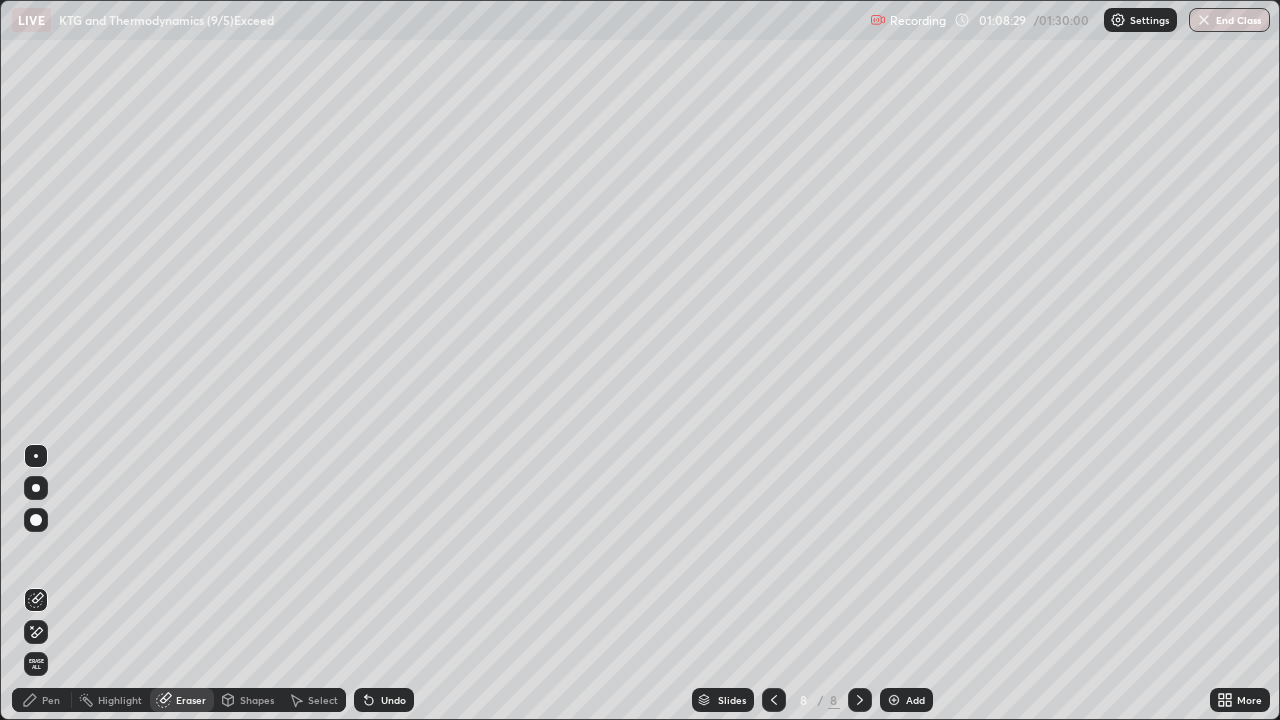 click on "Pen" at bounding box center [51, 700] 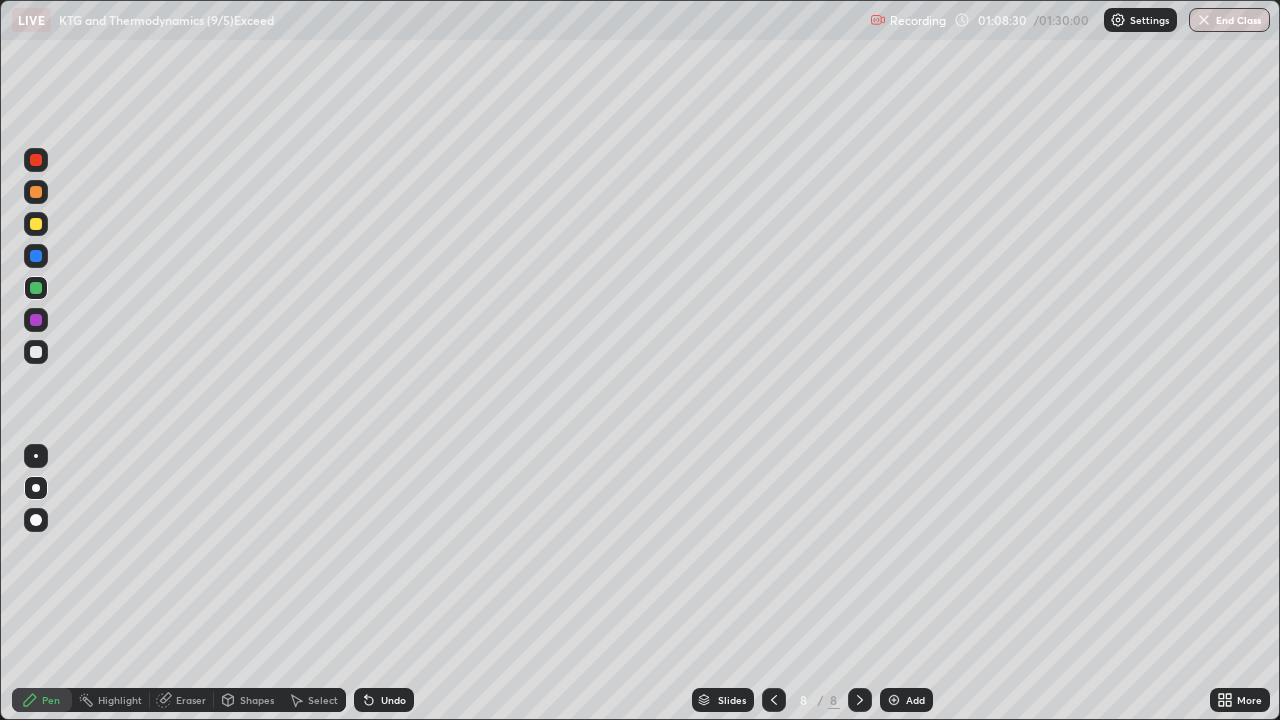 click at bounding box center (36, 288) 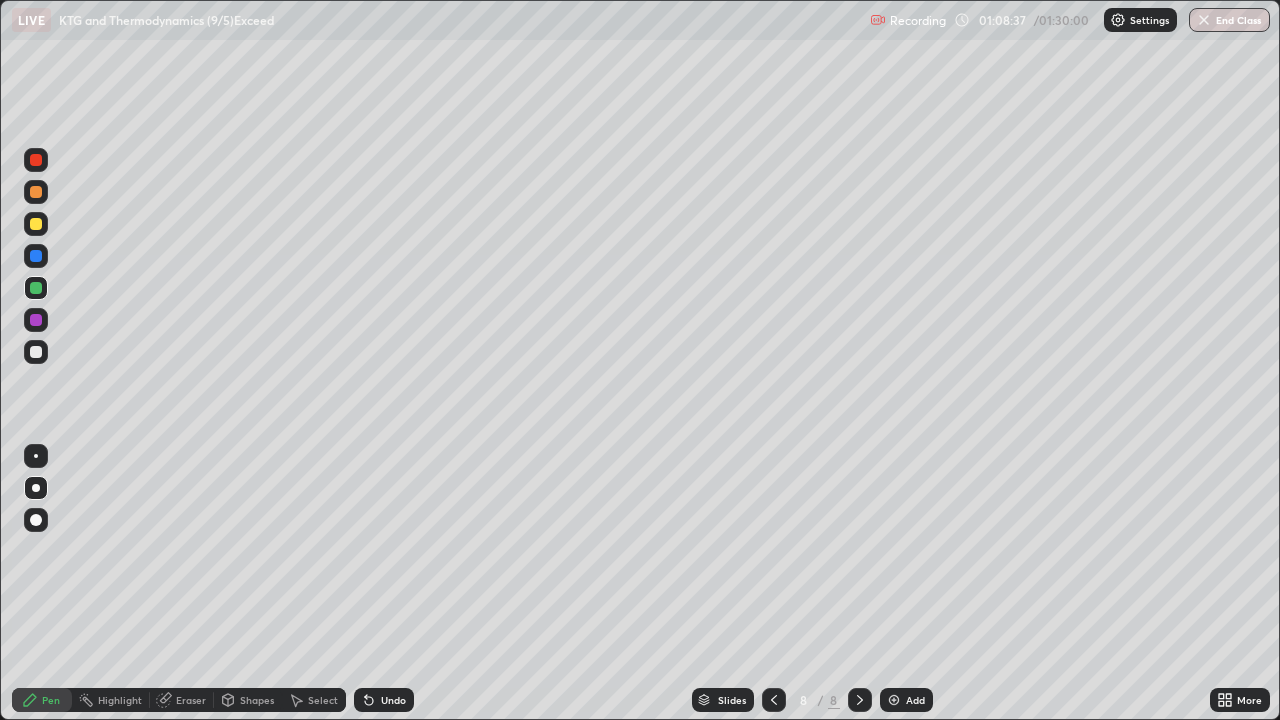 click at bounding box center (36, 352) 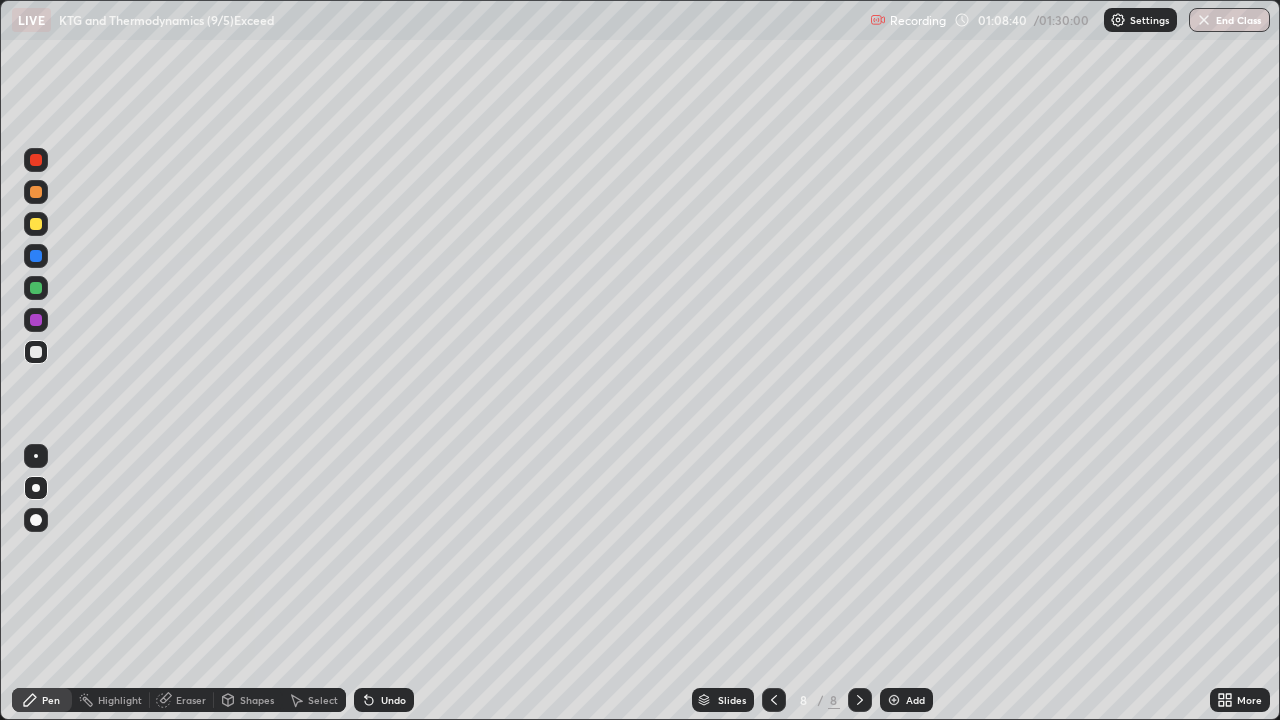 click on "Undo" at bounding box center [393, 700] 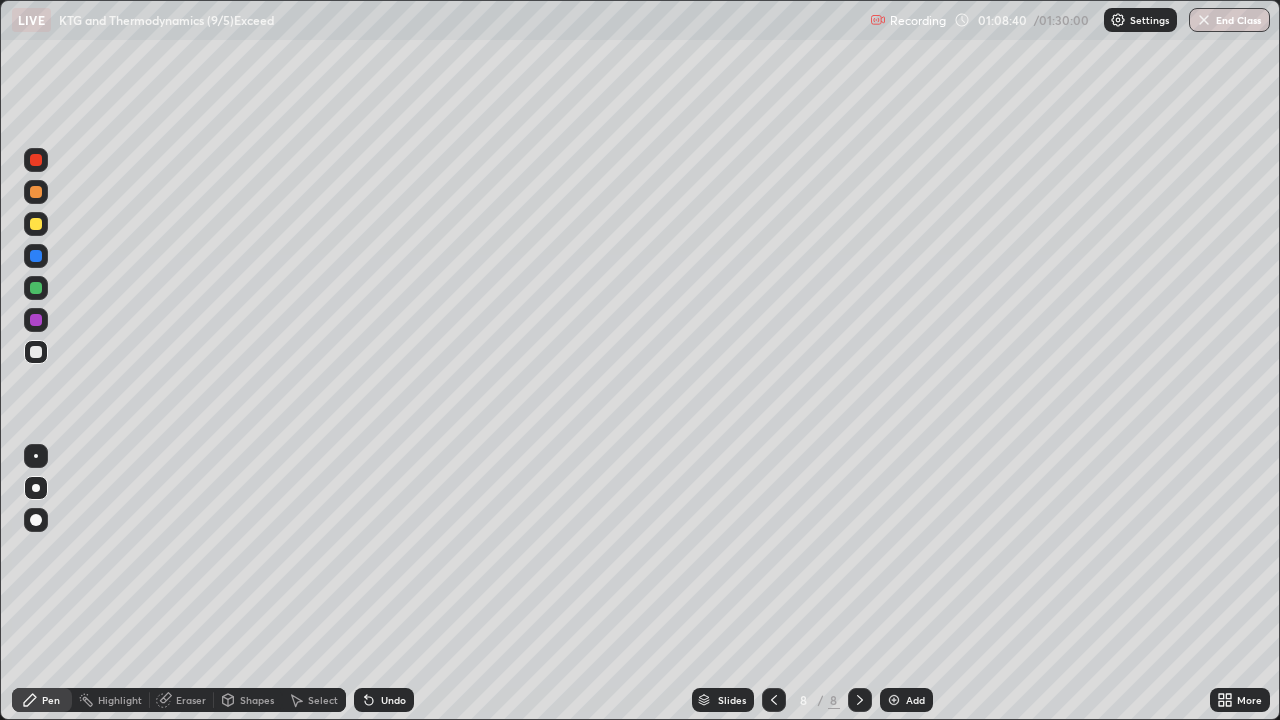 click on "Undo" at bounding box center (393, 700) 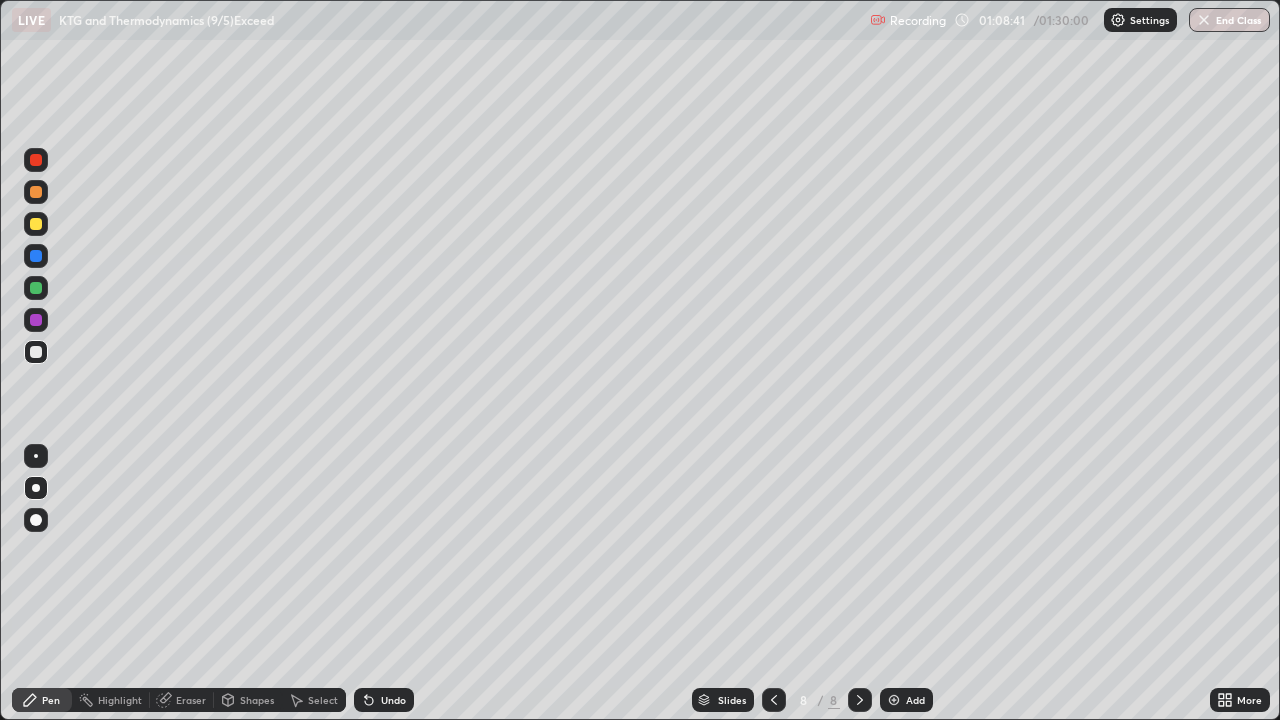click on "Undo" at bounding box center [393, 700] 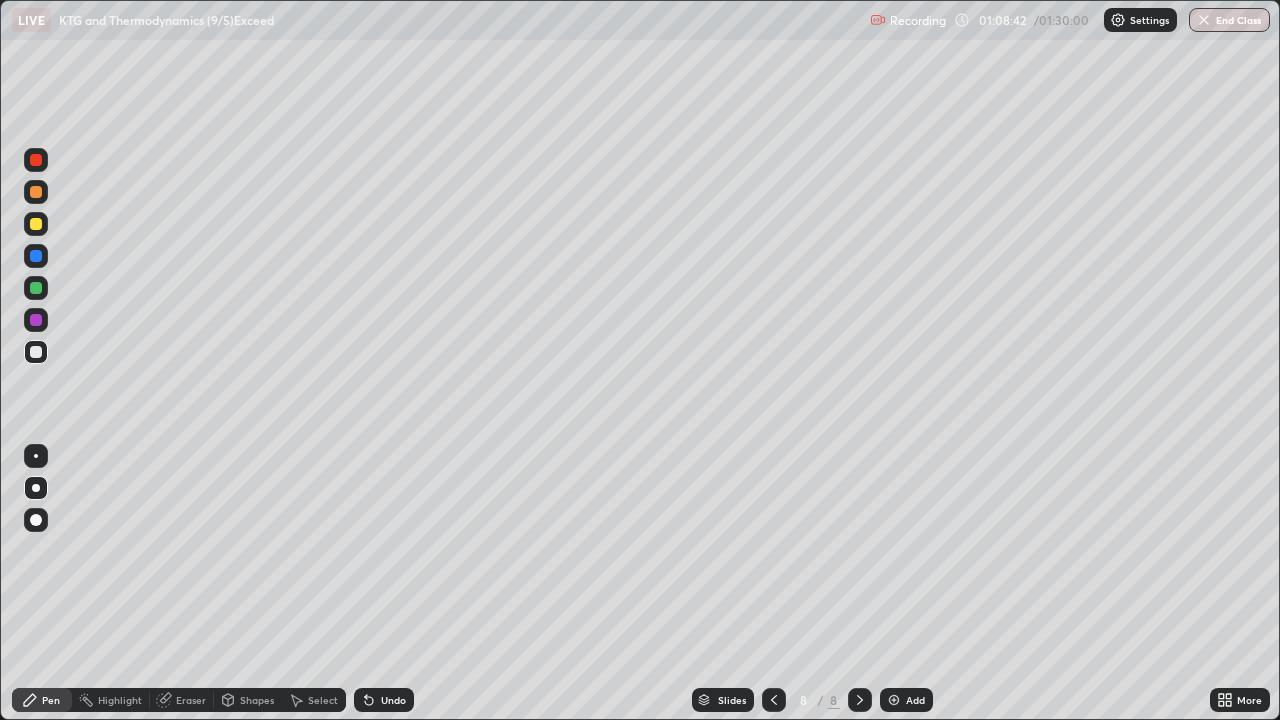 click on "Undo" at bounding box center (393, 700) 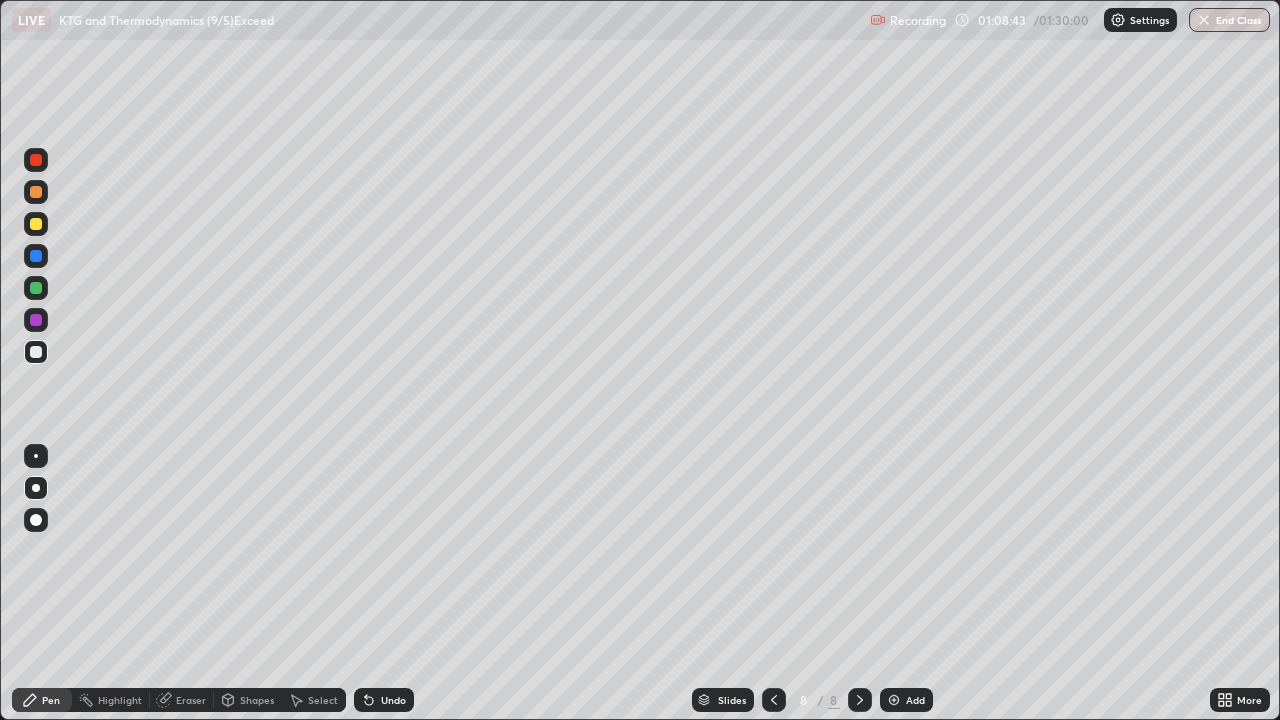 click on "Pen" at bounding box center (51, 700) 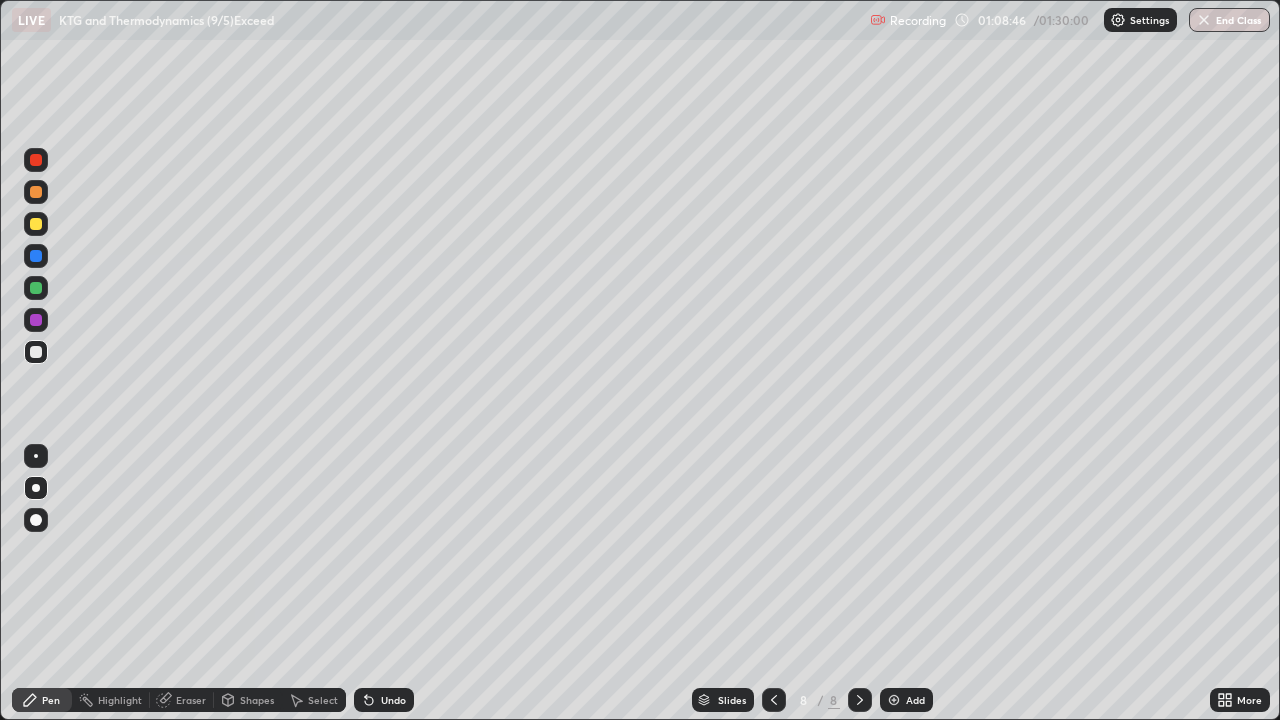 click at bounding box center [36, 288] 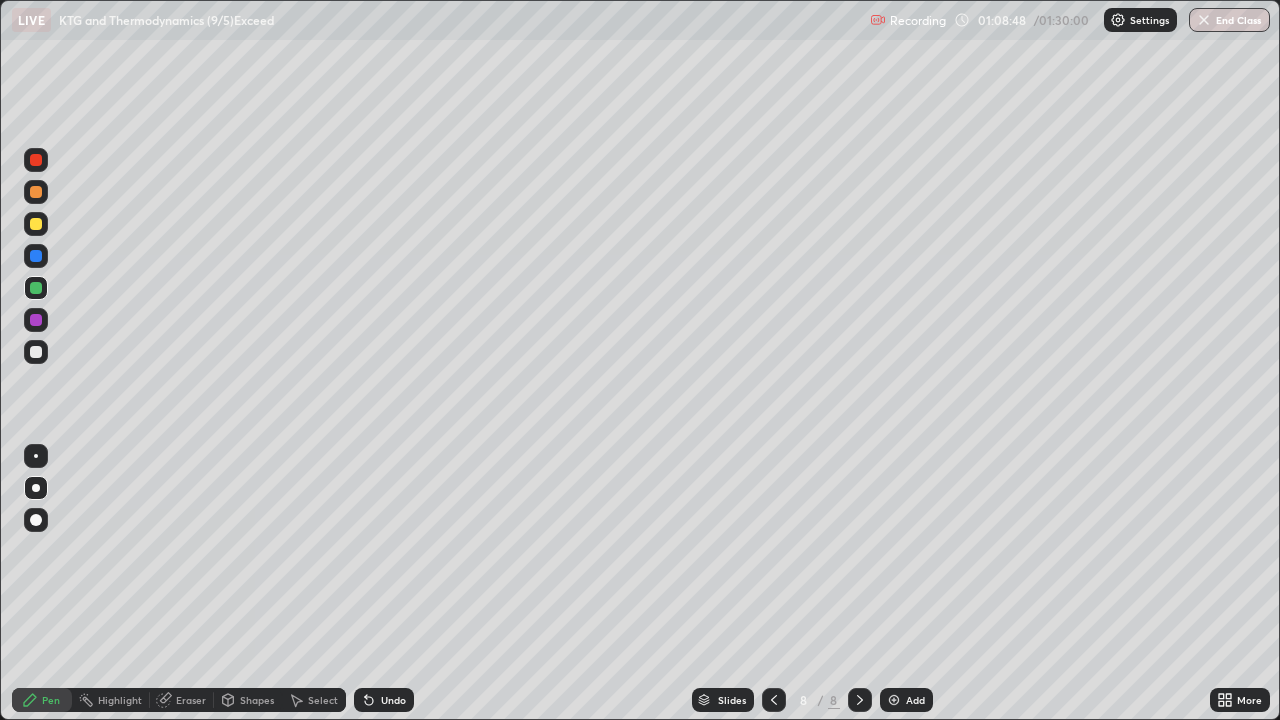 click on "Eraser" at bounding box center (191, 700) 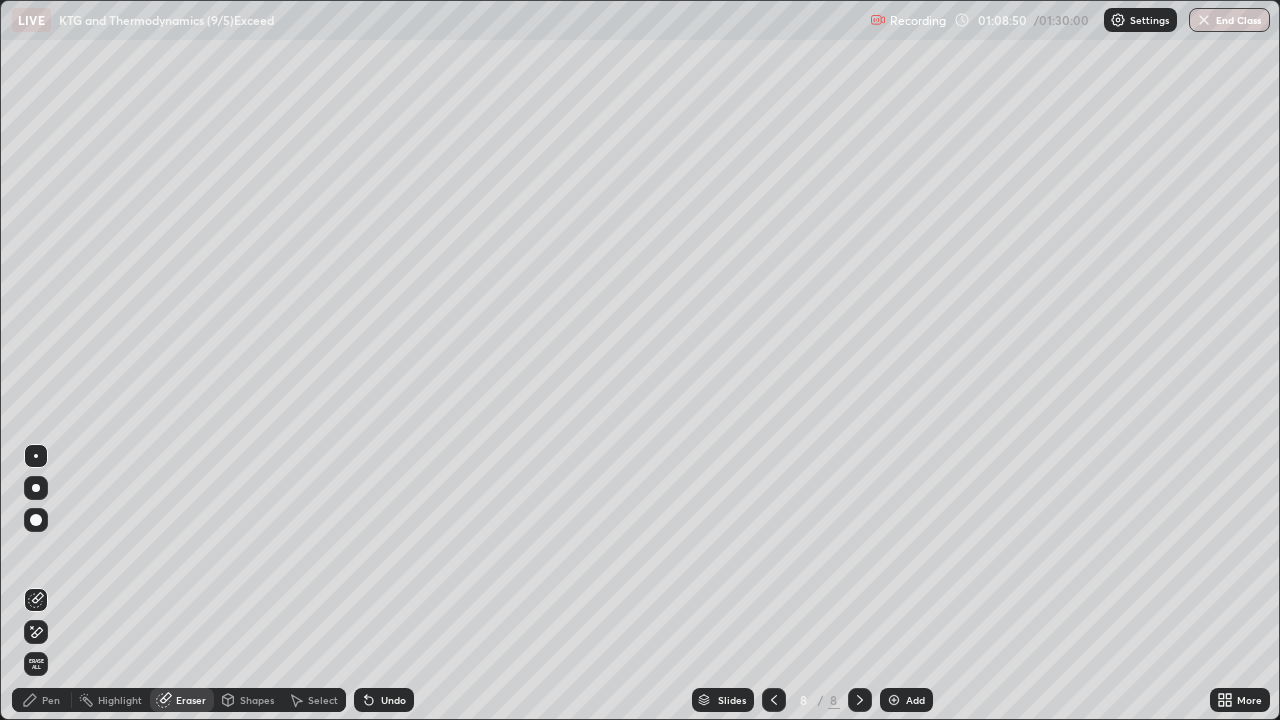 click on "Pen" at bounding box center [51, 700] 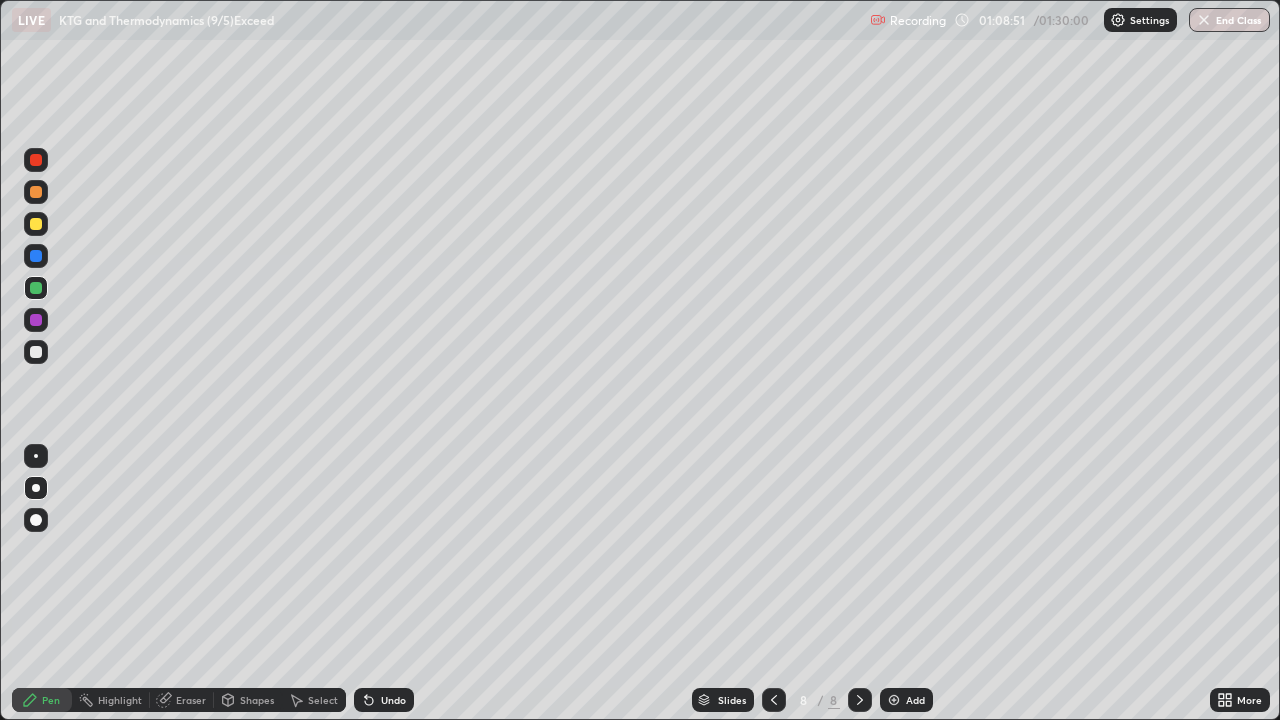 click at bounding box center (36, 224) 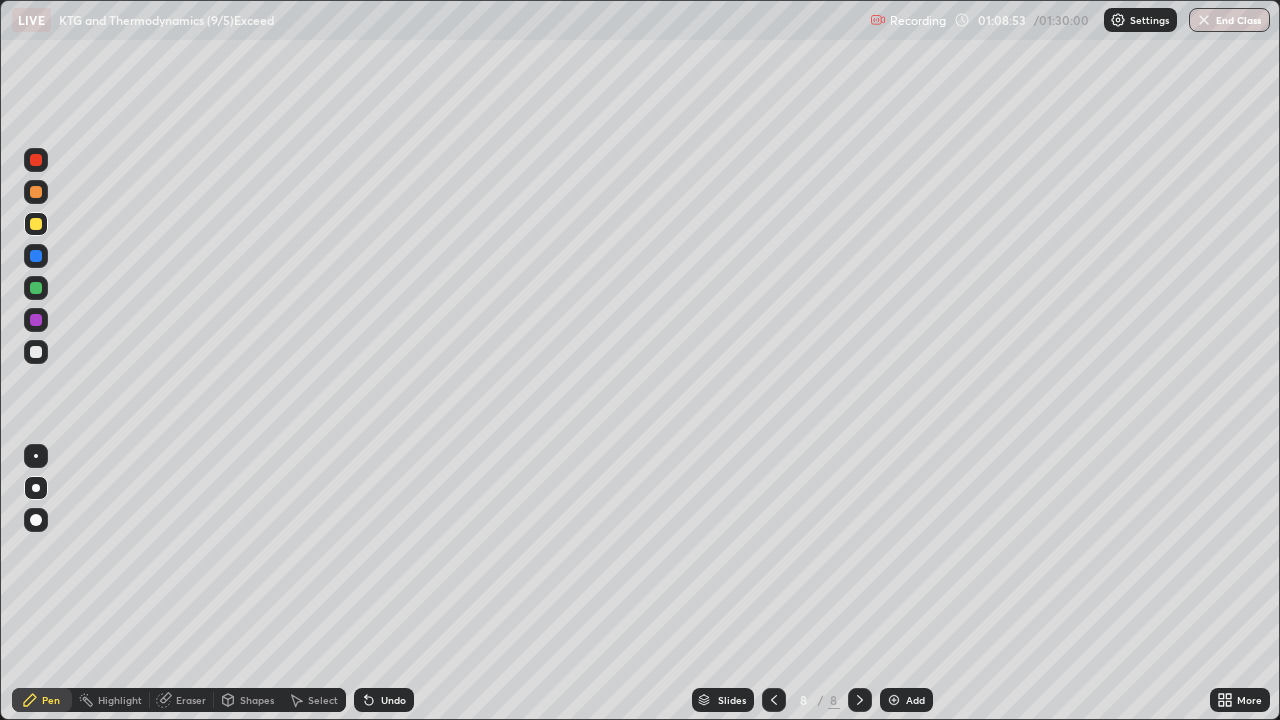 click at bounding box center (36, 352) 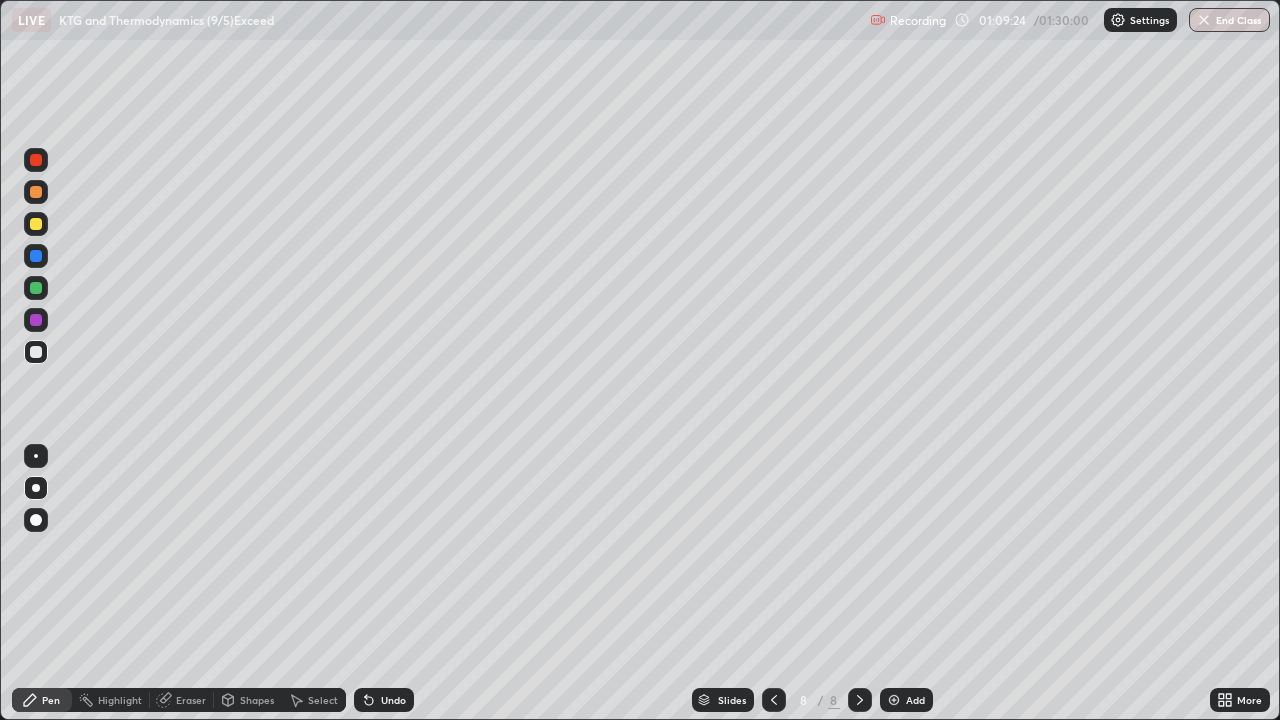 click on "Eraser" at bounding box center [191, 700] 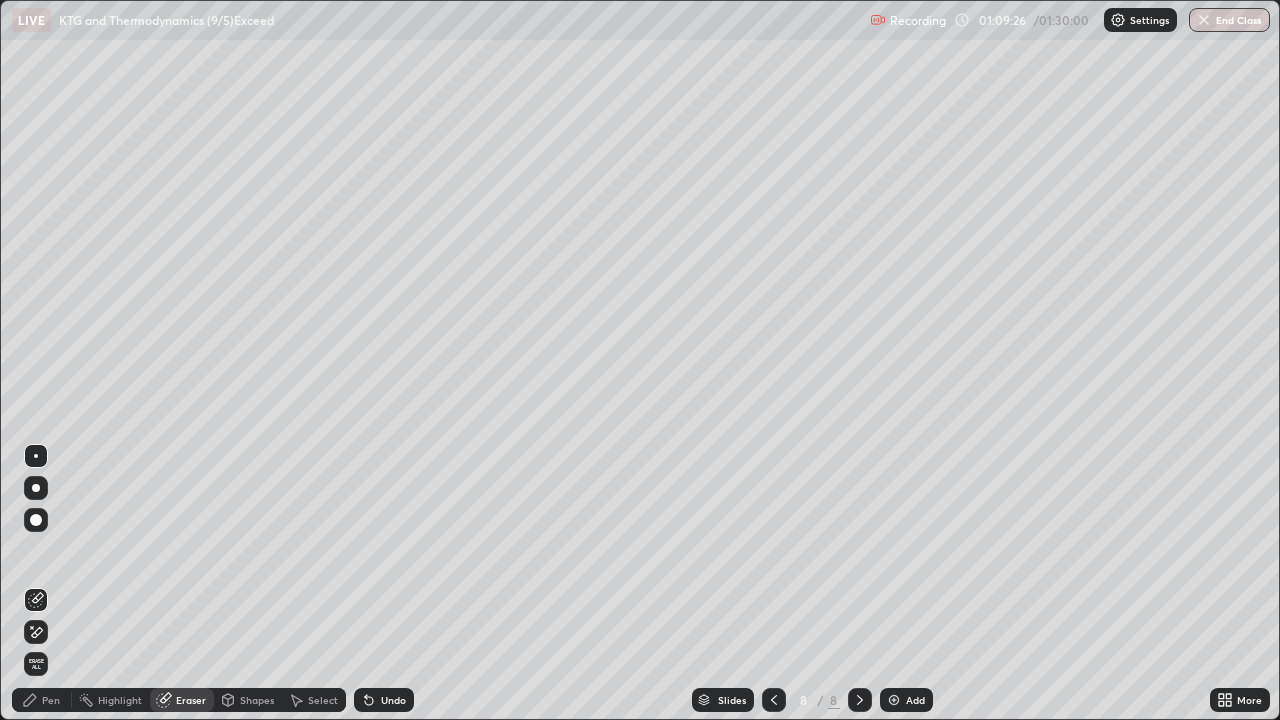 click on "Pen" at bounding box center (42, 700) 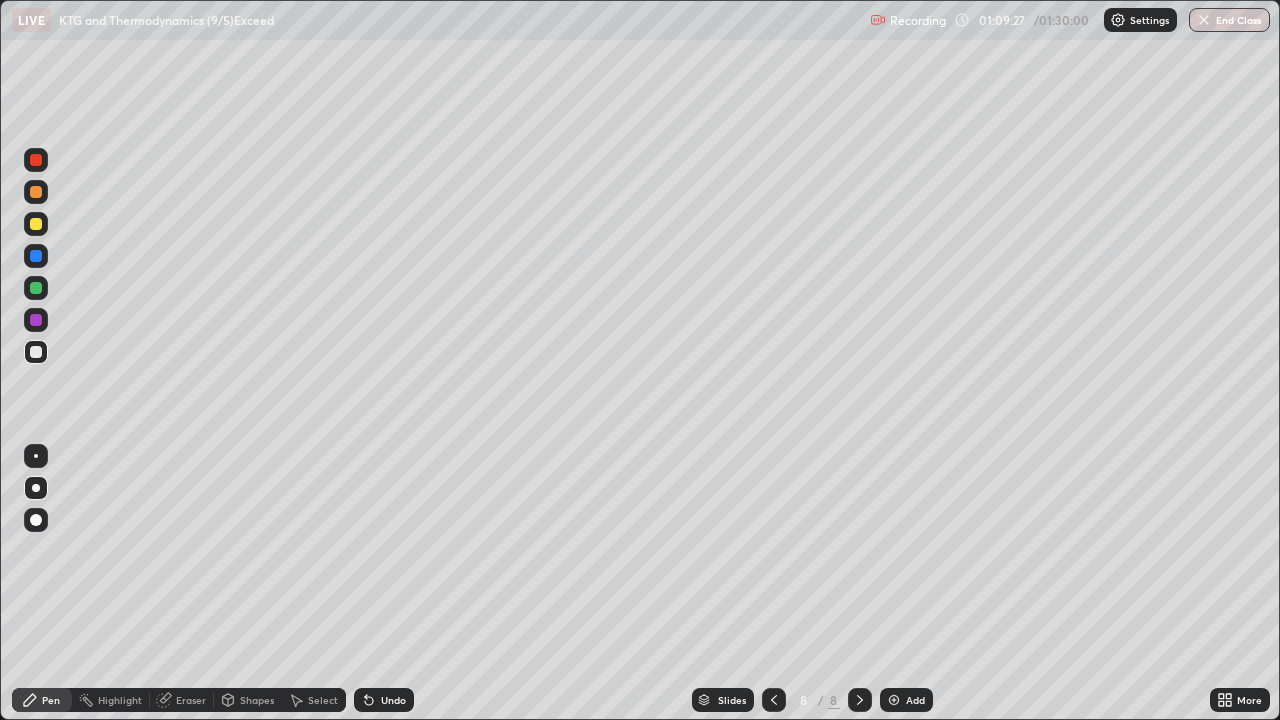 click at bounding box center (36, 352) 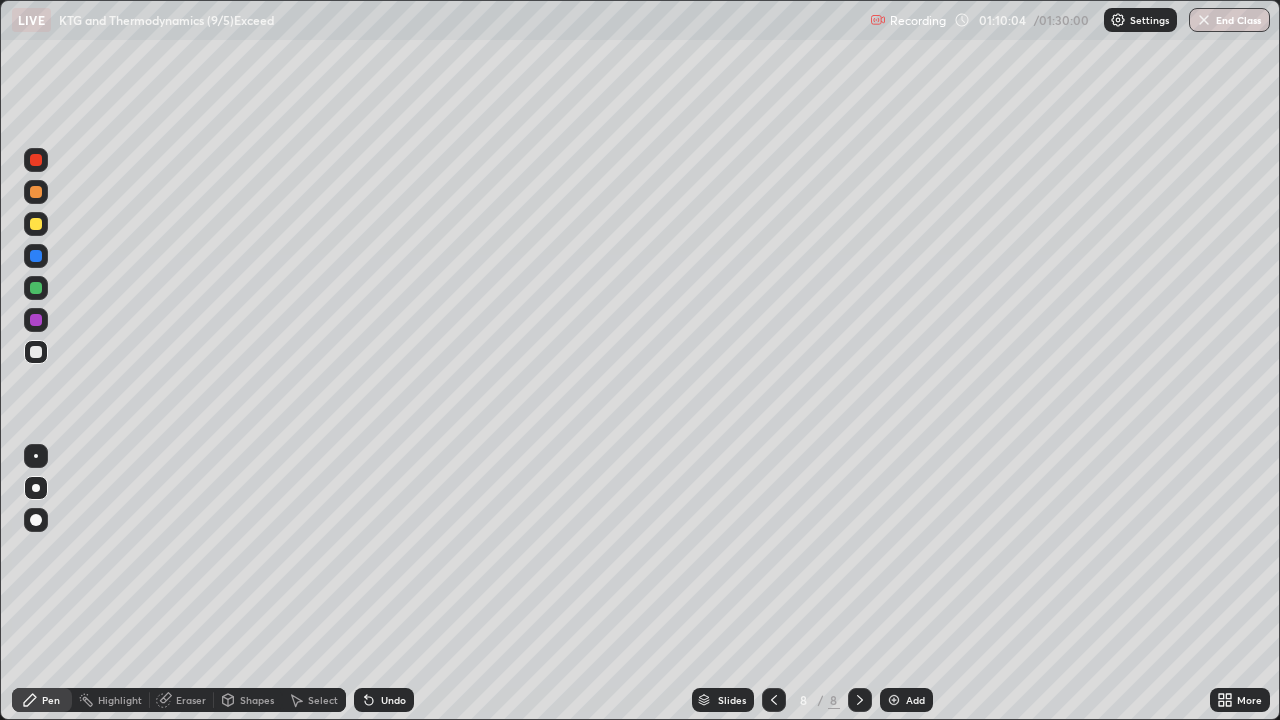 click at bounding box center [36, 288] 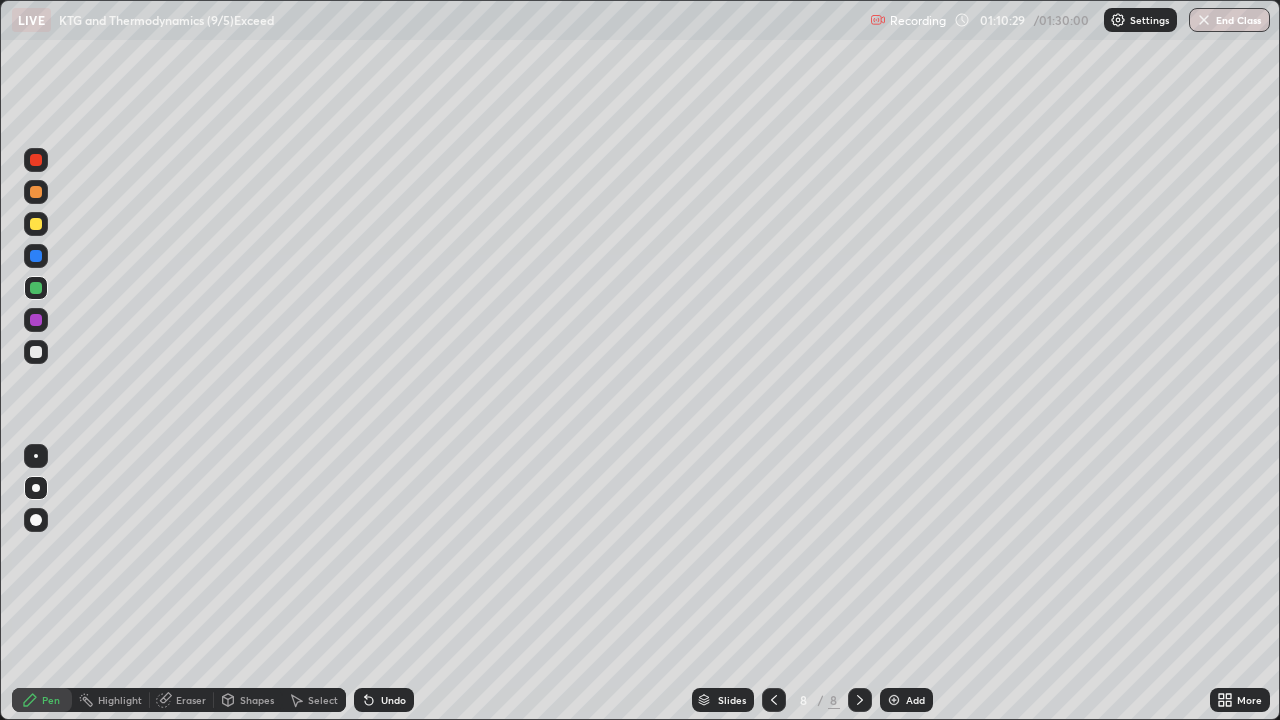 click at bounding box center (36, 352) 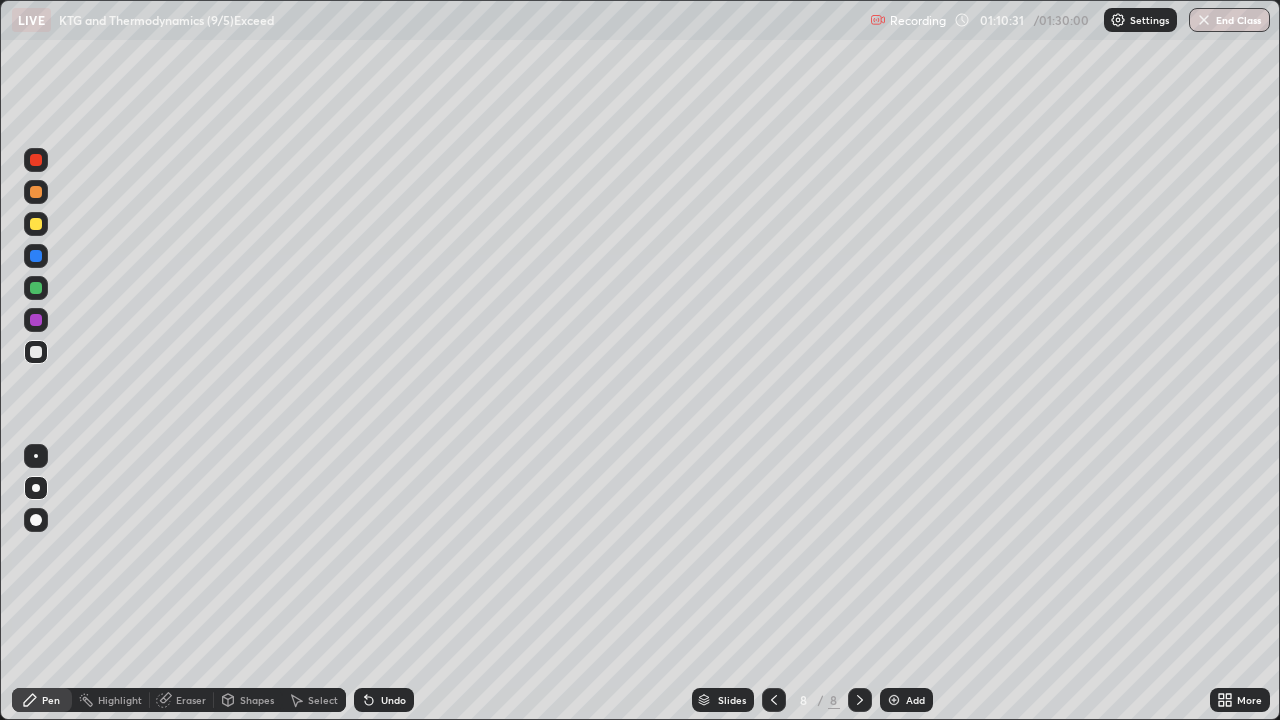 click at bounding box center (36, 288) 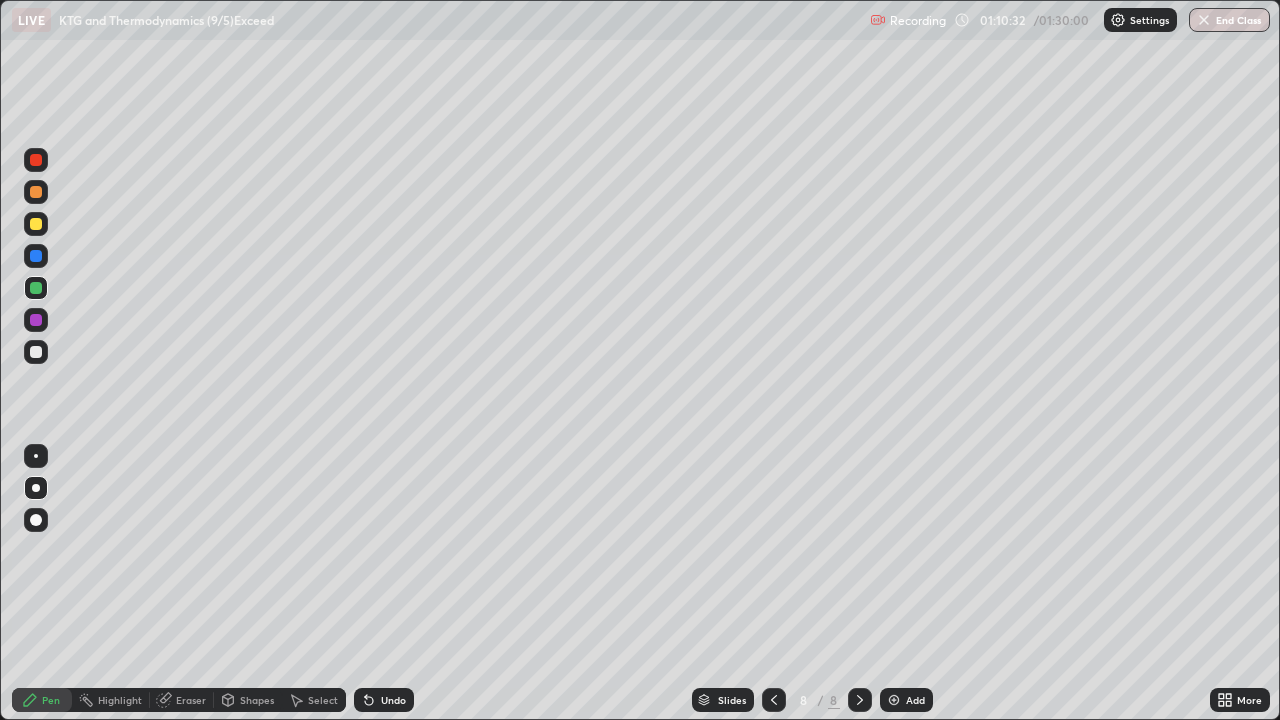 click at bounding box center (36, 320) 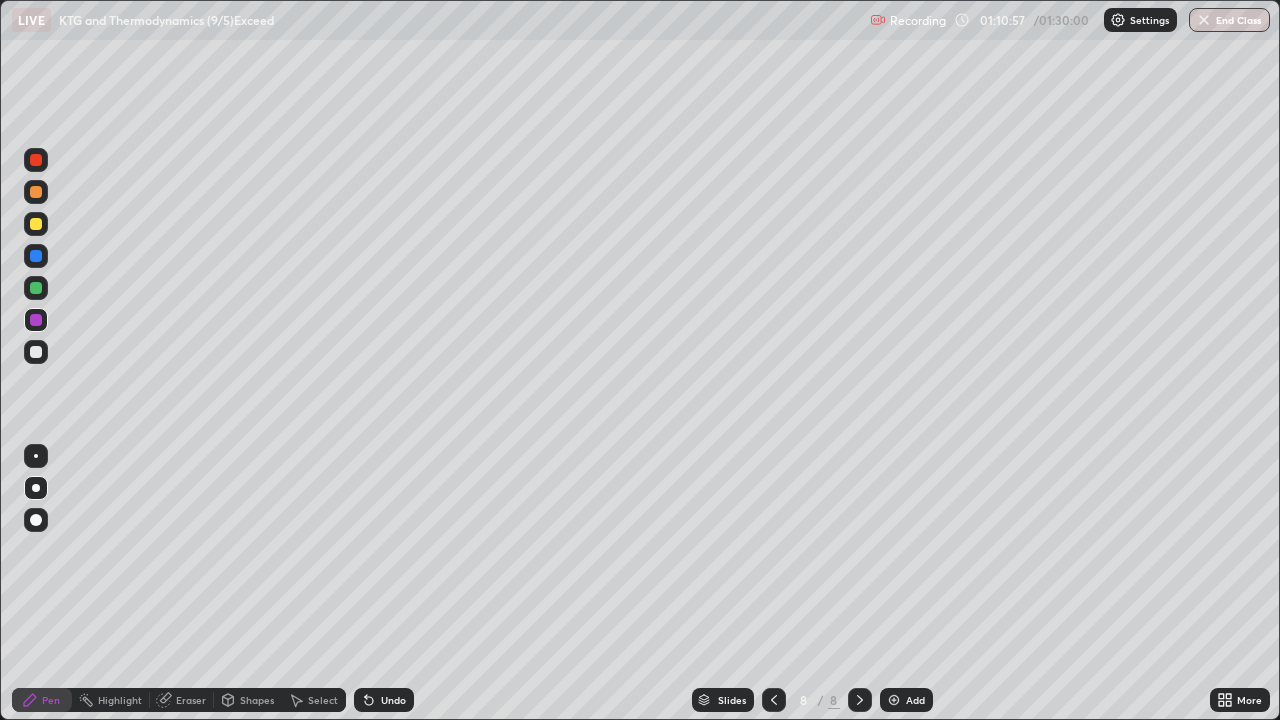 click at bounding box center [36, 352] 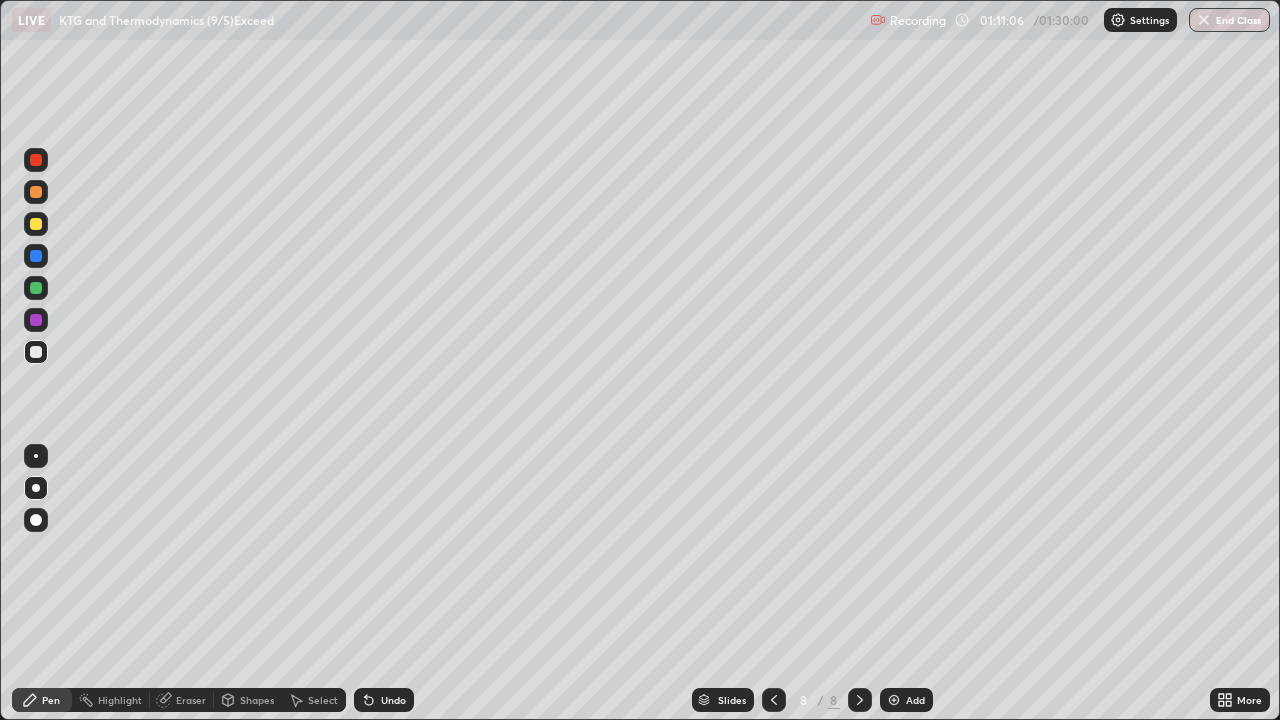 click on "Undo" at bounding box center (393, 700) 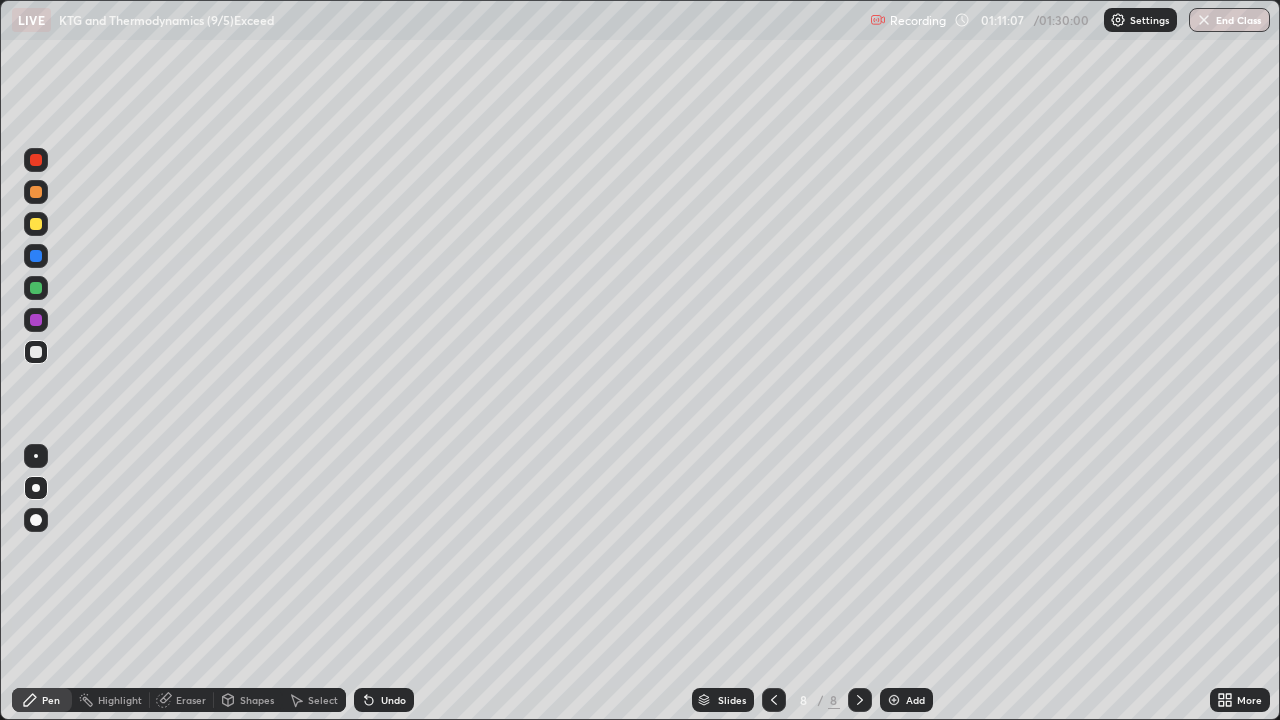 click on "Undo" at bounding box center [384, 700] 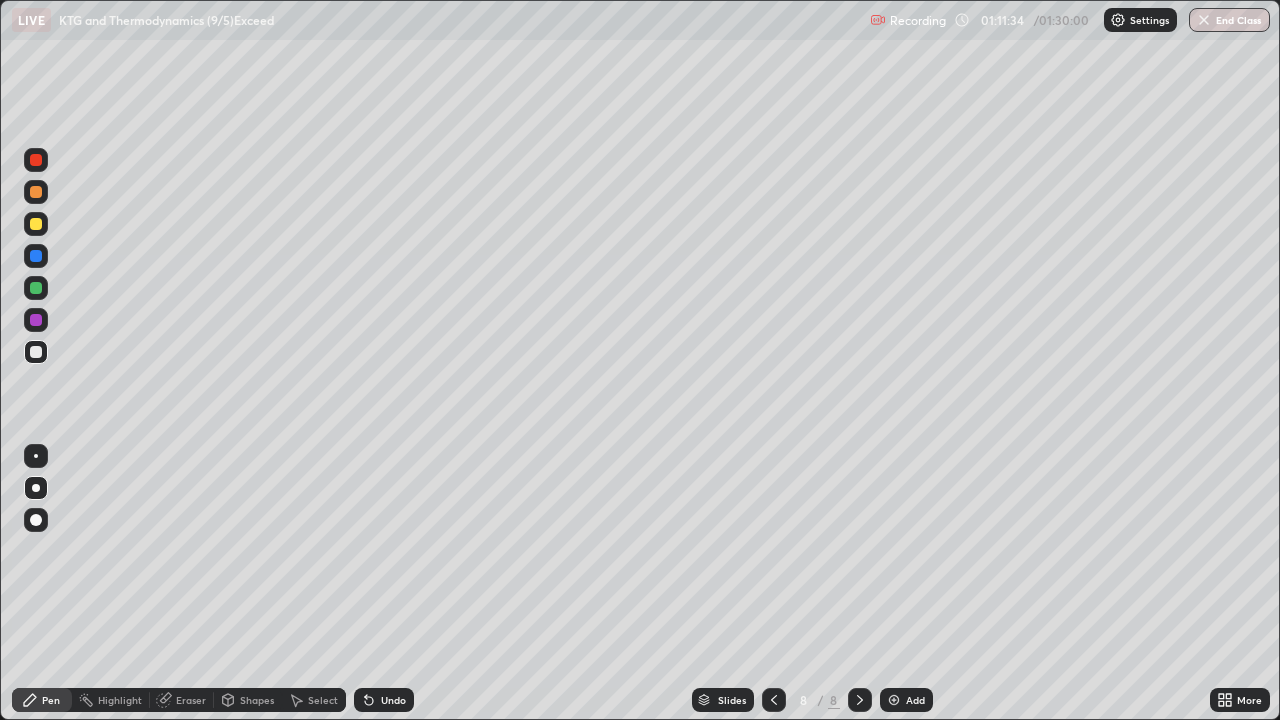 click at bounding box center [36, 256] 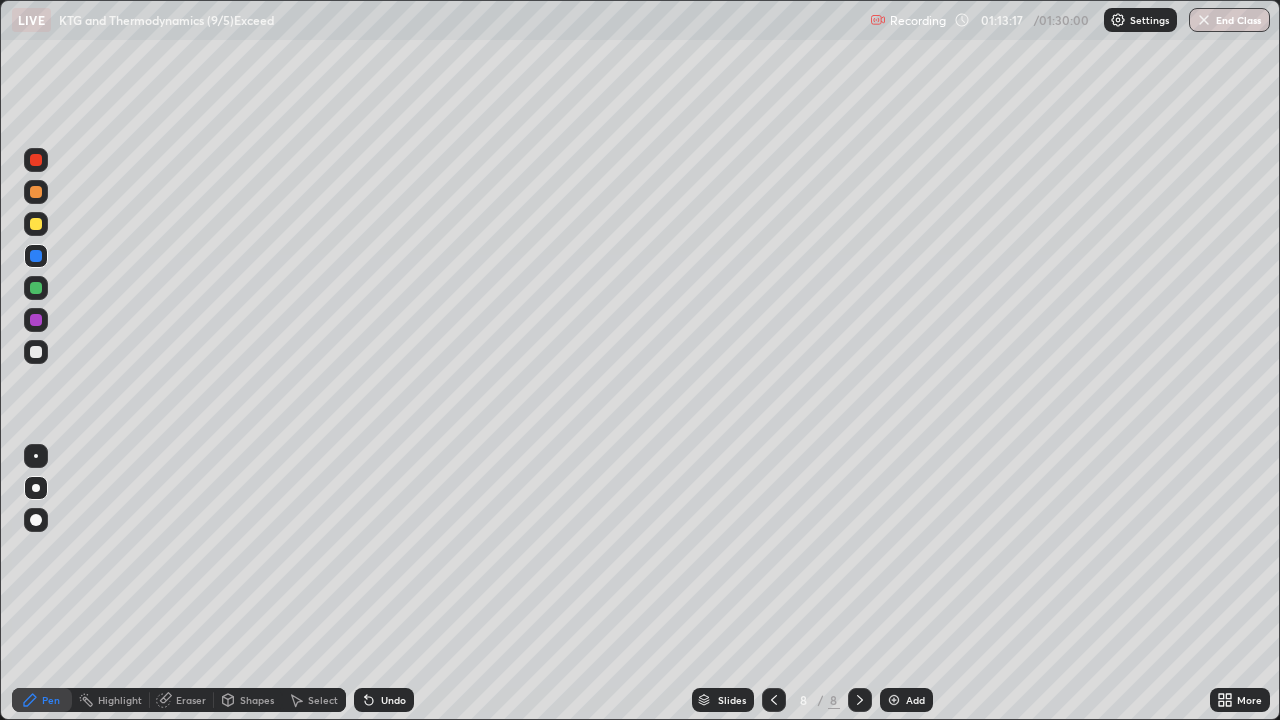 click 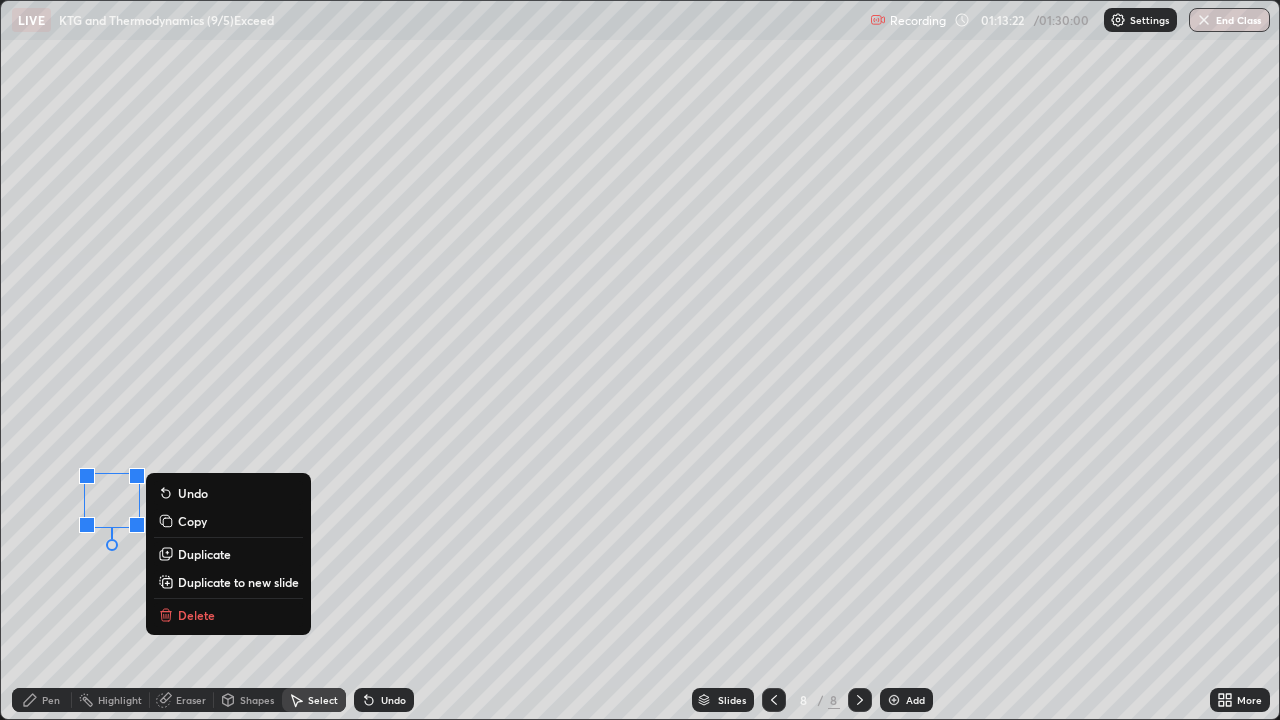 click 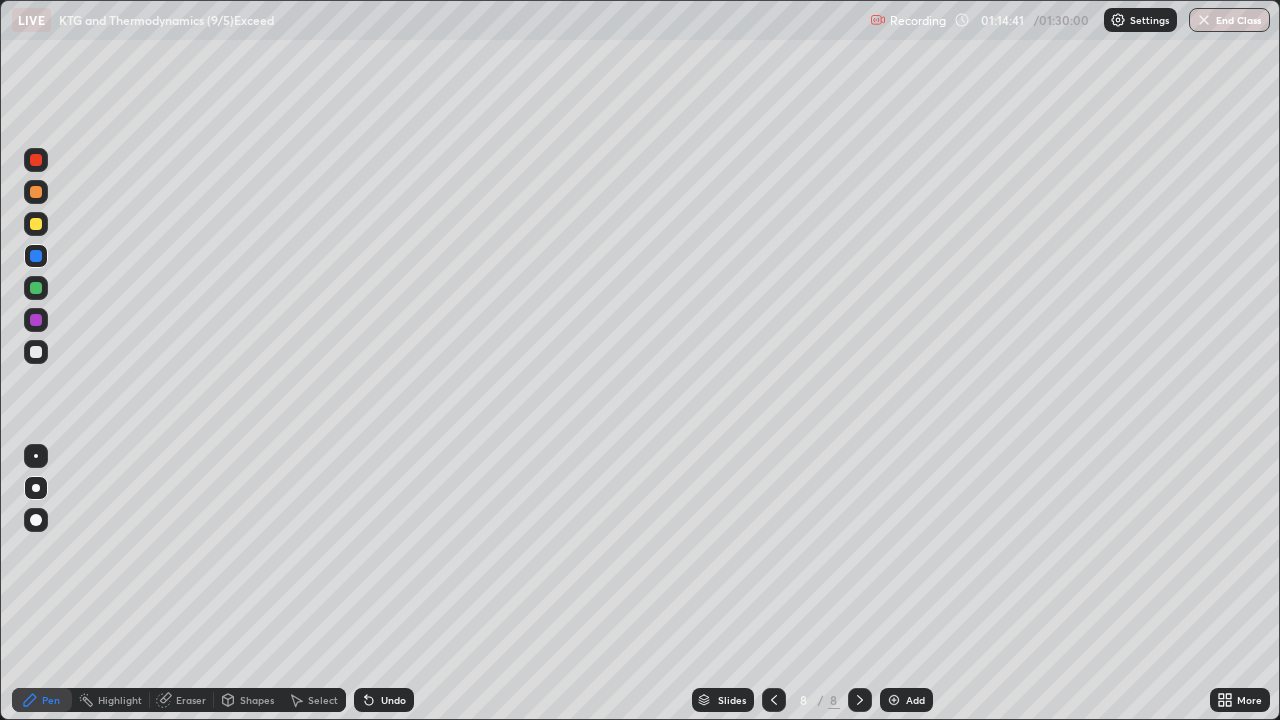 click at bounding box center [894, 700] 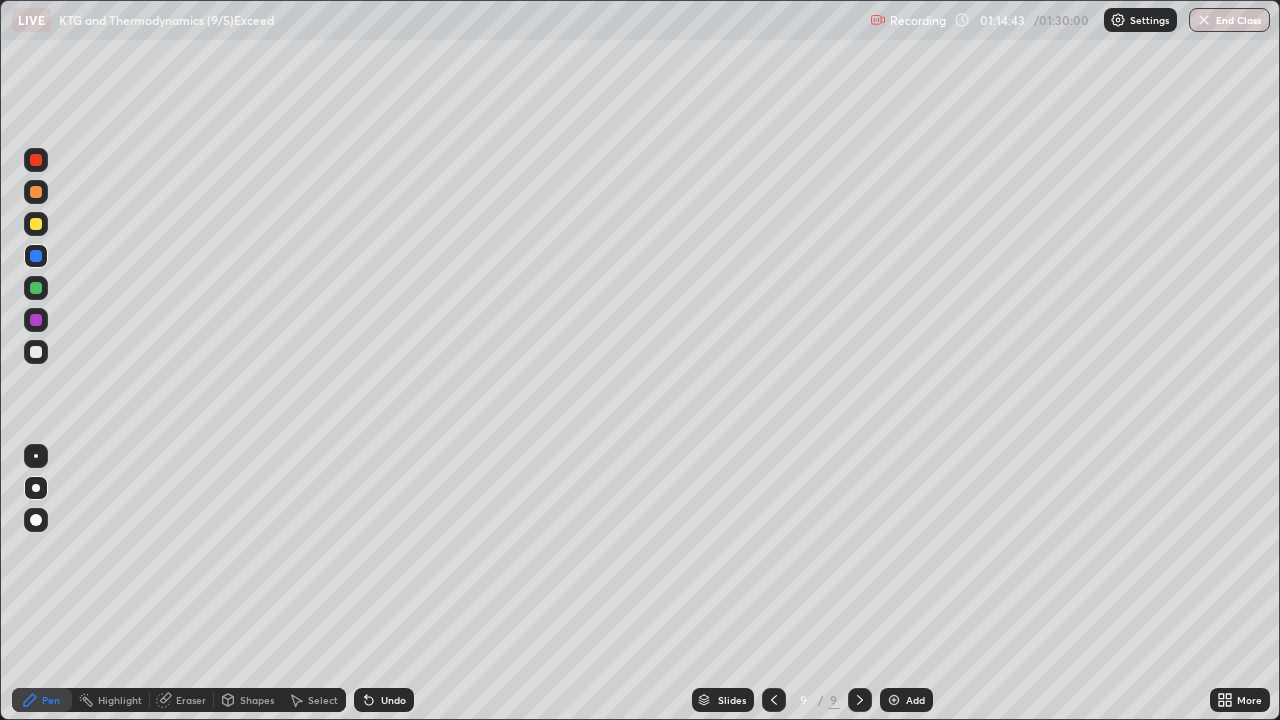 click at bounding box center (36, 224) 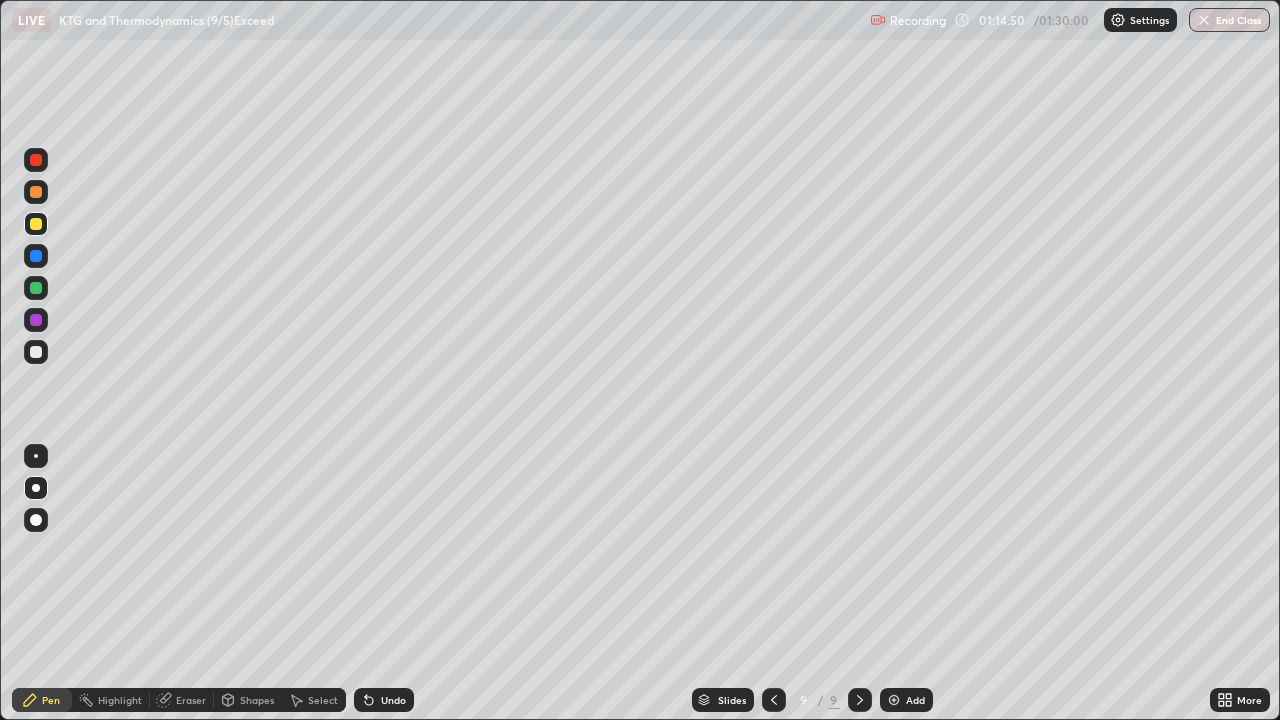 click on "Shapes" at bounding box center (248, 700) 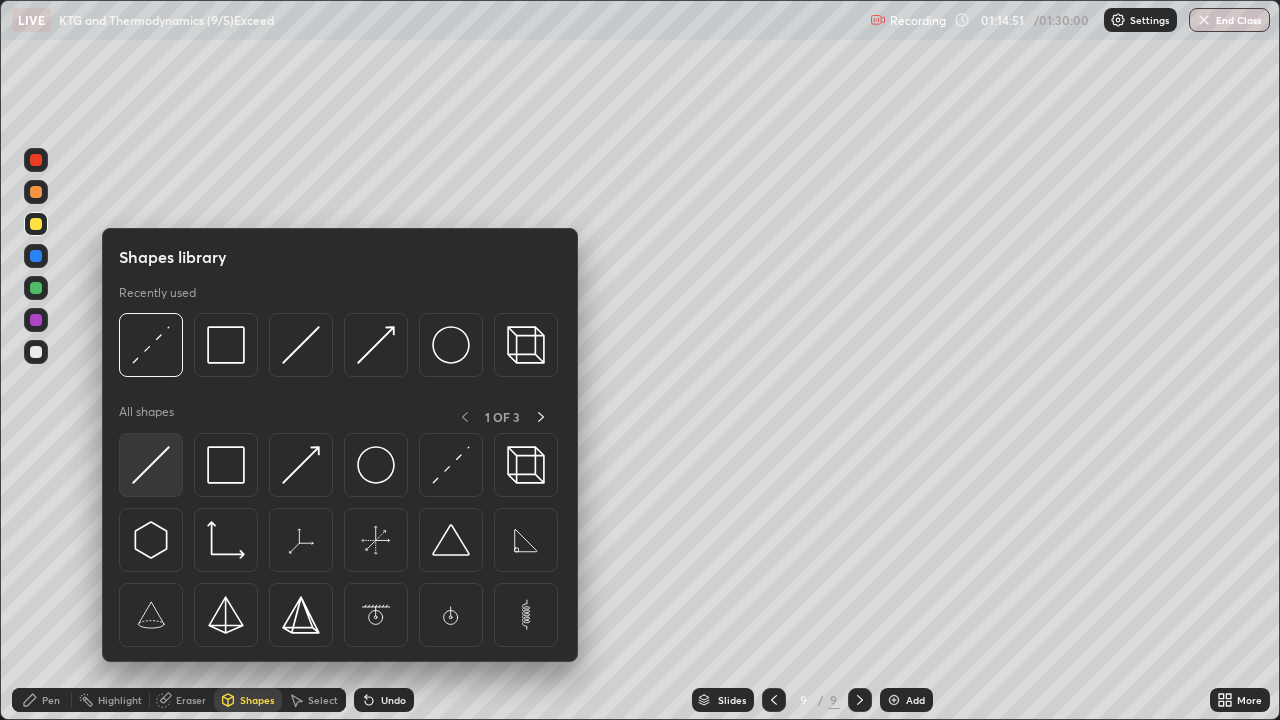 click at bounding box center [151, 465] 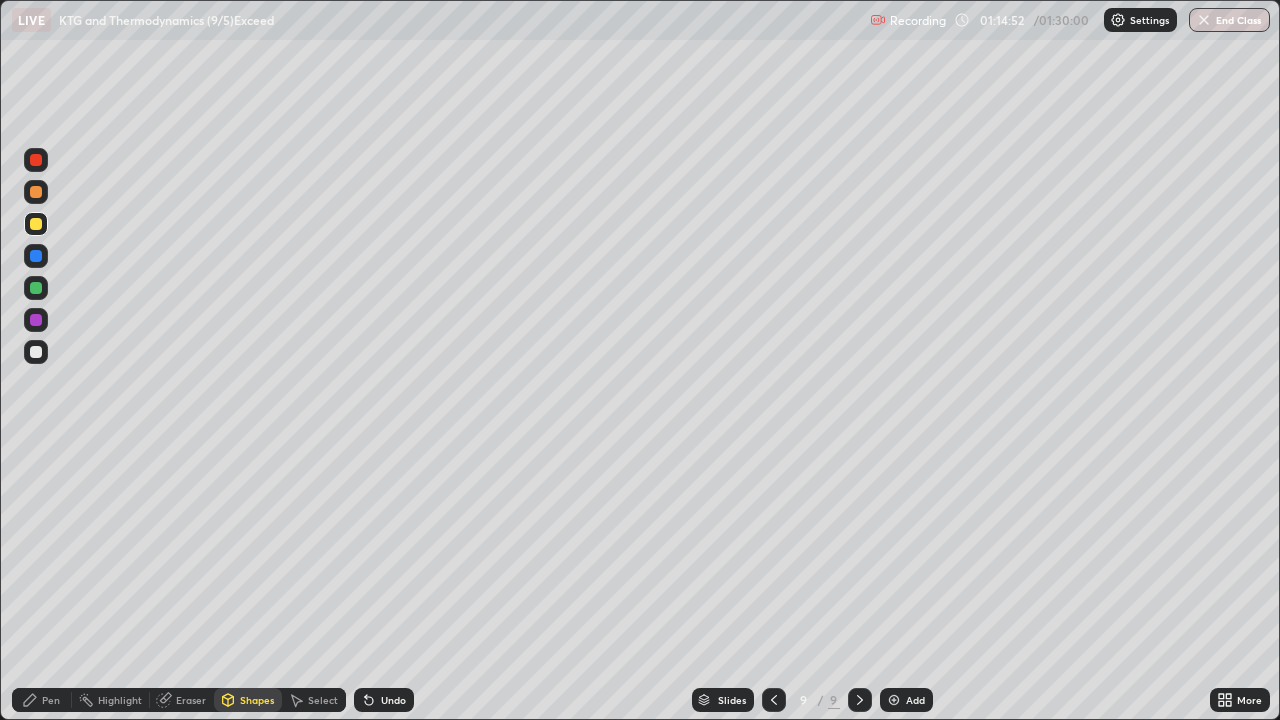 click at bounding box center (36, 288) 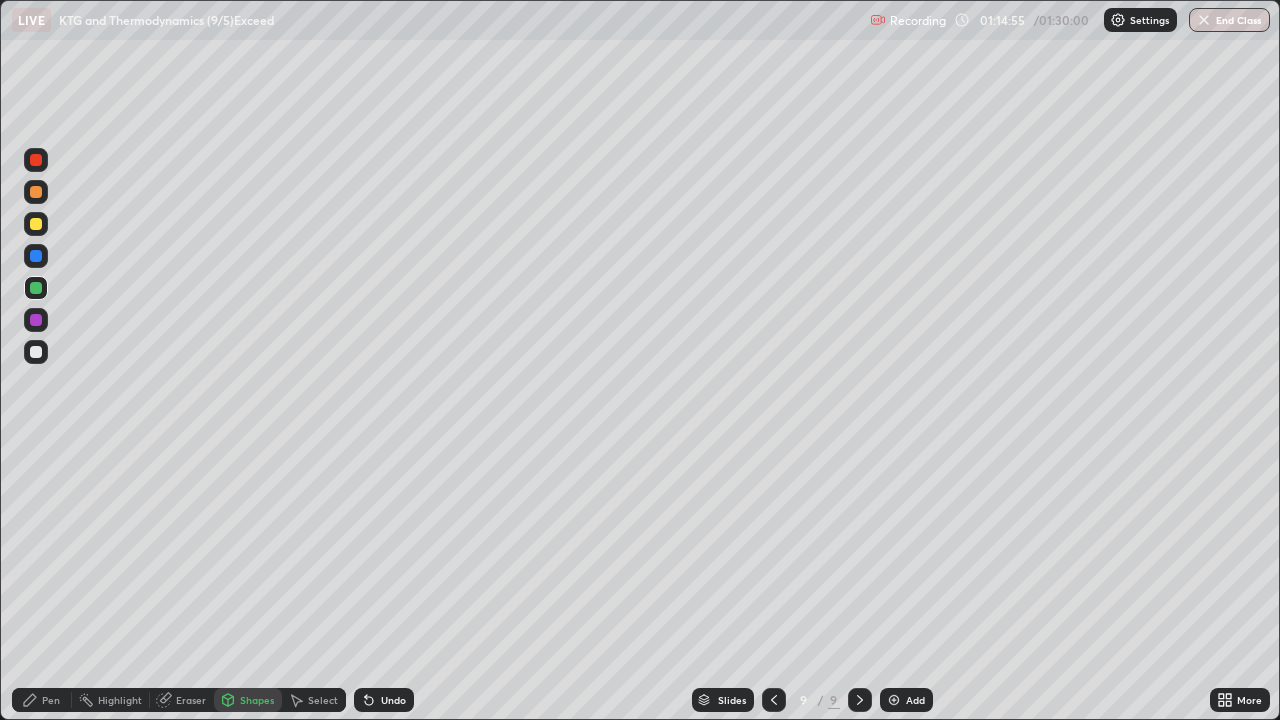 click on "Pen" at bounding box center (51, 700) 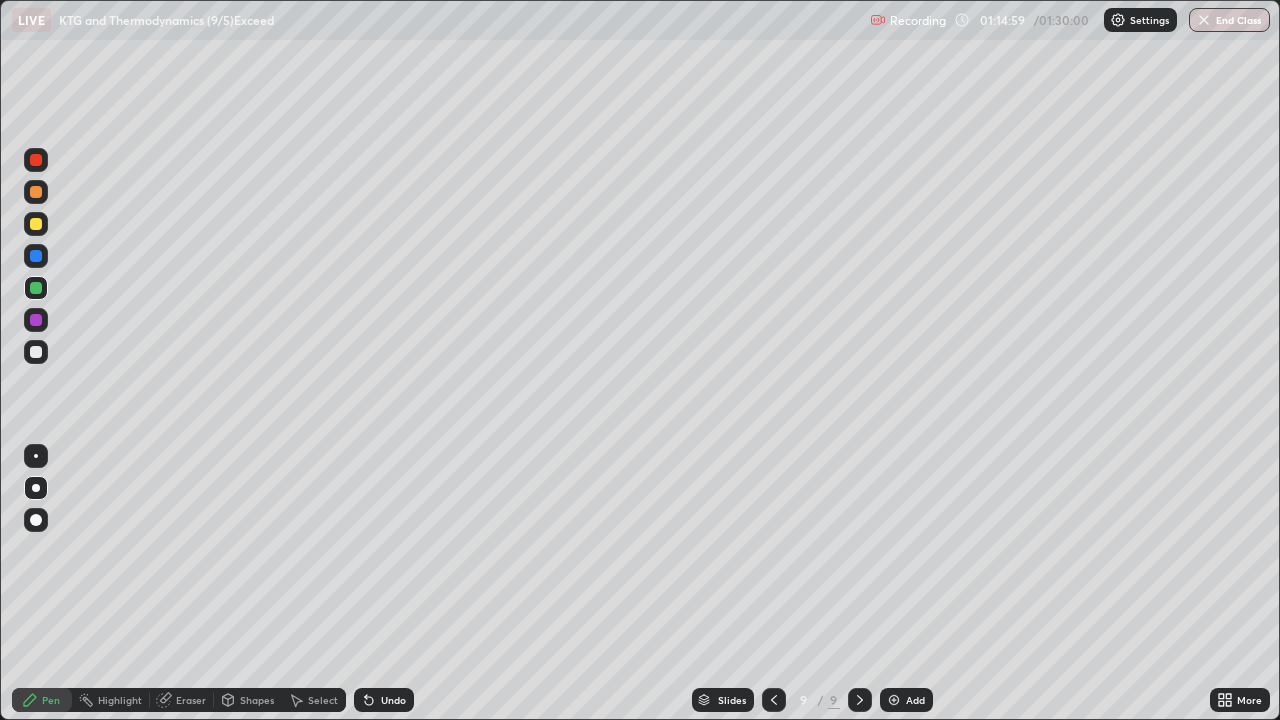 click at bounding box center (36, 224) 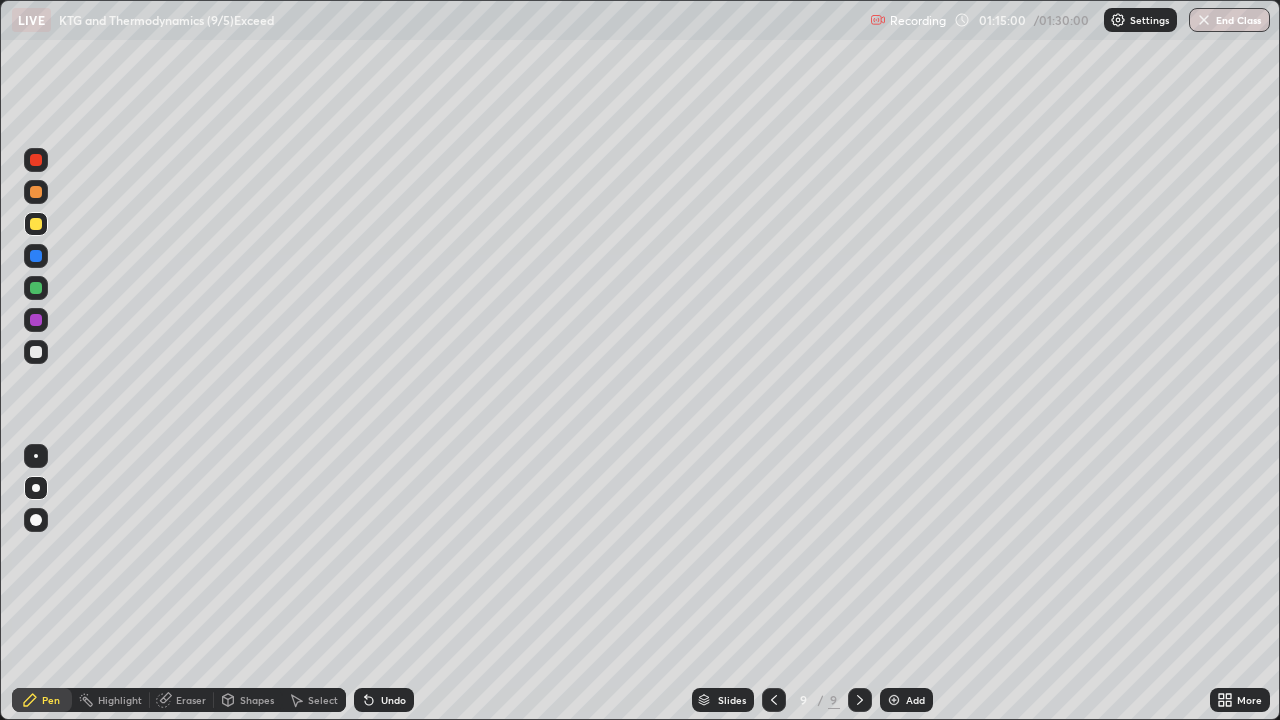 click on "Shapes" at bounding box center [248, 700] 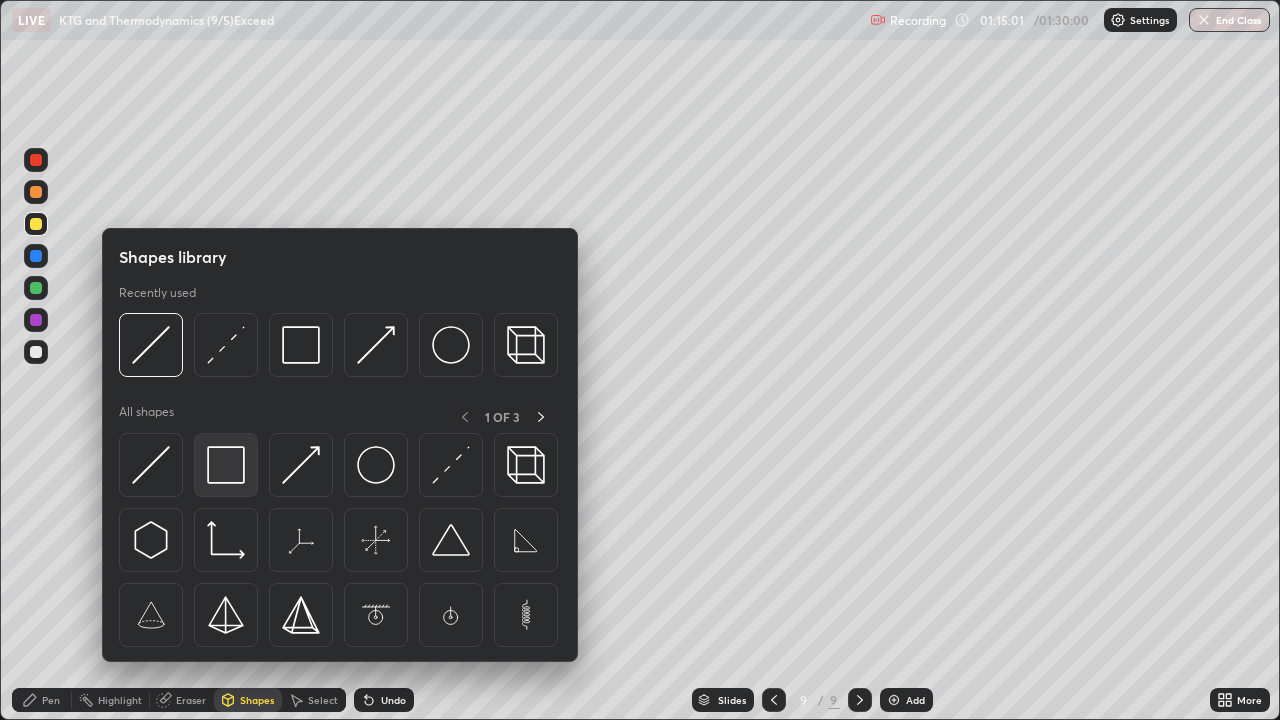 click at bounding box center [226, 465] 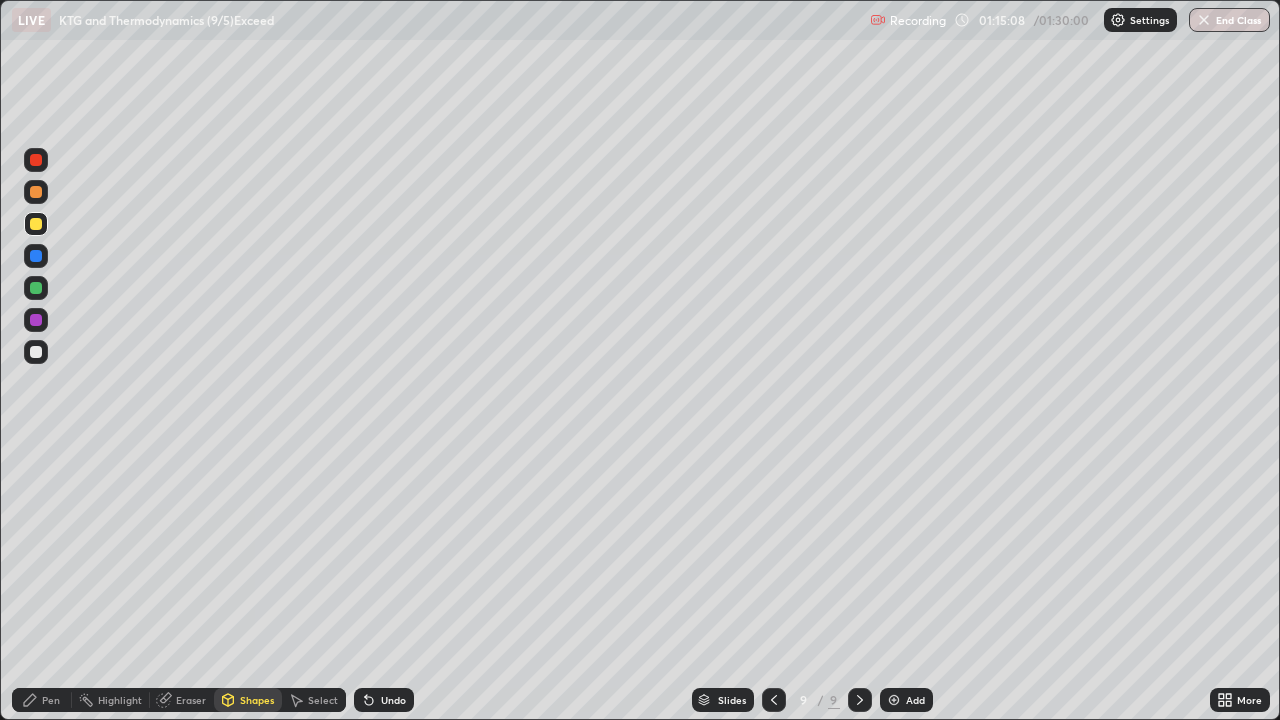click on "Pen" at bounding box center [51, 700] 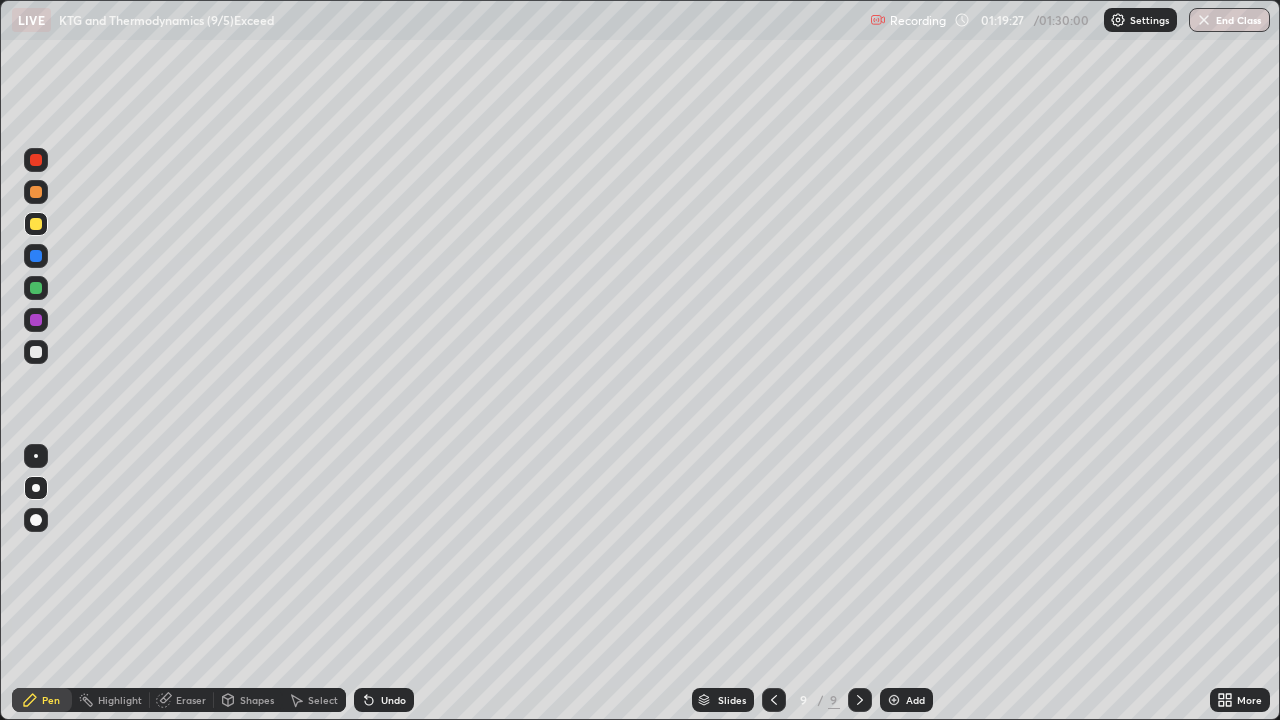 click 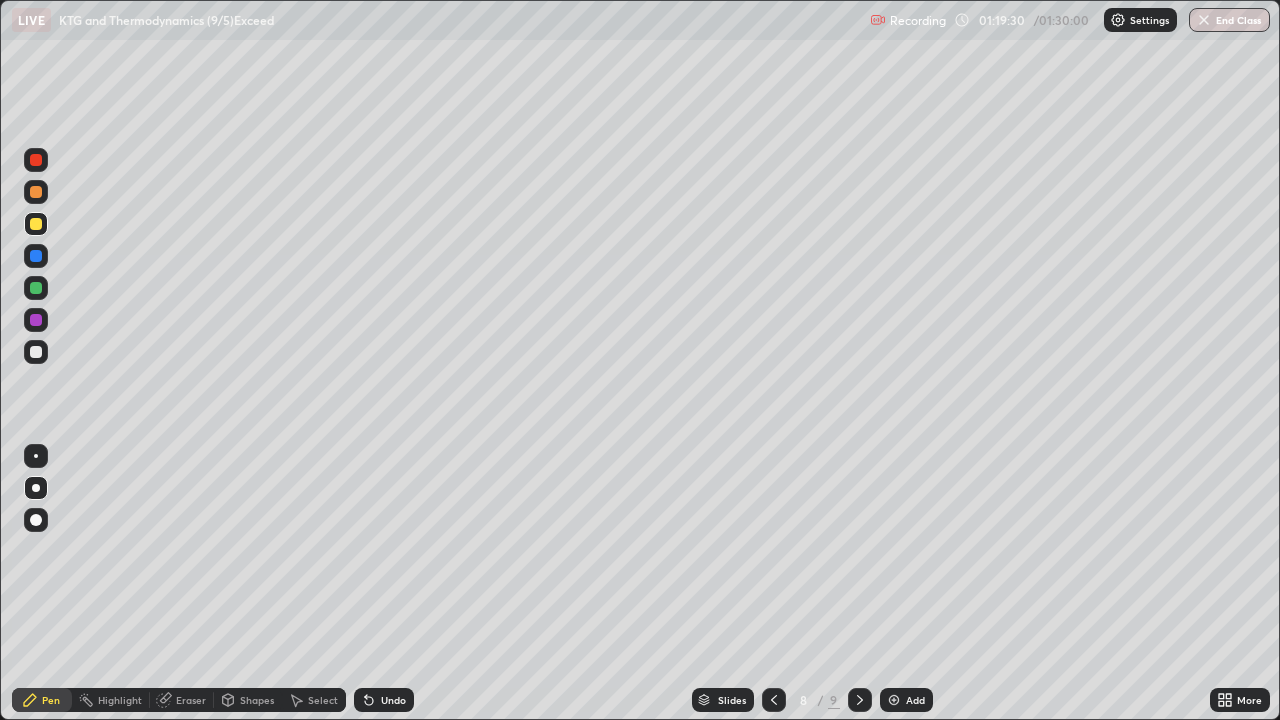 click 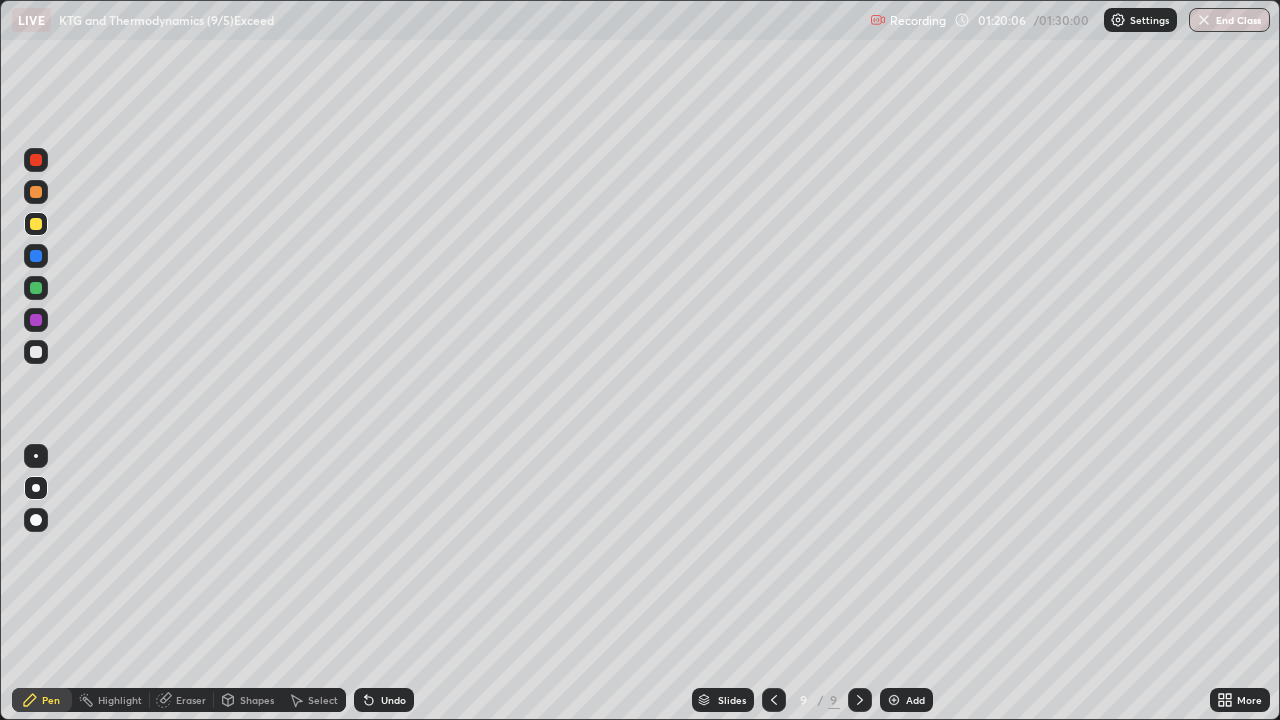click at bounding box center (36, 352) 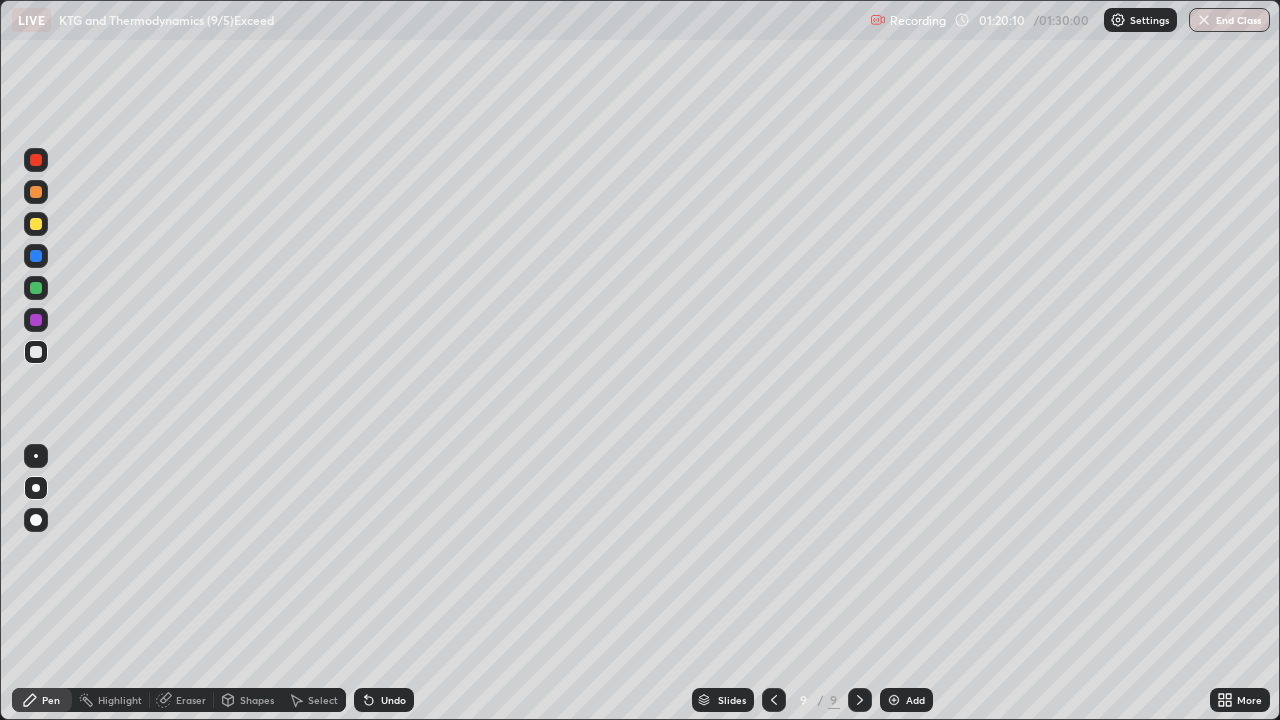 click at bounding box center [36, 256] 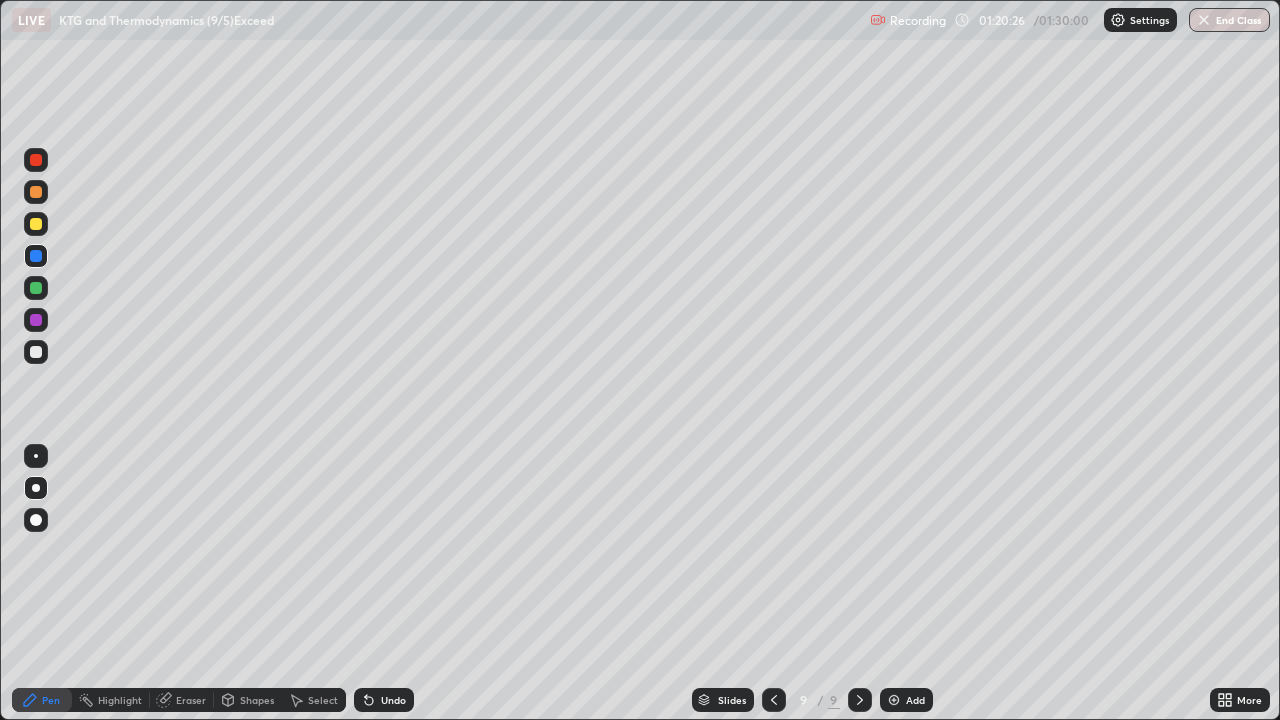 click on "Select" at bounding box center (314, 700) 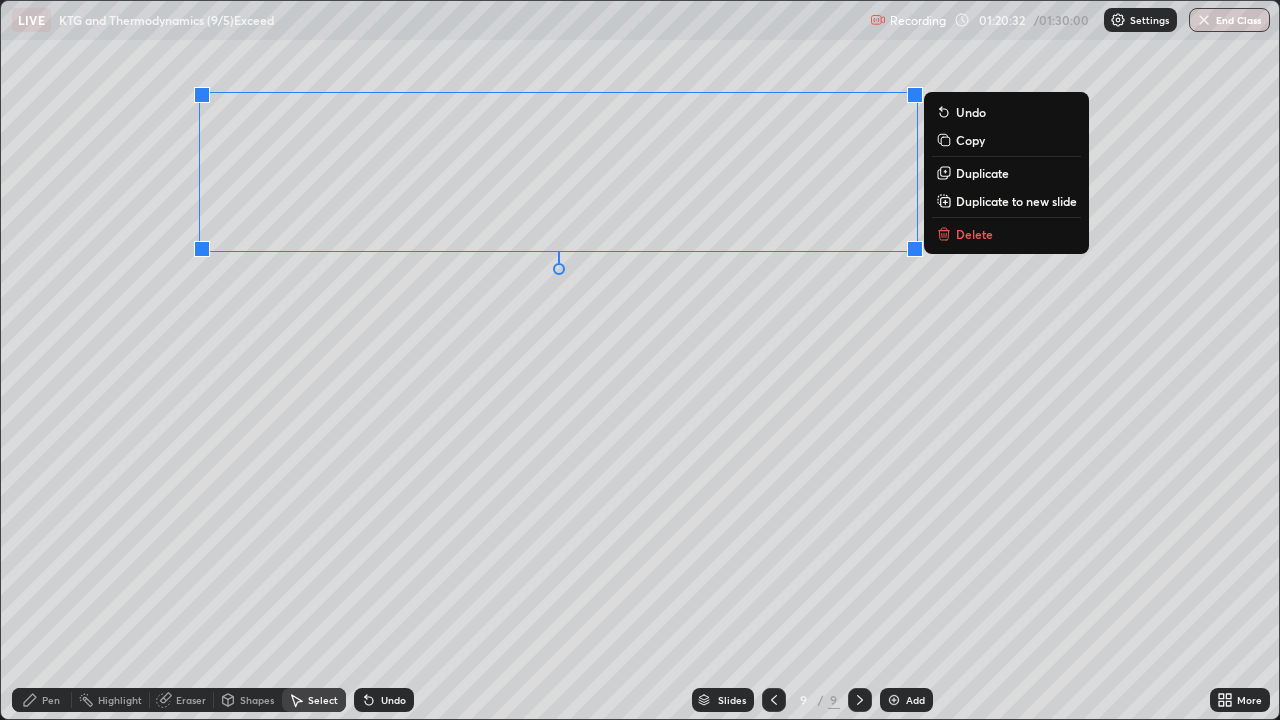 click on "Duplicate" at bounding box center (982, 173) 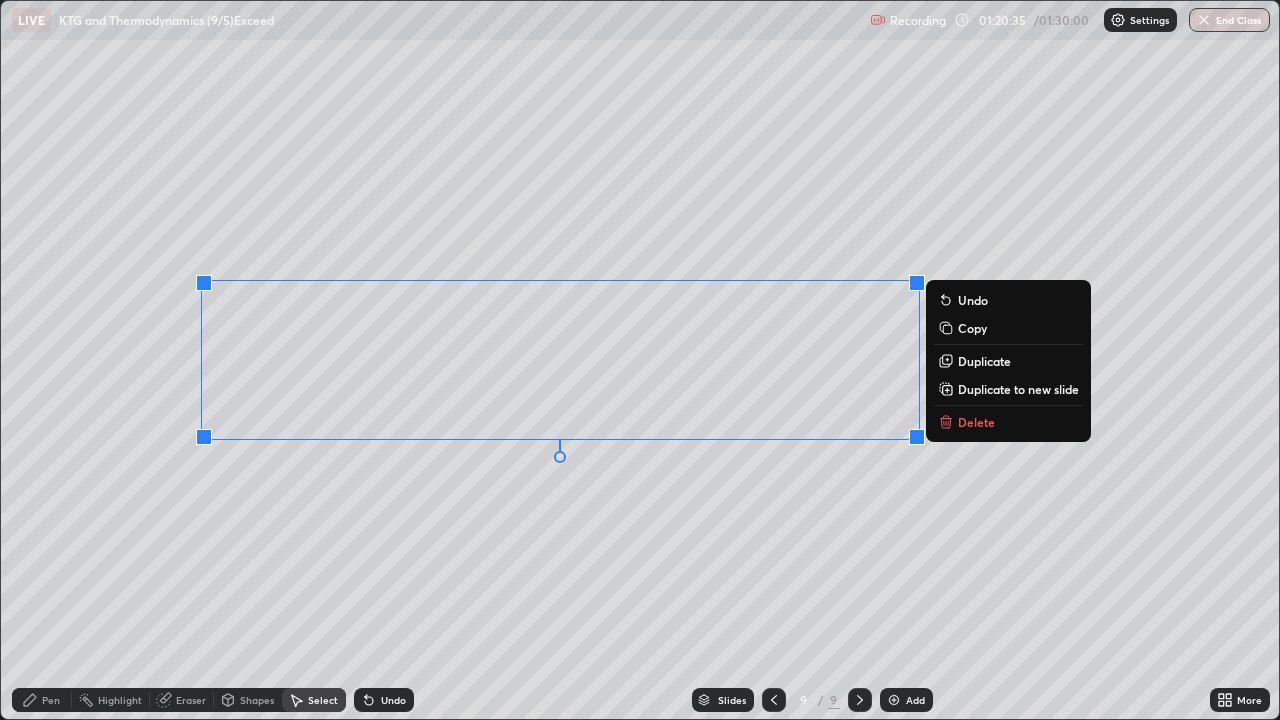 click on "0 ° Undo Copy Duplicate Duplicate to new slide Delete" at bounding box center (640, 360) 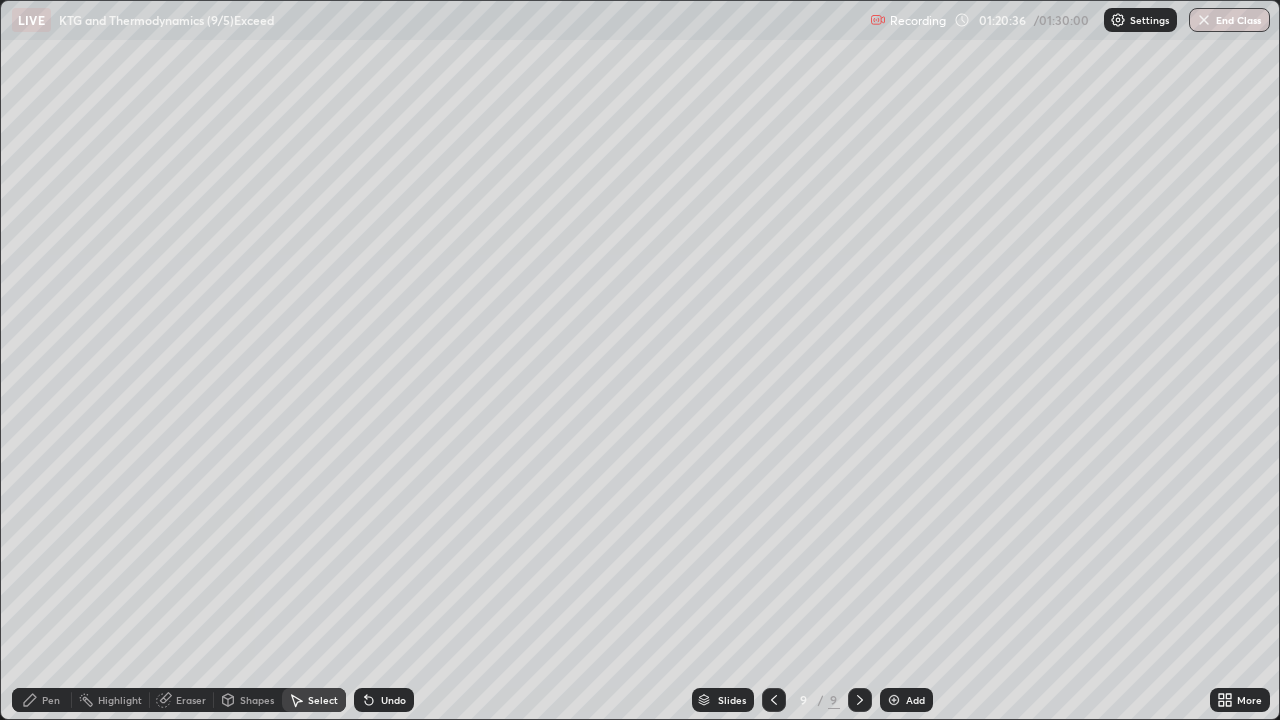 click on "Eraser" at bounding box center [191, 700] 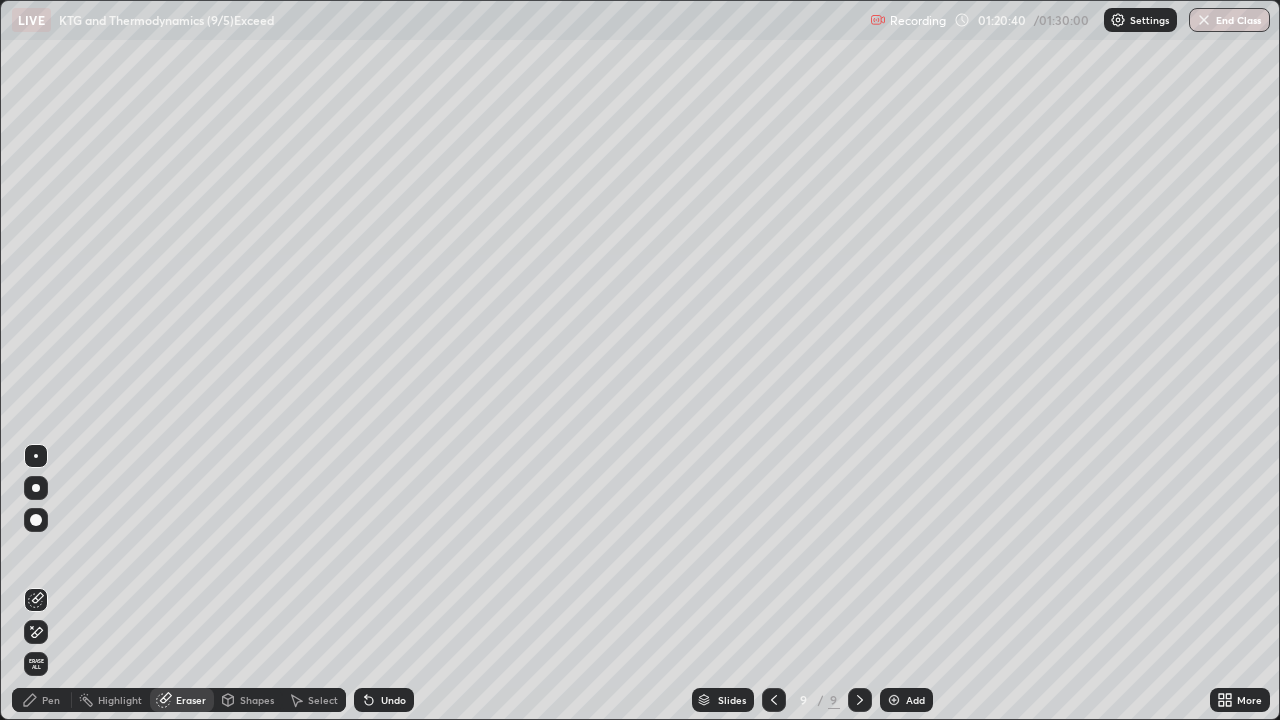 click on "Pen" at bounding box center [51, 700] 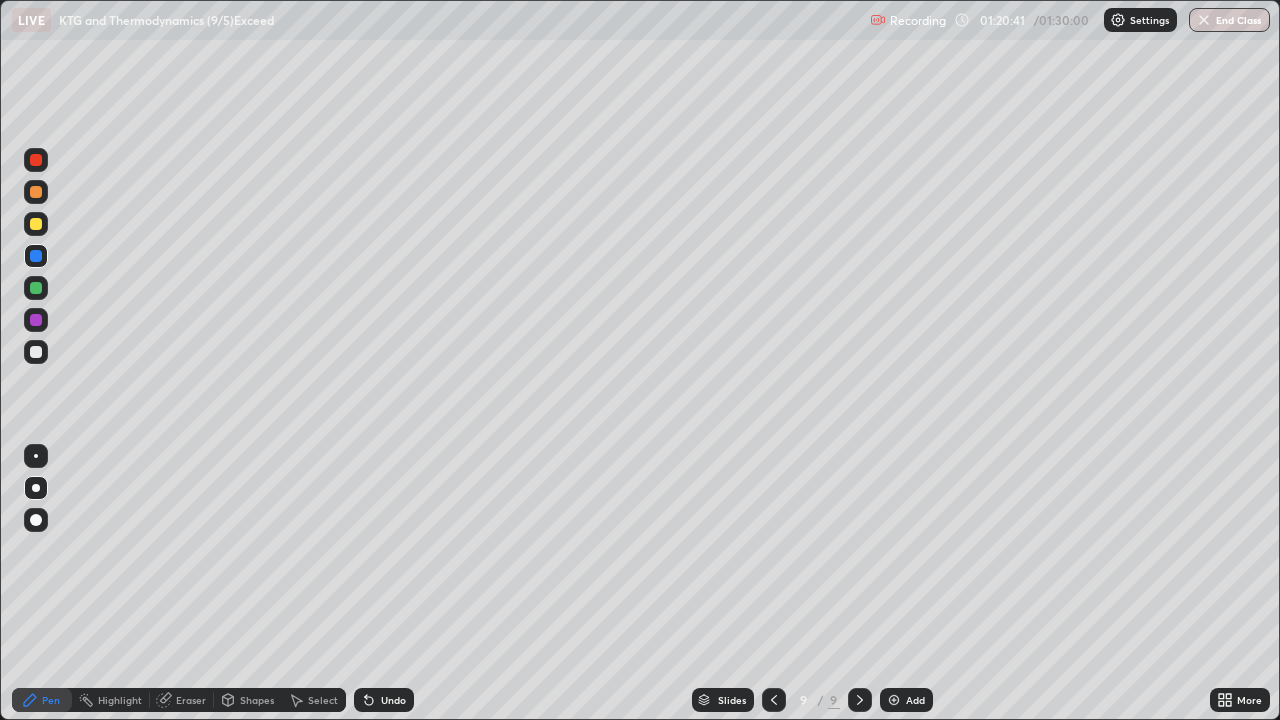 click at bounding box center [36, 224] 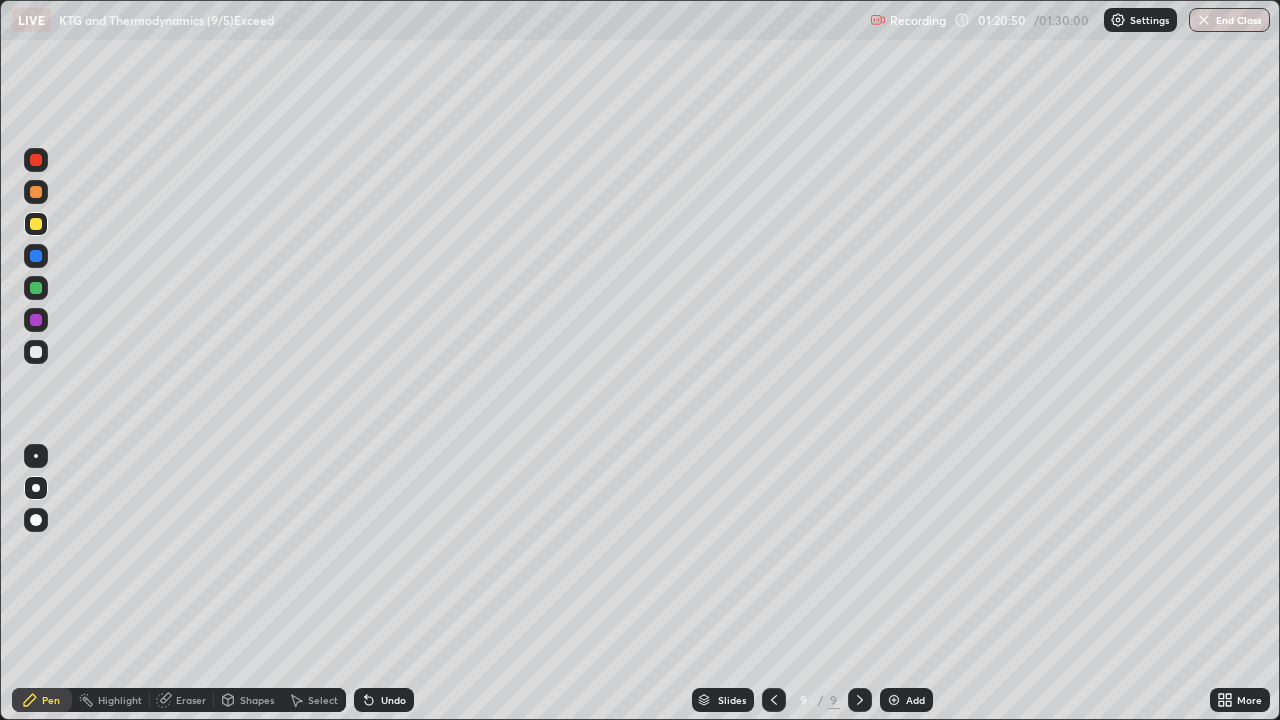 click on "Undo" at bounding box center [384, 700] 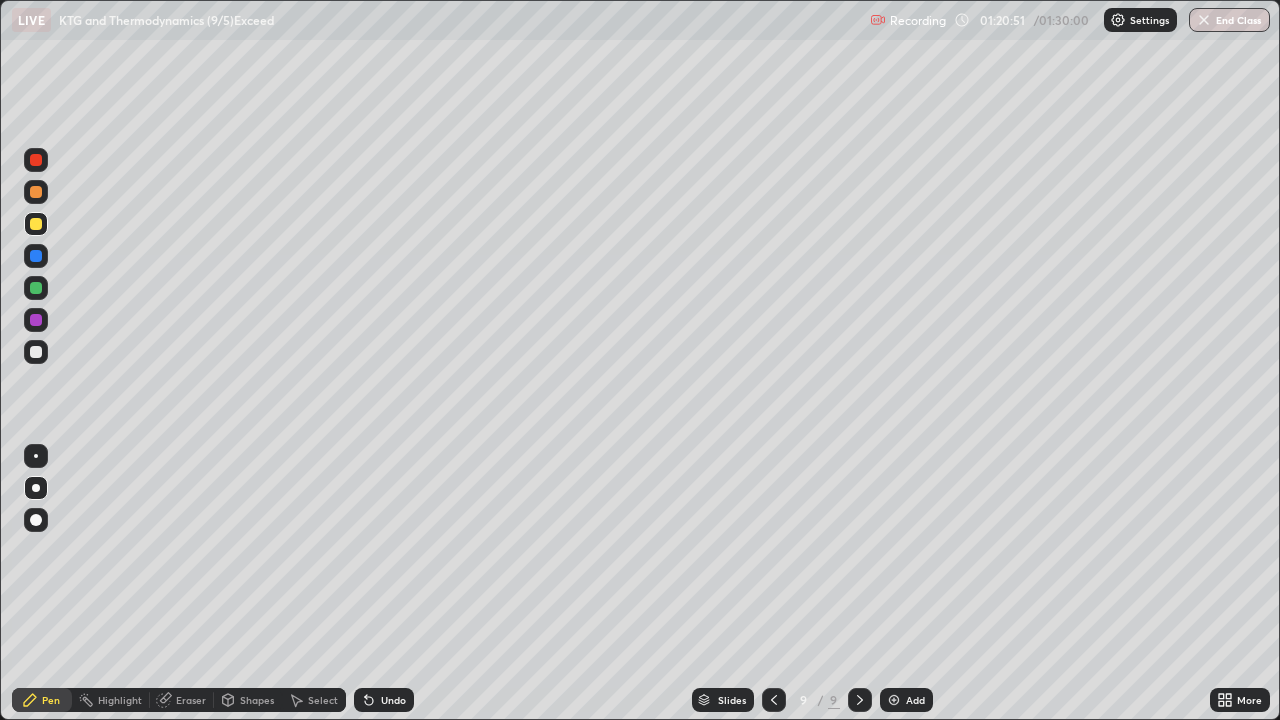 click 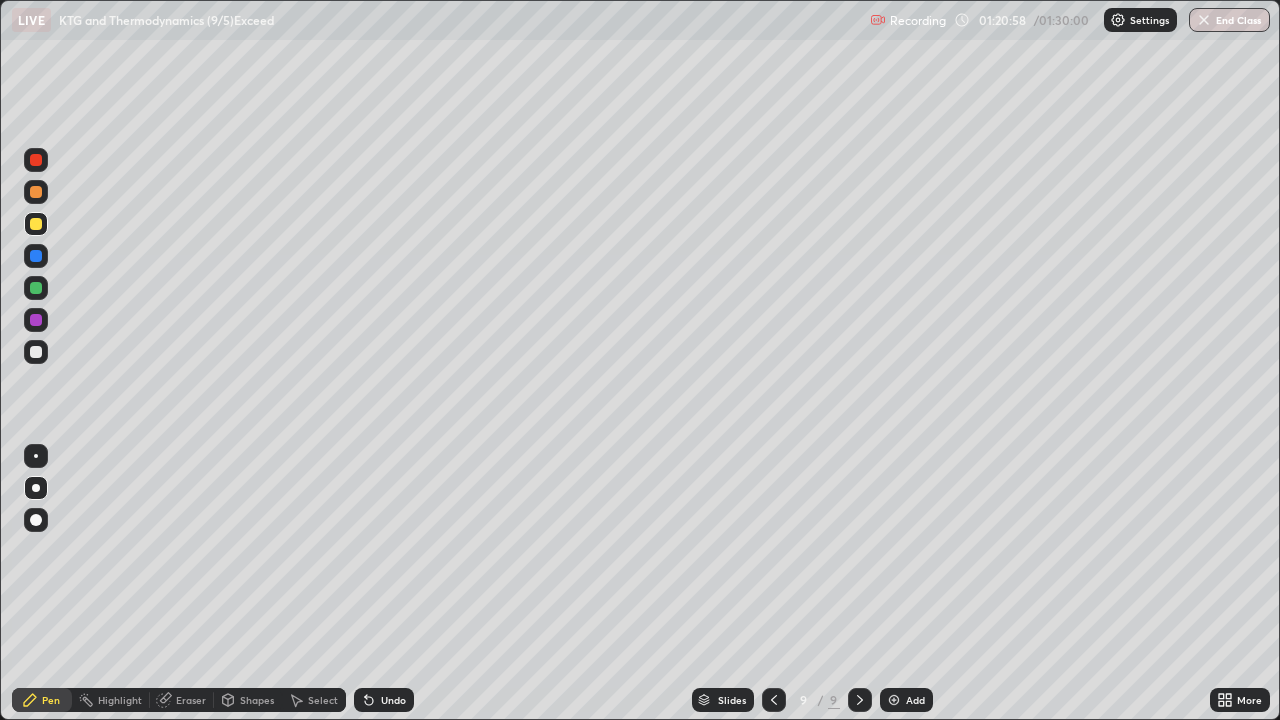 click at bounding box center [36, 352] 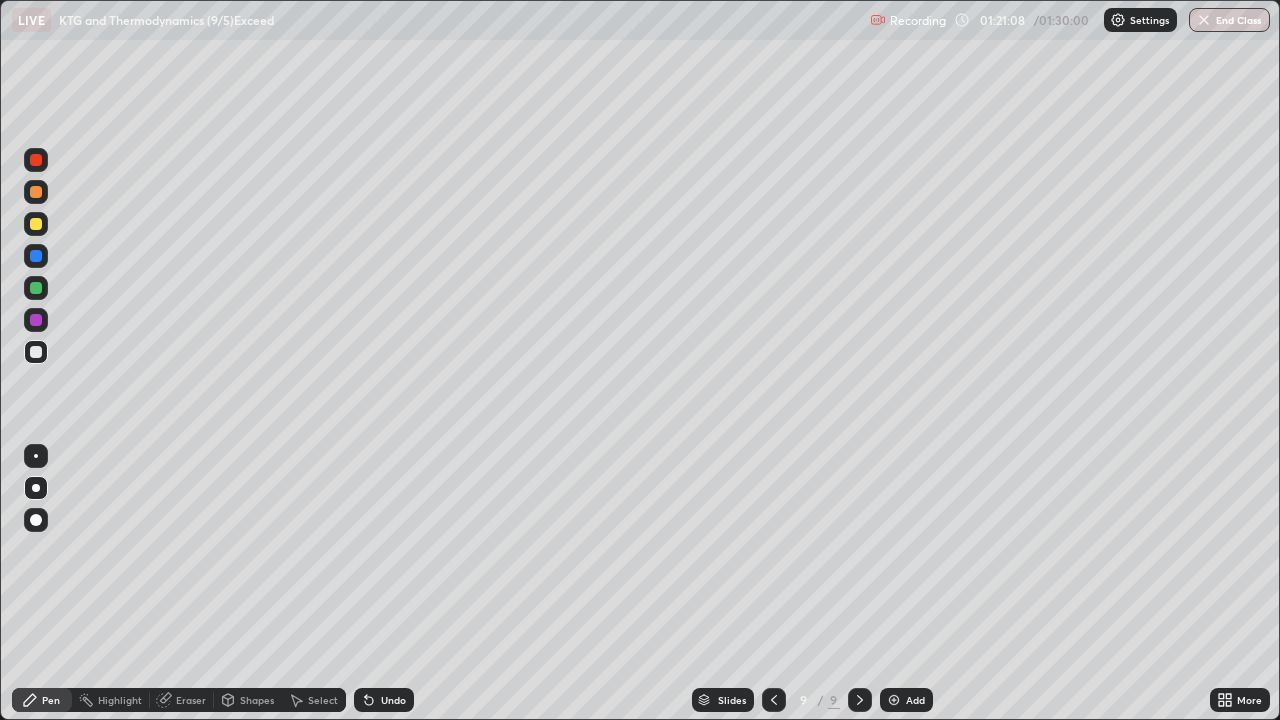 click 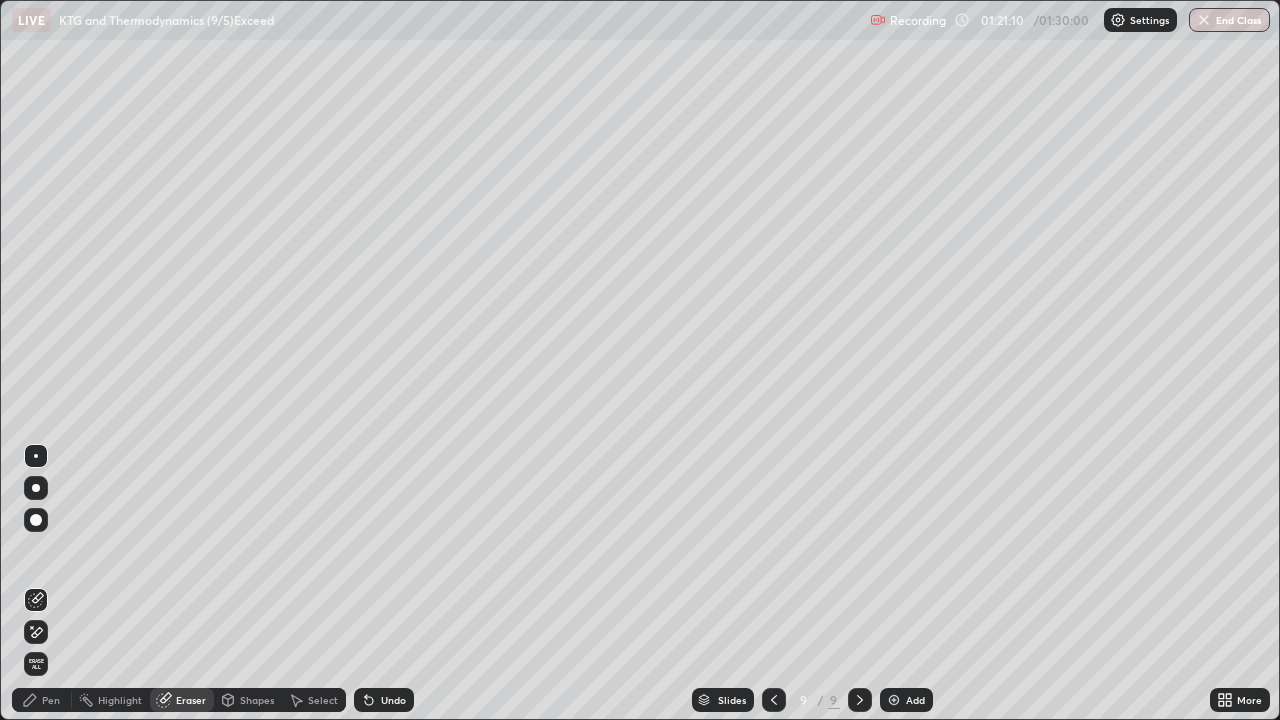 click on "Pen" at bounding box center [51, 700] 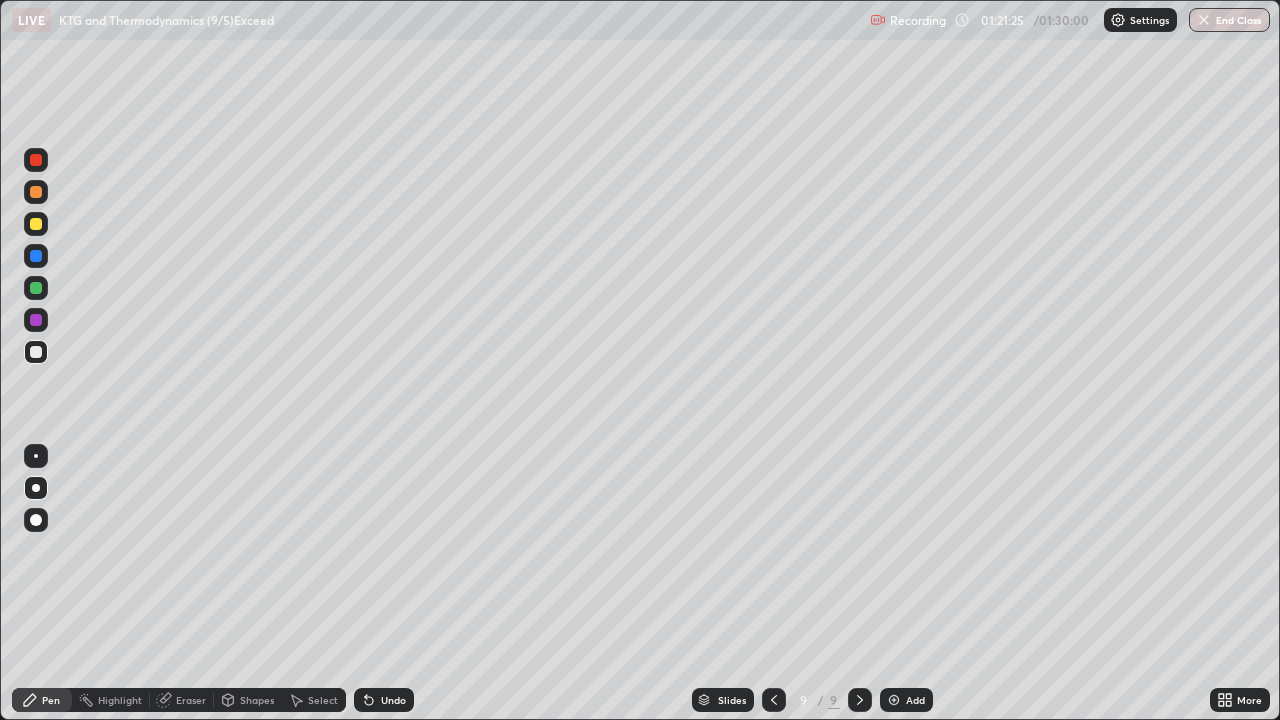 click at bounding box center (36, 320) 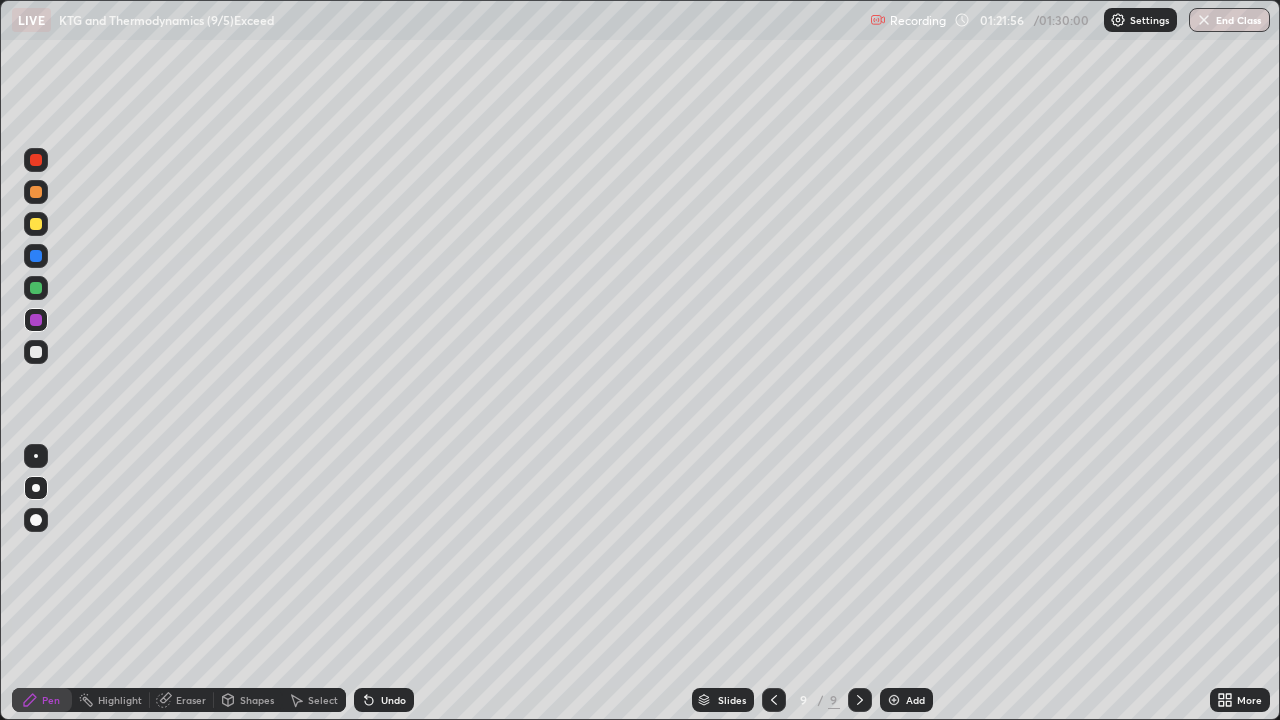 click on "Eraser" at bounding box center (182, 700) 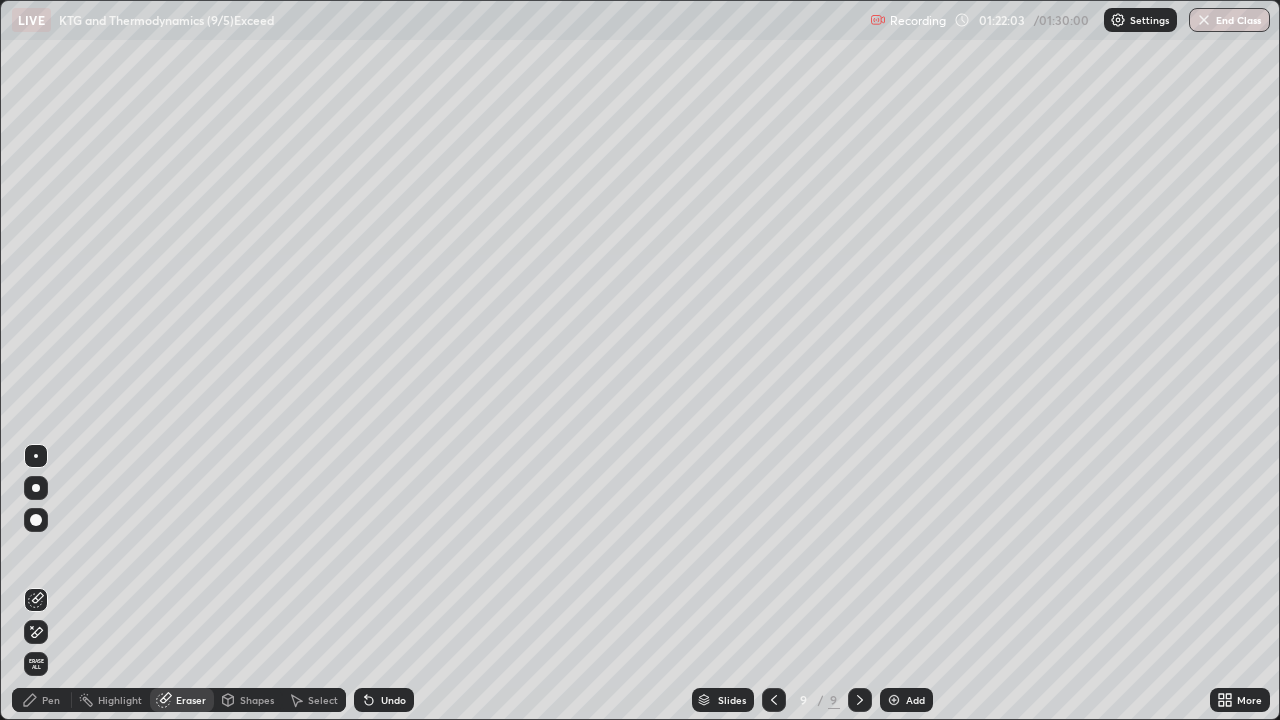 click 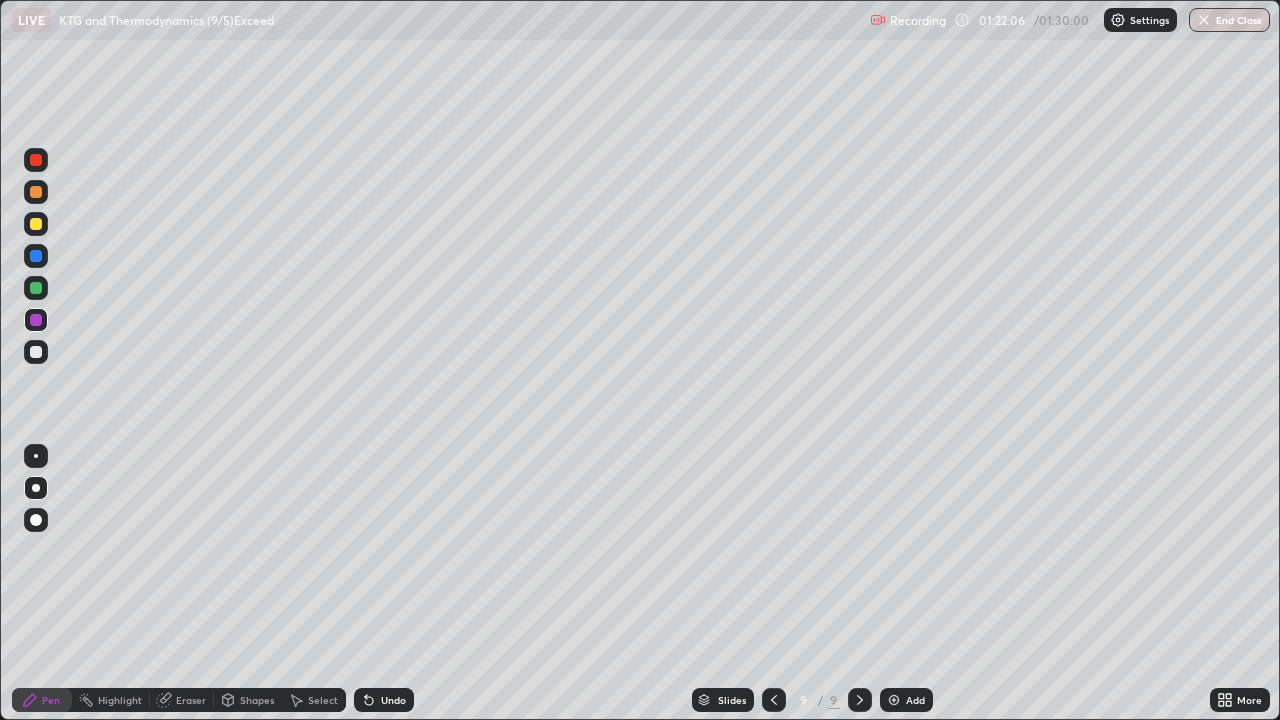 click 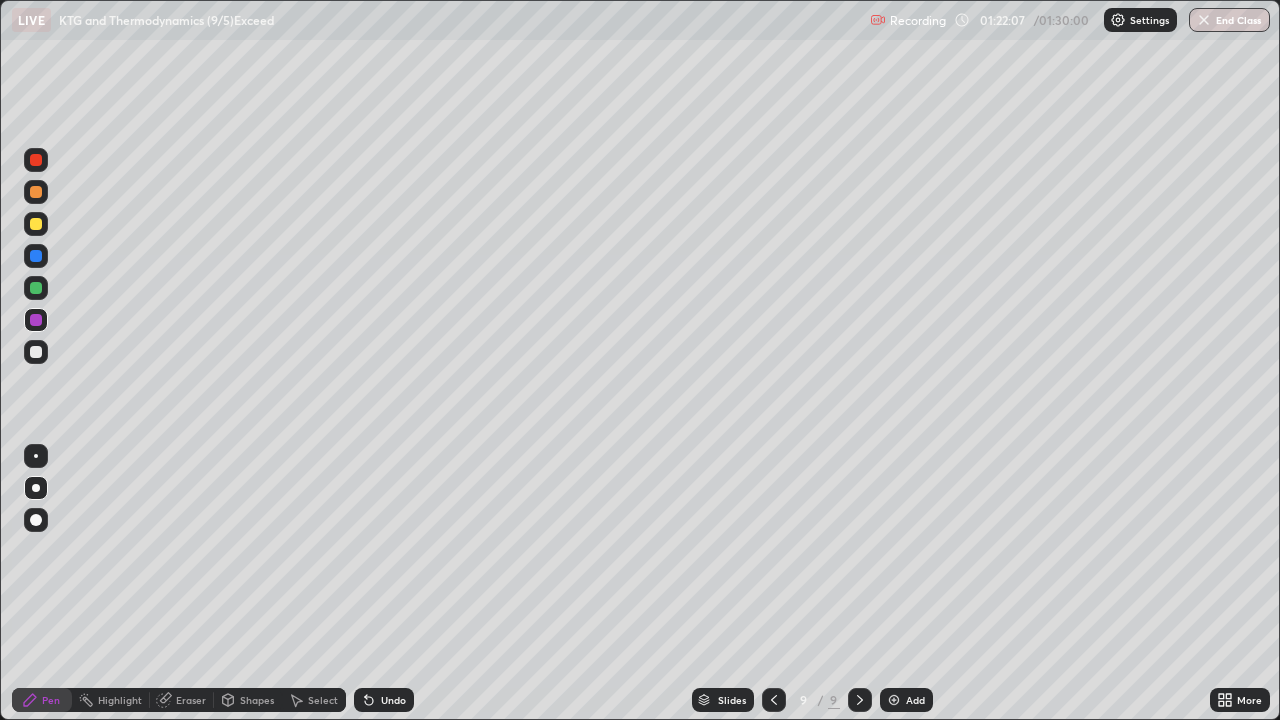 click 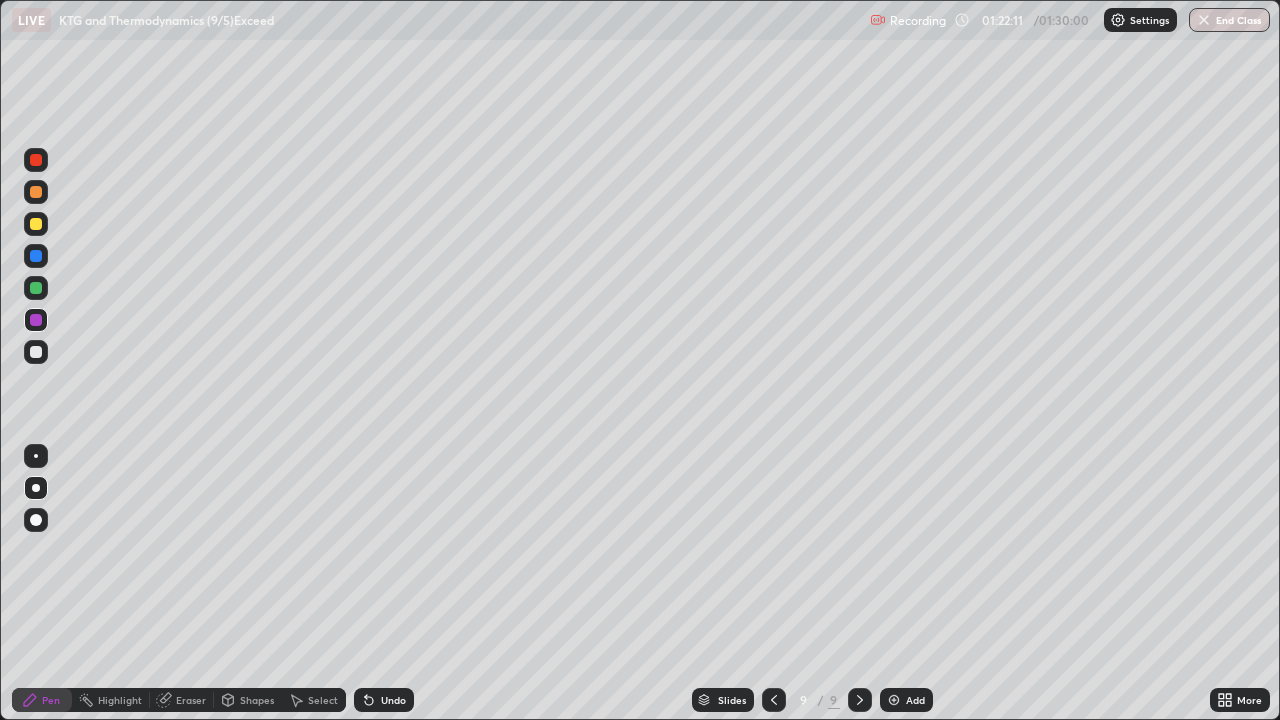 click at bounding box center (36, 352) 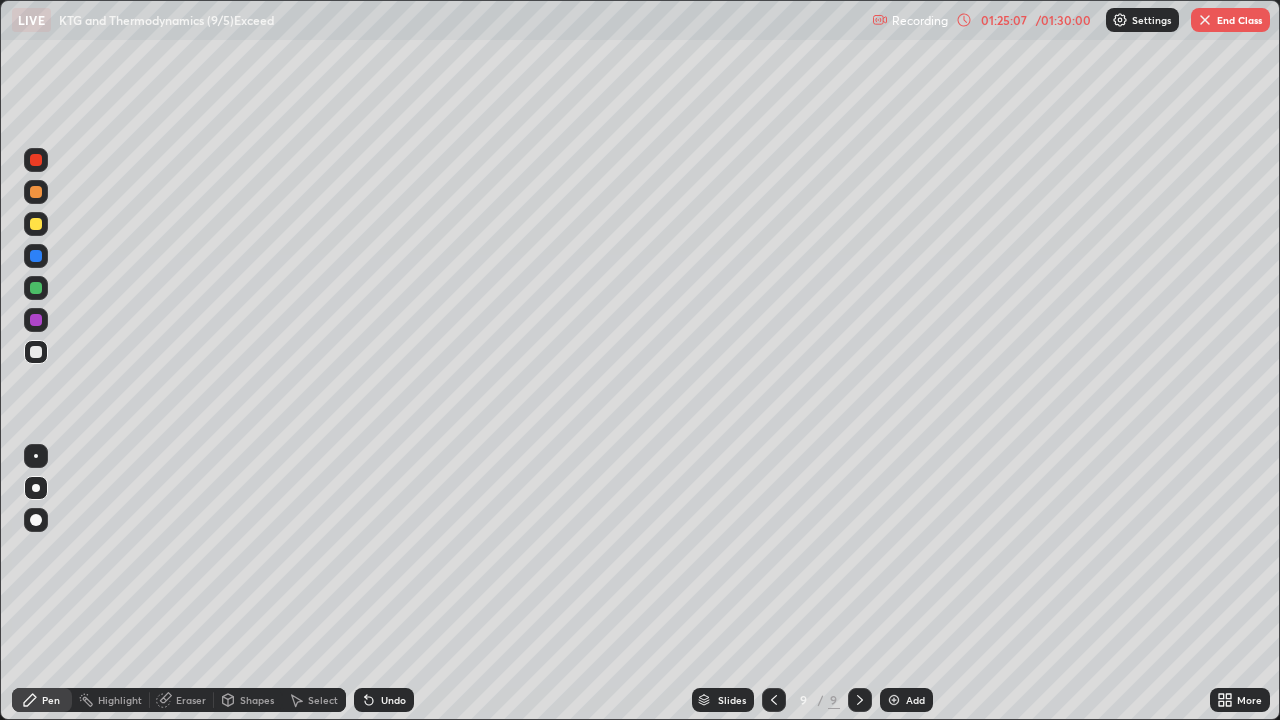 click on "Shapes" at bounding box center (257, 700) 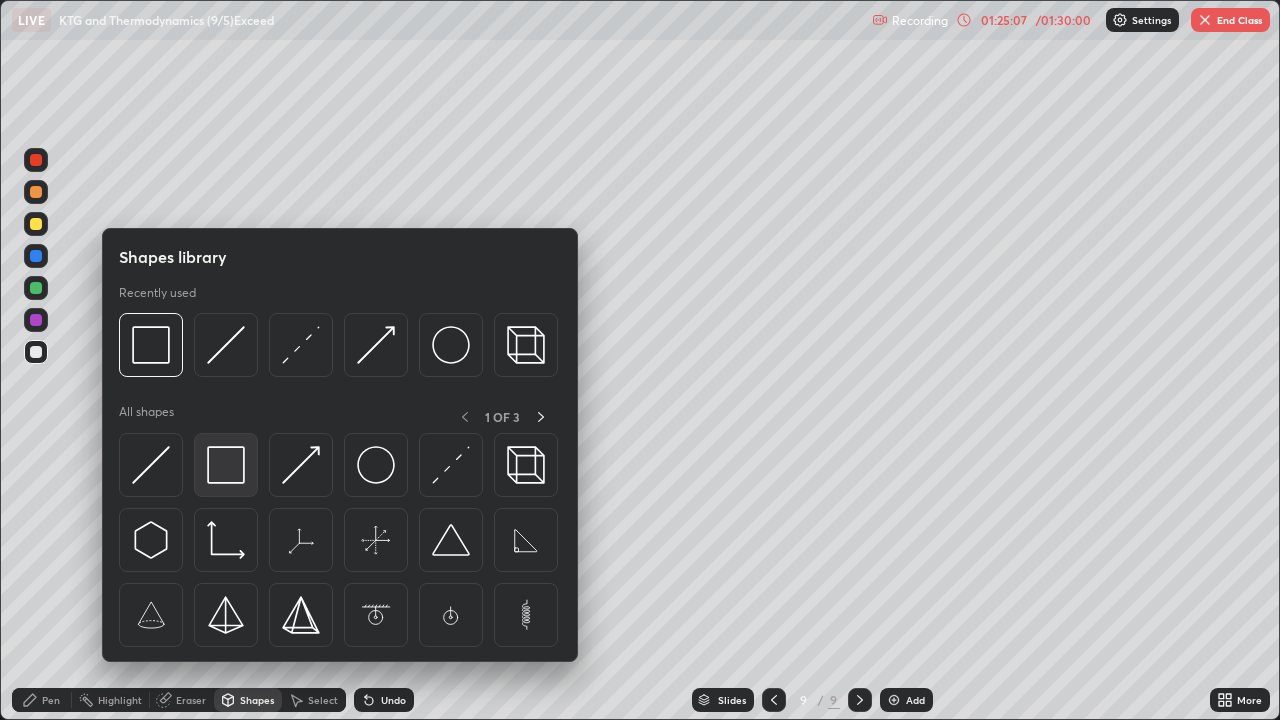 click at bounding box center (226, 465) 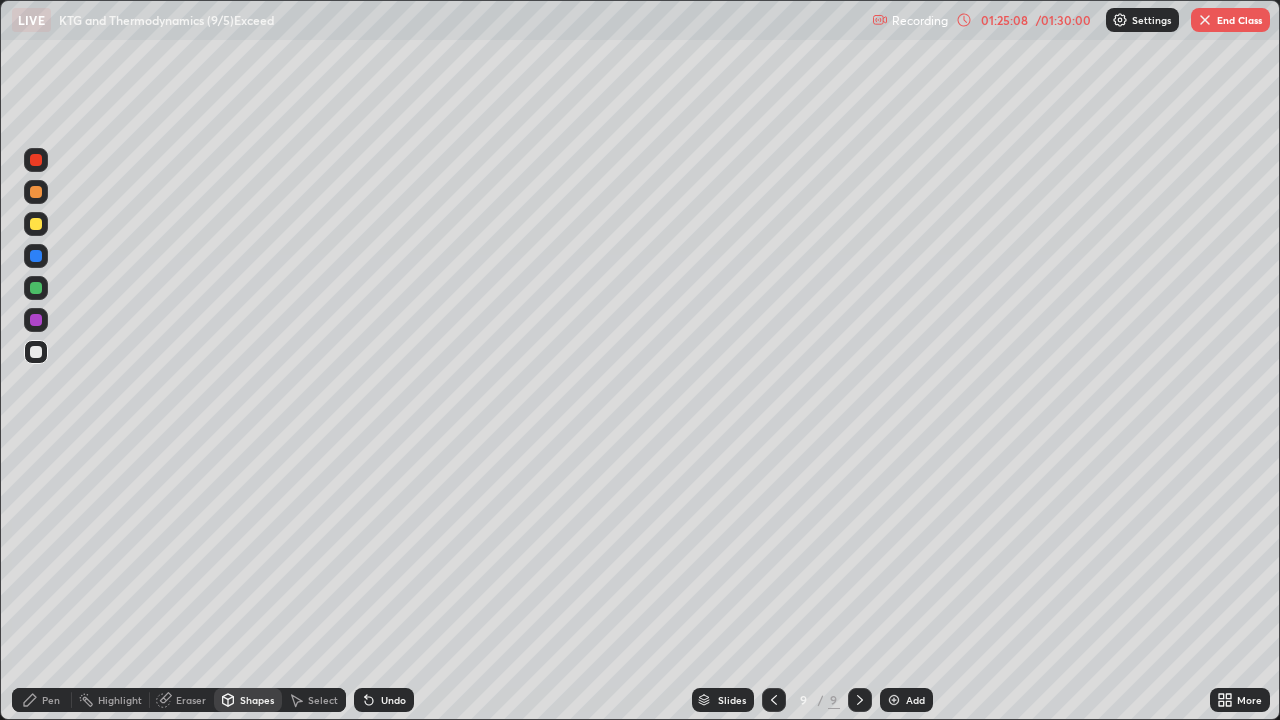 click at bounding box center [36, 320] 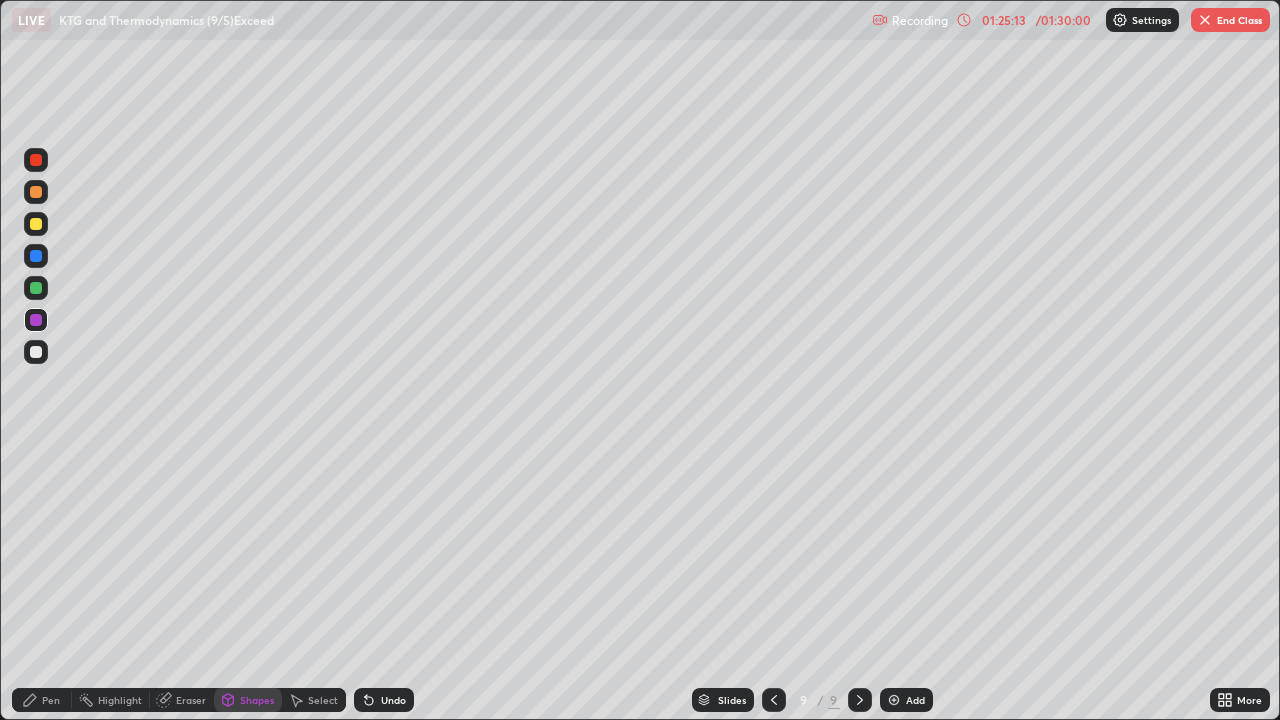 click on "Pen" at bounding box center (51, 700) 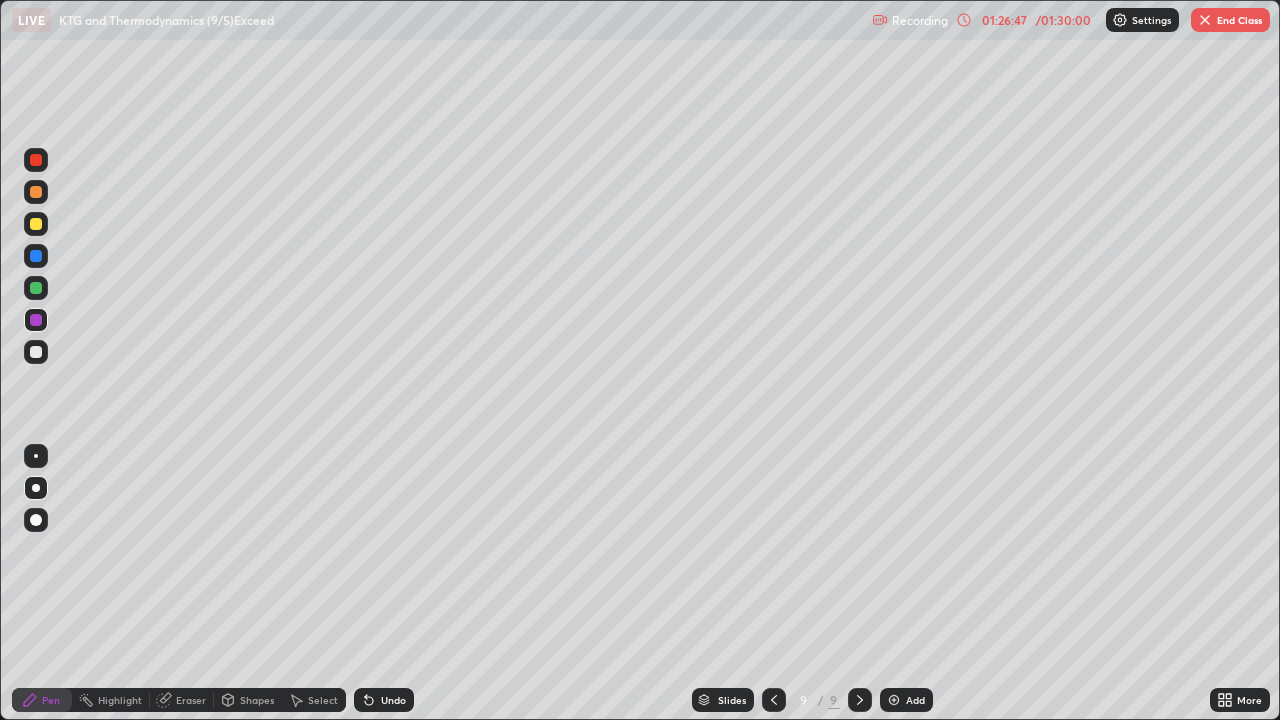 click at bounding box center (36, 256) 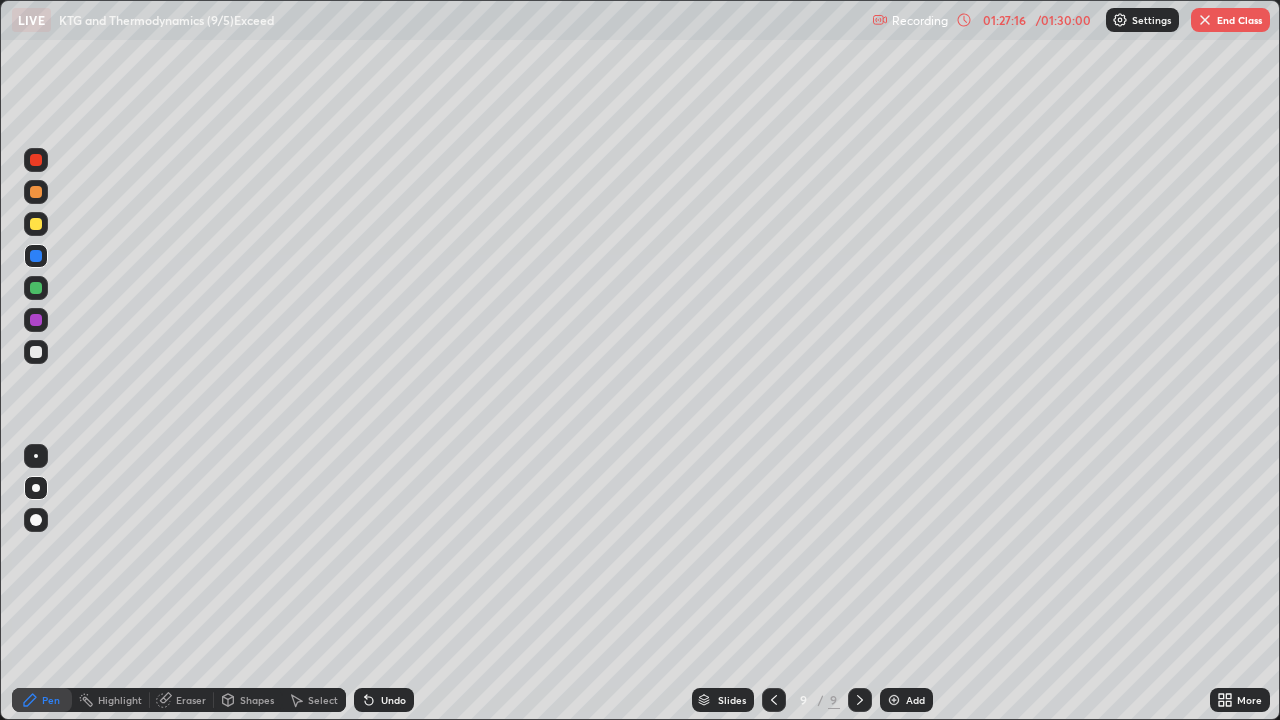 click 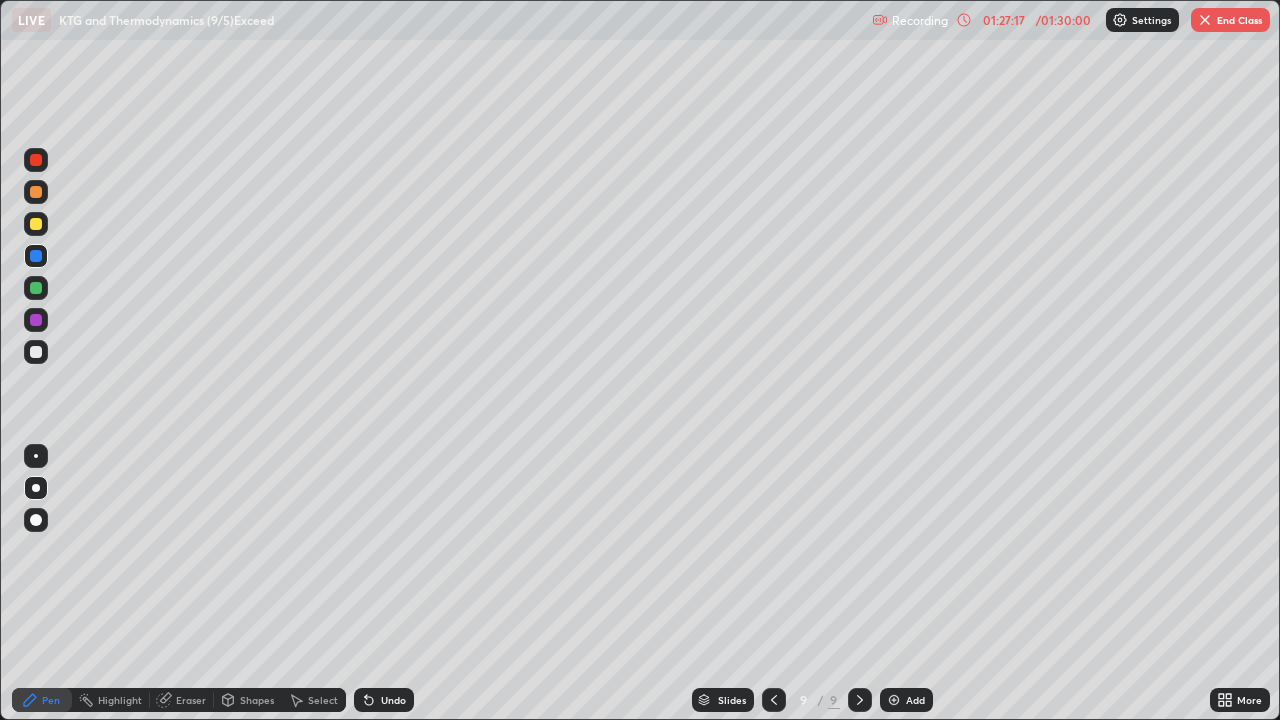 click on "Undo" at bounding box center [393, 700] 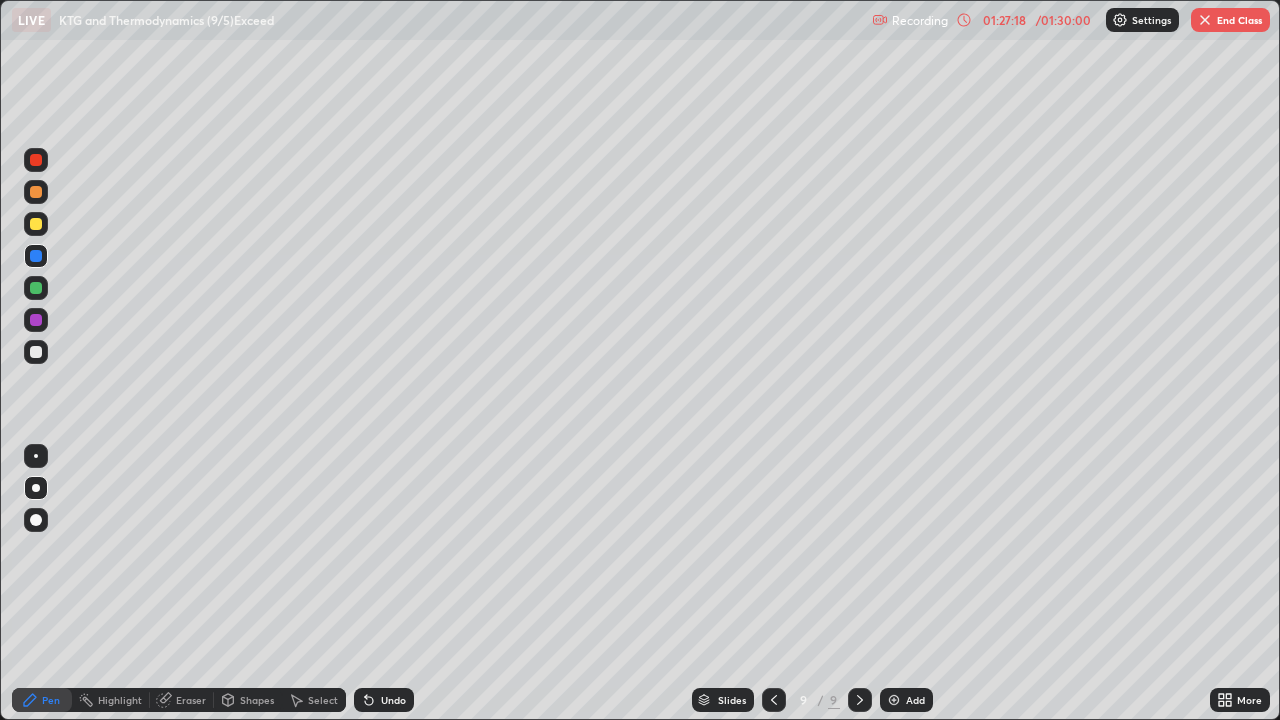 click on "Undo" at bounding box center [384, 700] 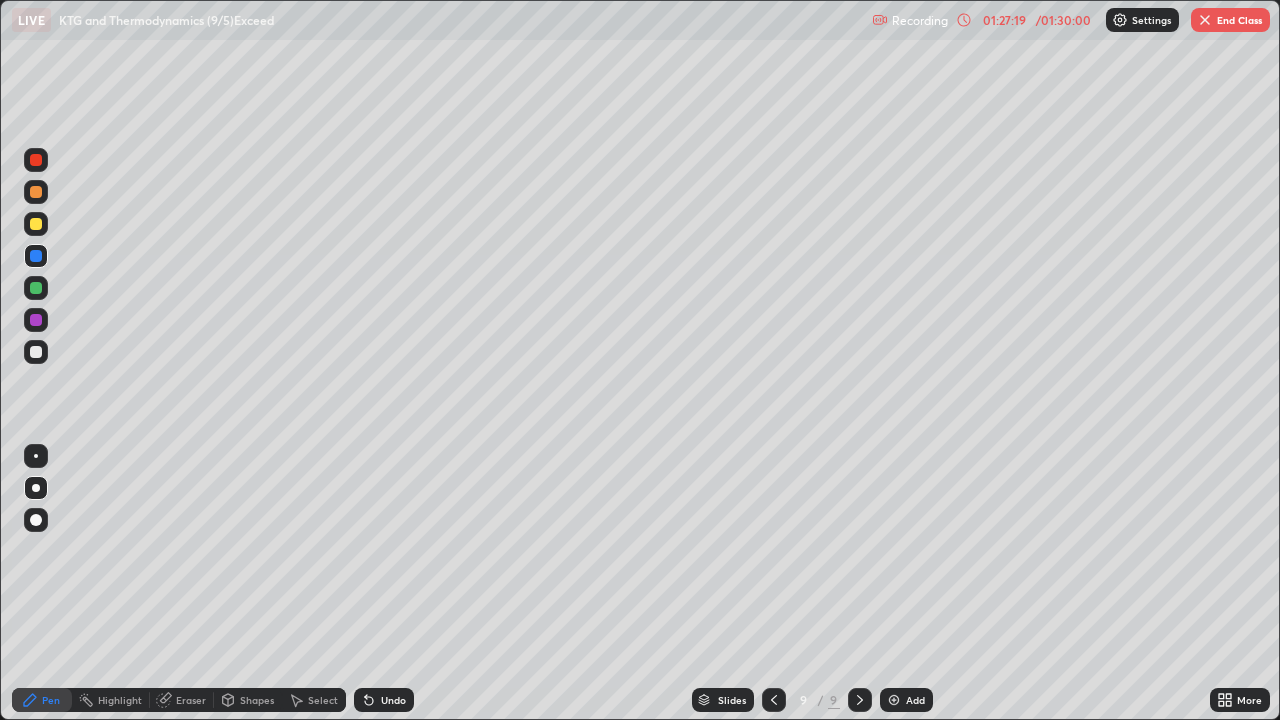 click on "Undo" at bounding box center (393, 700) 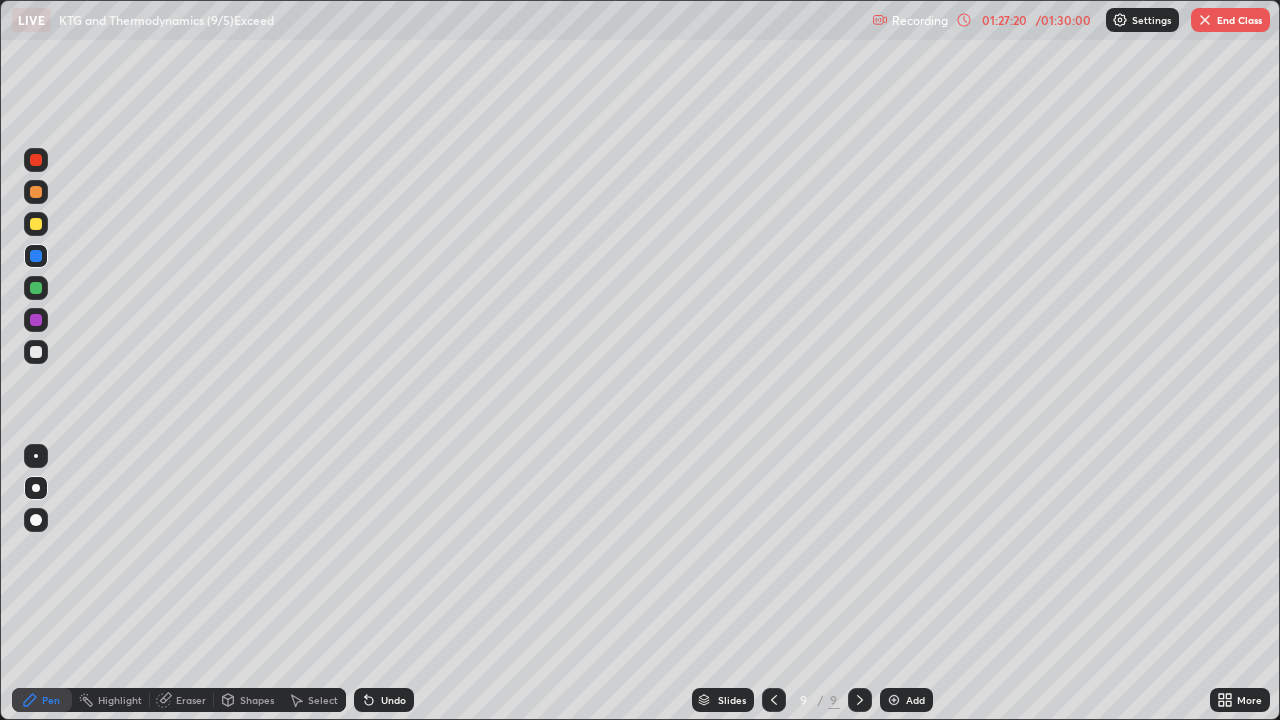 click on "Undo" at bounding box center [393, 700] 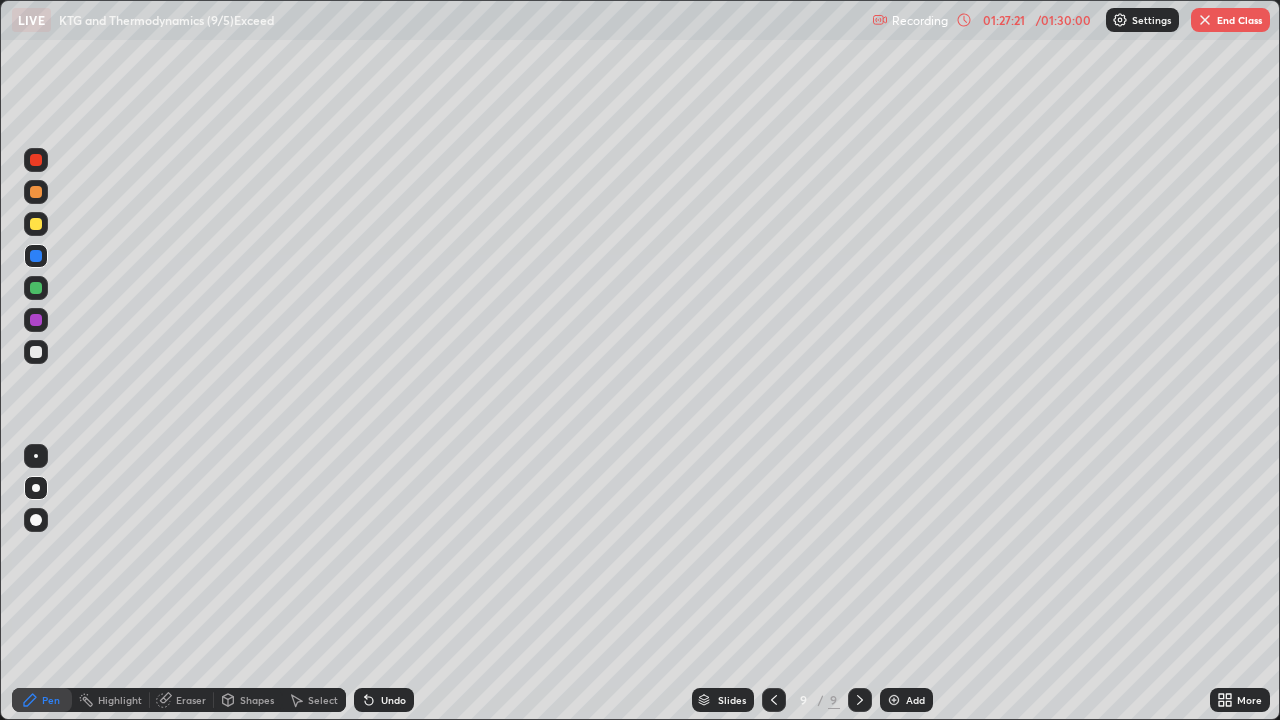 click on "Undo" at bounding box center (393, 700) 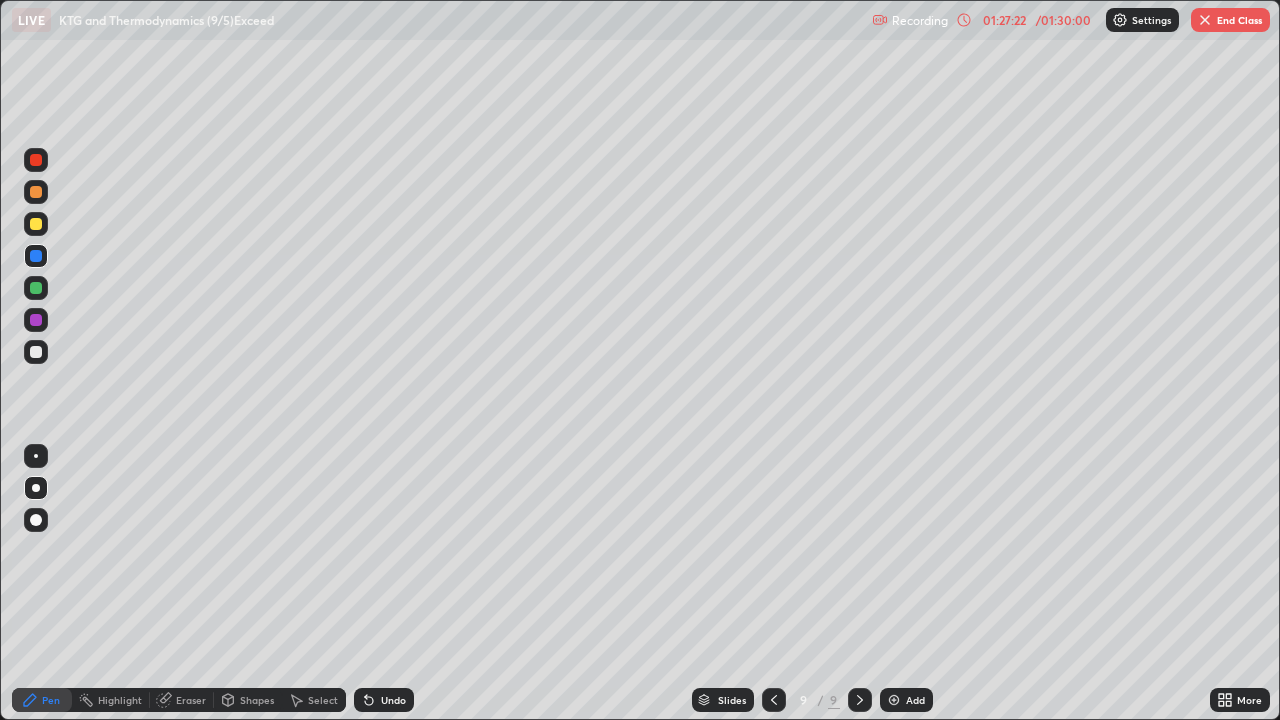 click on "Undo" at bounding box center [393, 700] 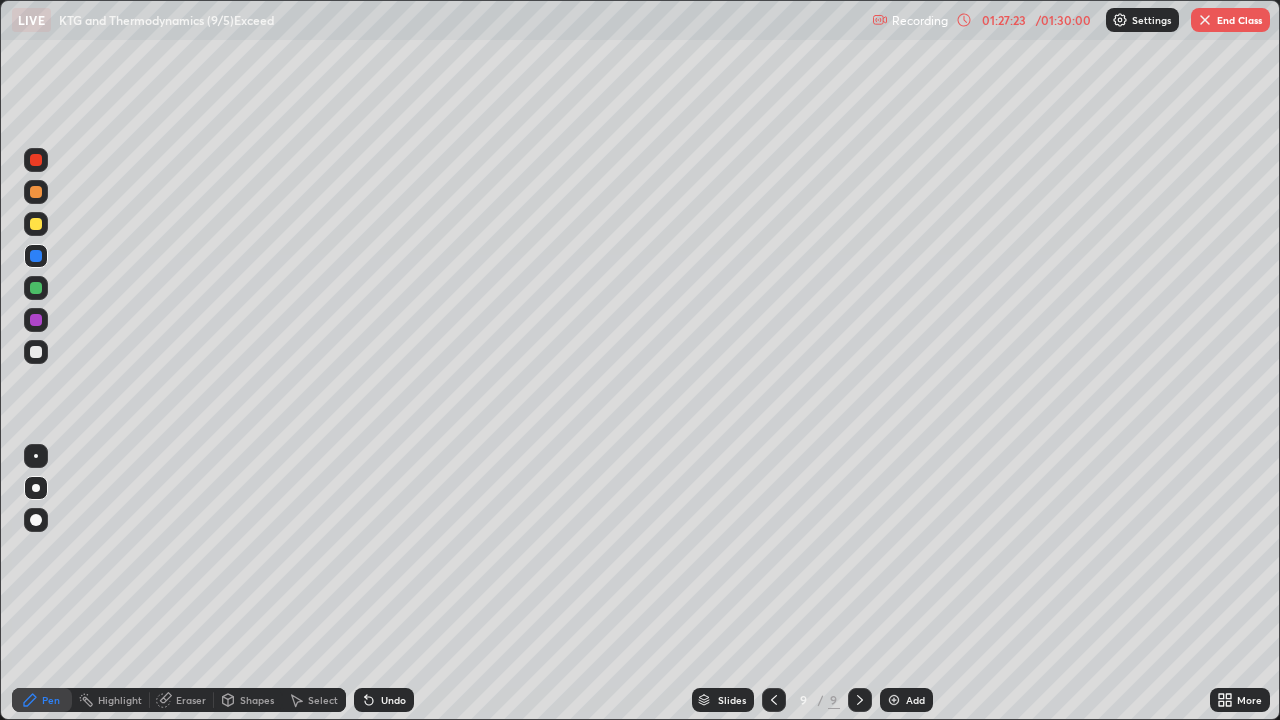 click on "Undo" at bounding box center [384, 700] 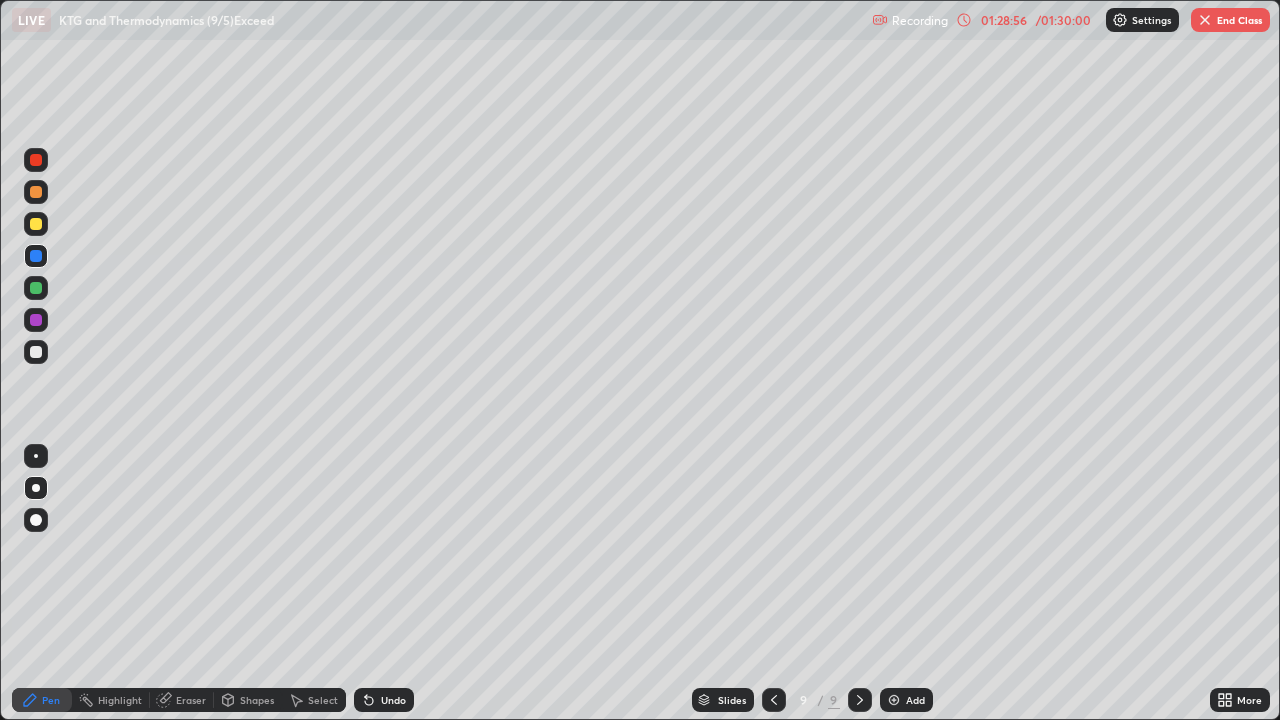 click at bounding box center (36, 320) 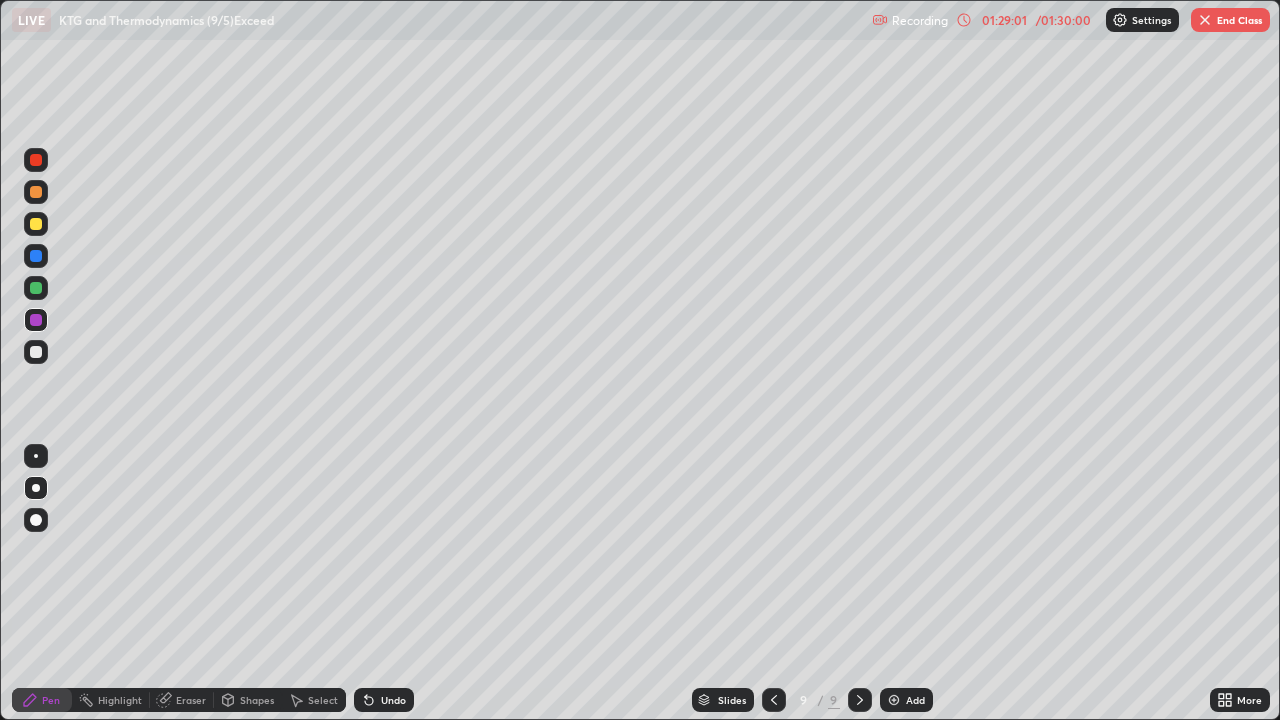 click at bounding box center (36, 352) 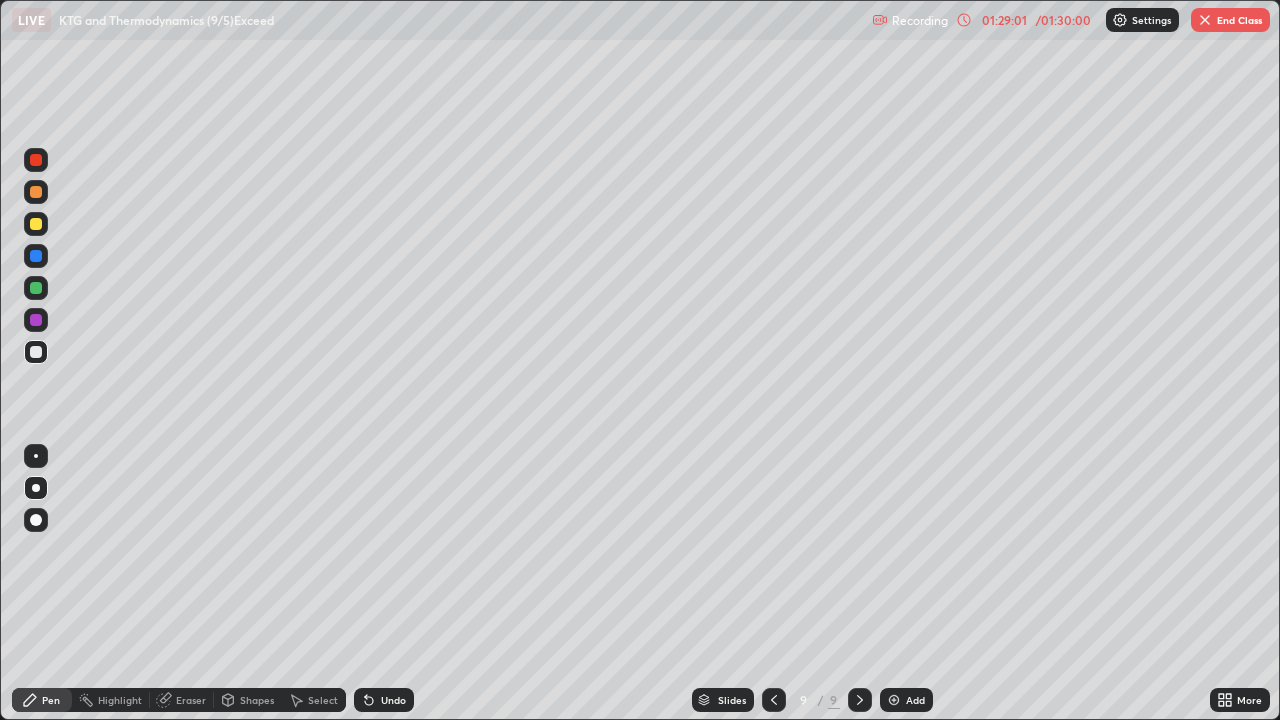click at bounding box center (36, 256) 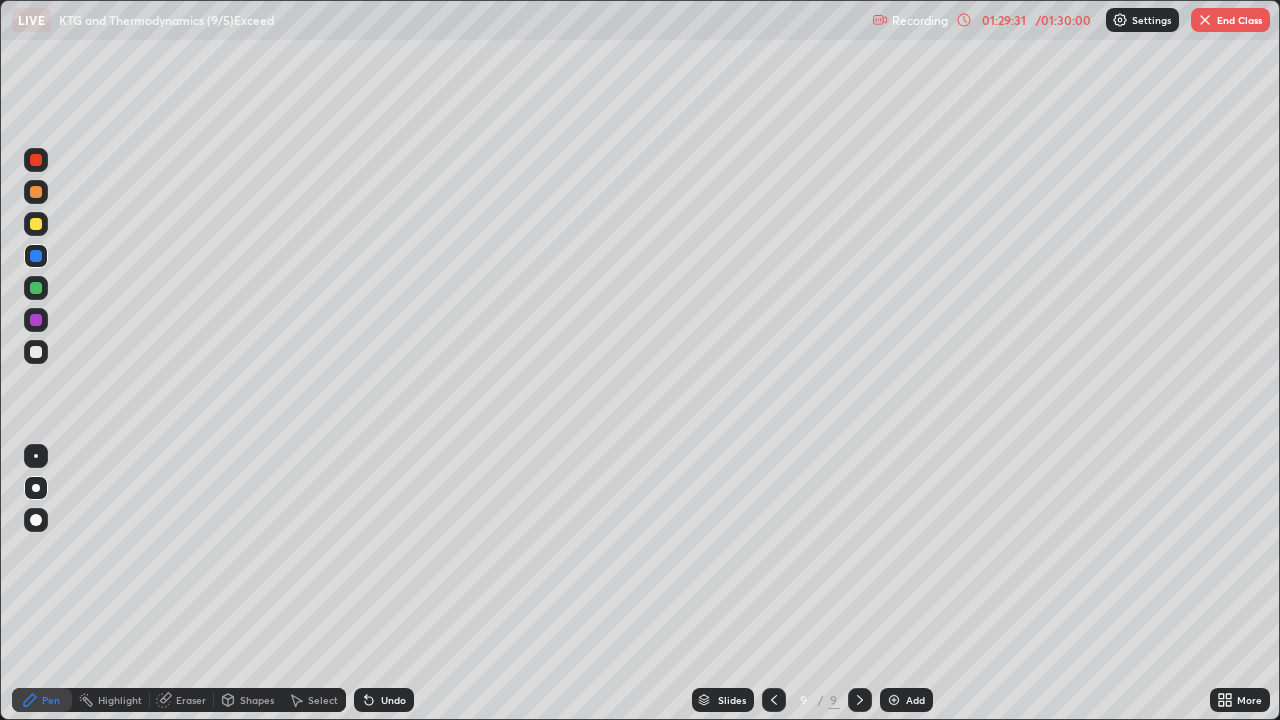 click at bounding box center [36, 352] 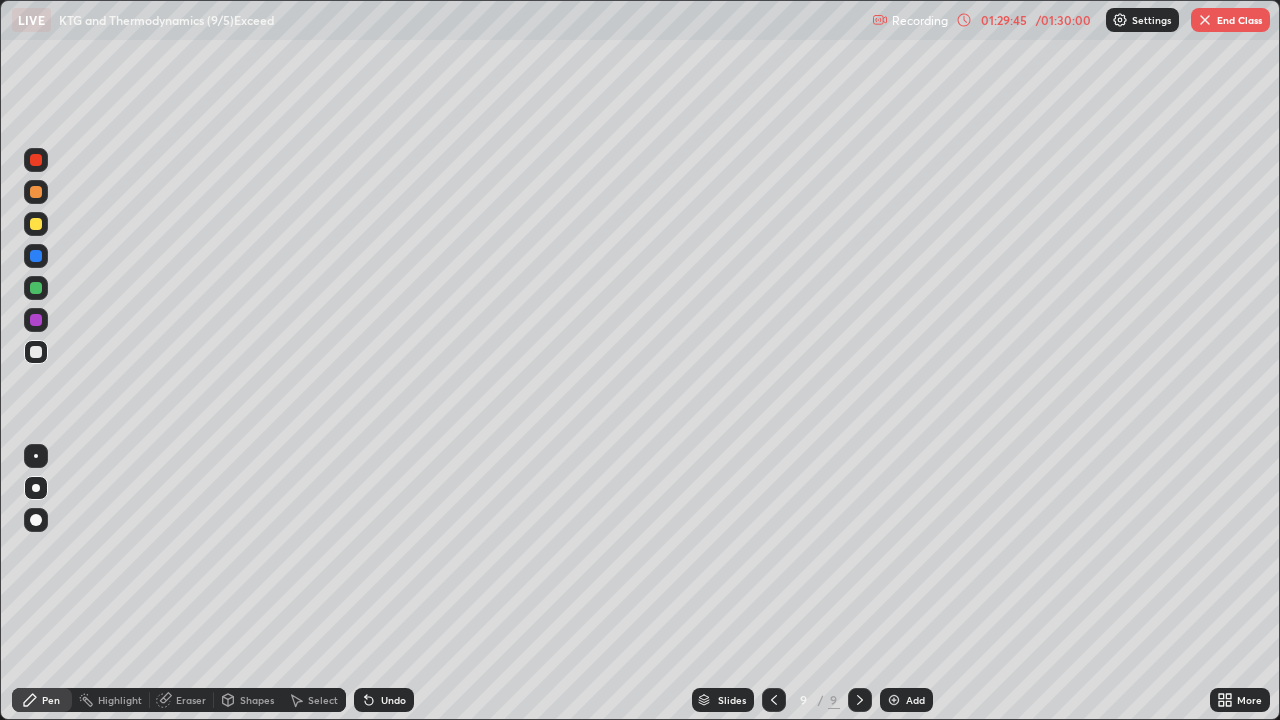 click on "Eraser" at bounding box center (191, 700) 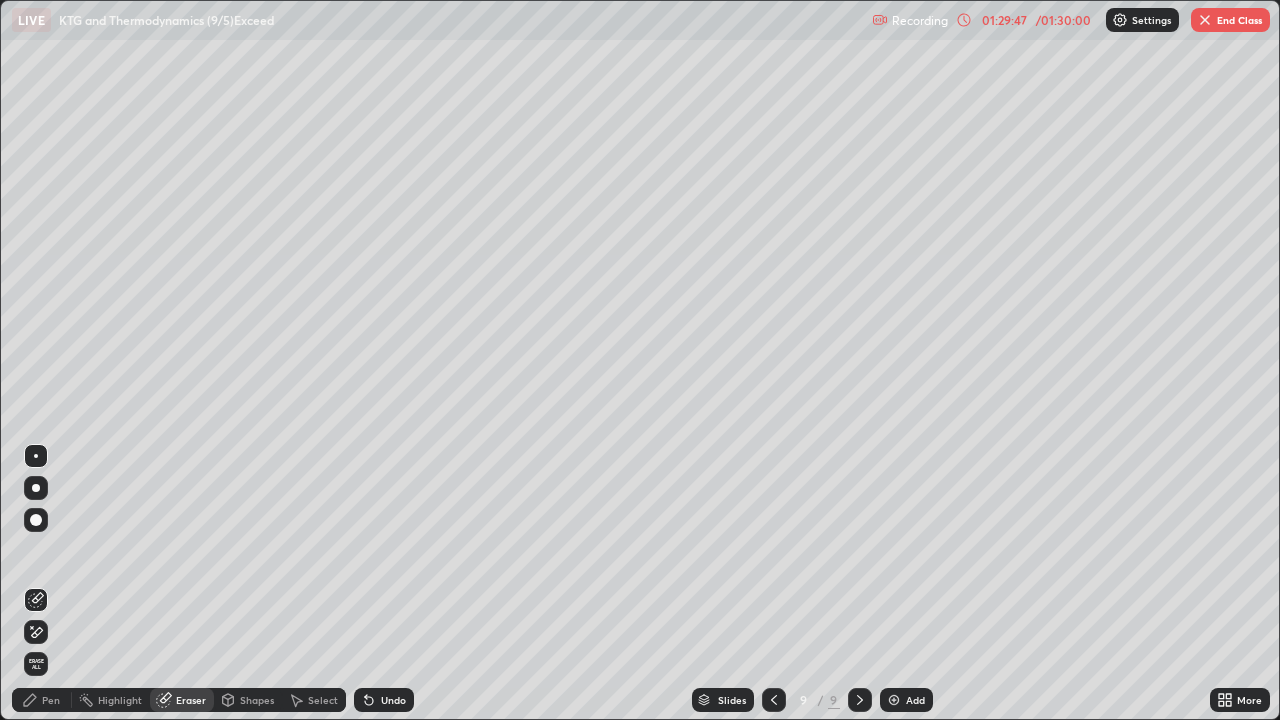 click 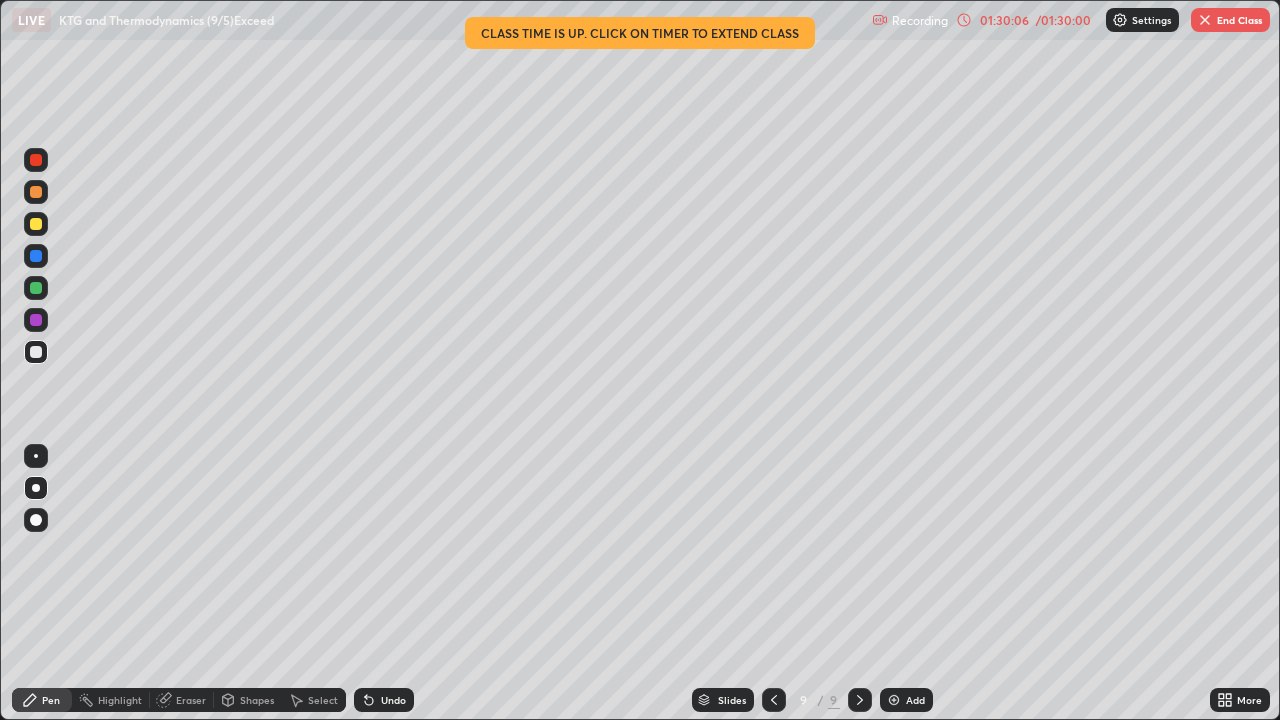 click at bounding box center (36, 320) 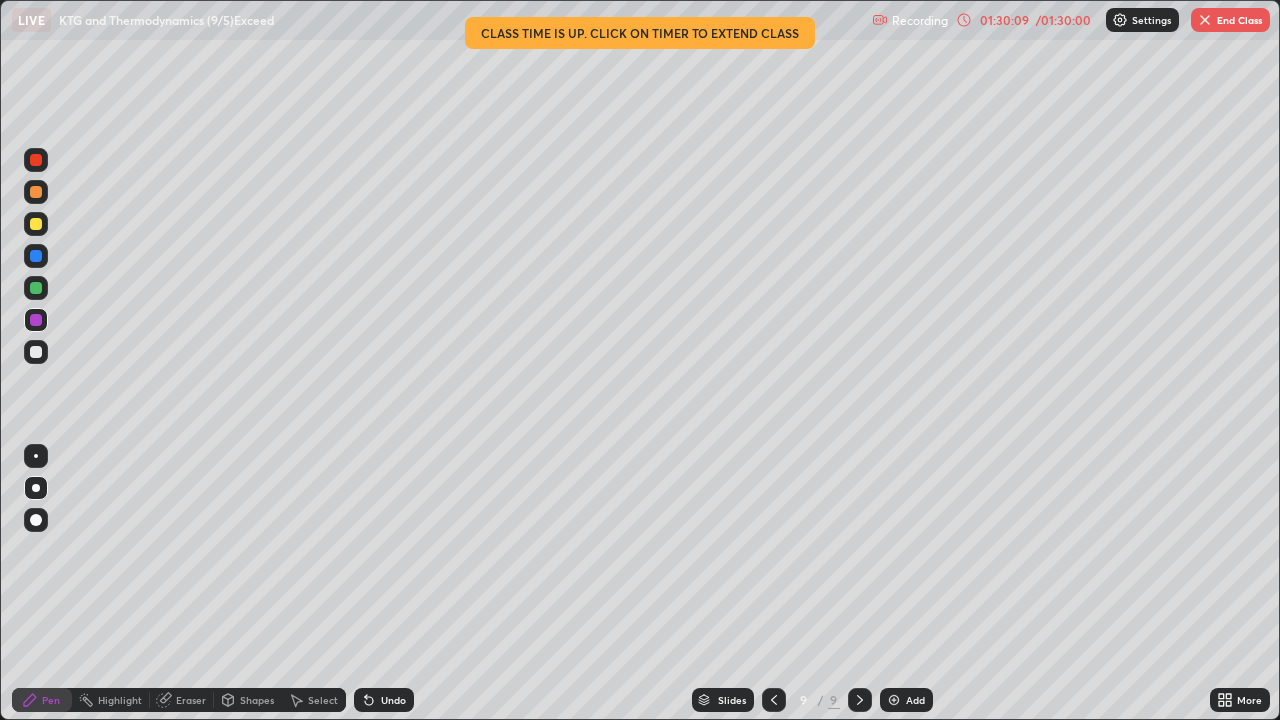 click at bounding box center (36, 352) 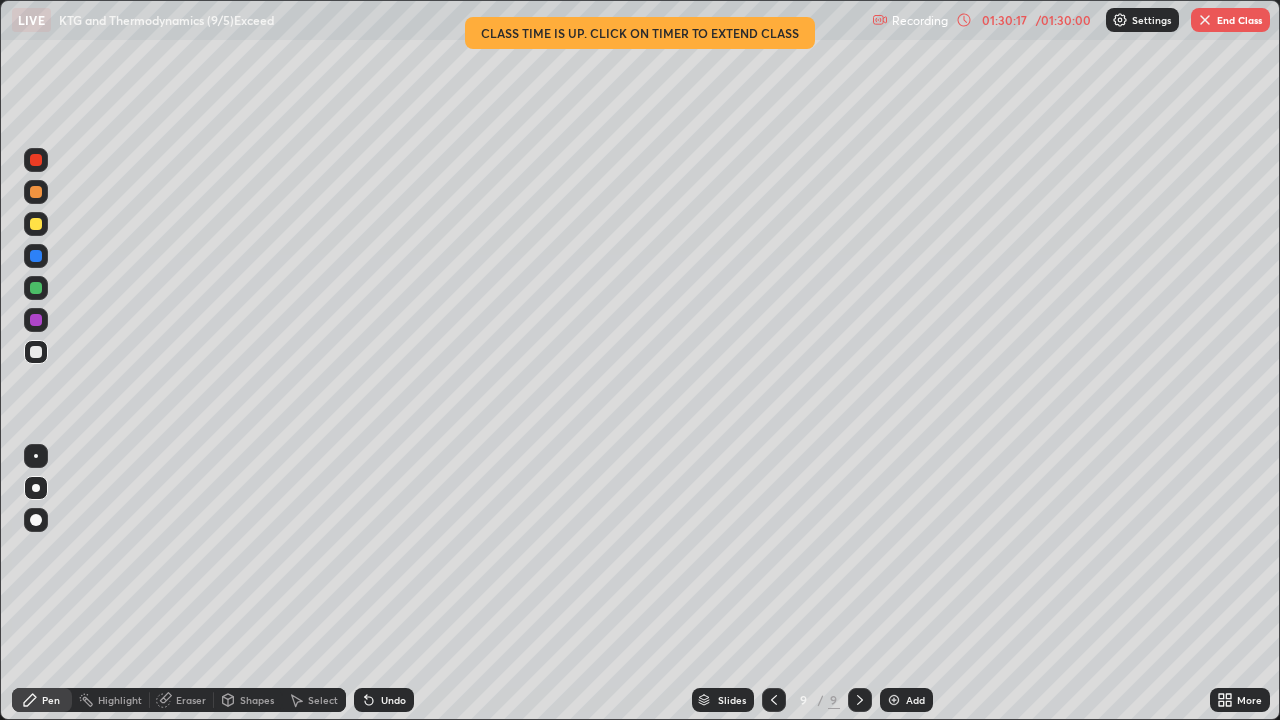 click on "Select" at bounding box center [323, 700] 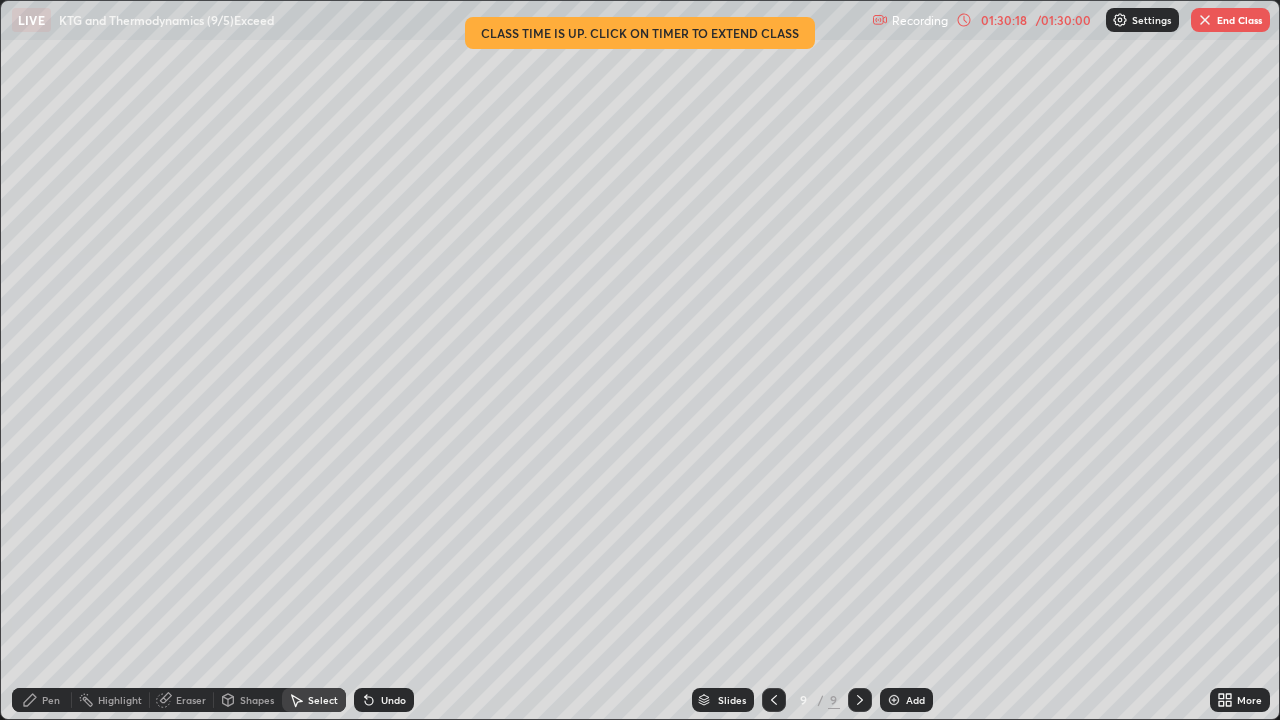 click on "Undo" at bounding box center [393, 700] 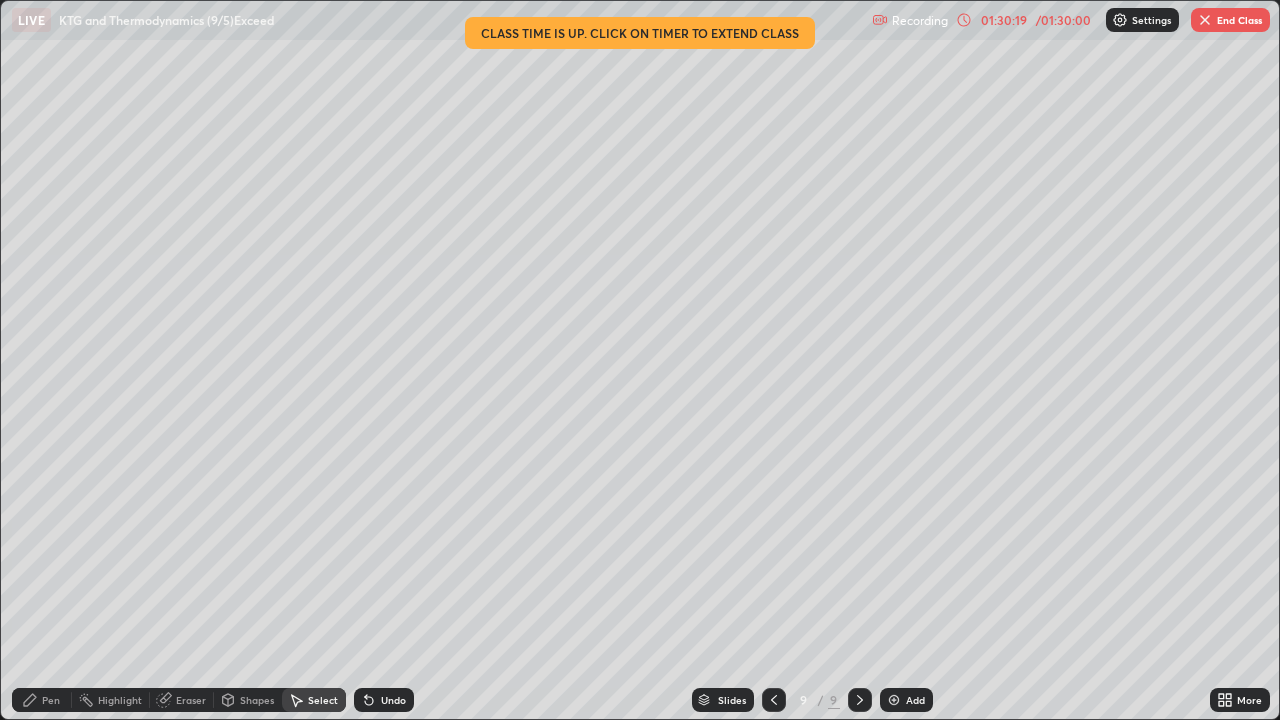 click on "Pen" at bounding box center [42, 700] 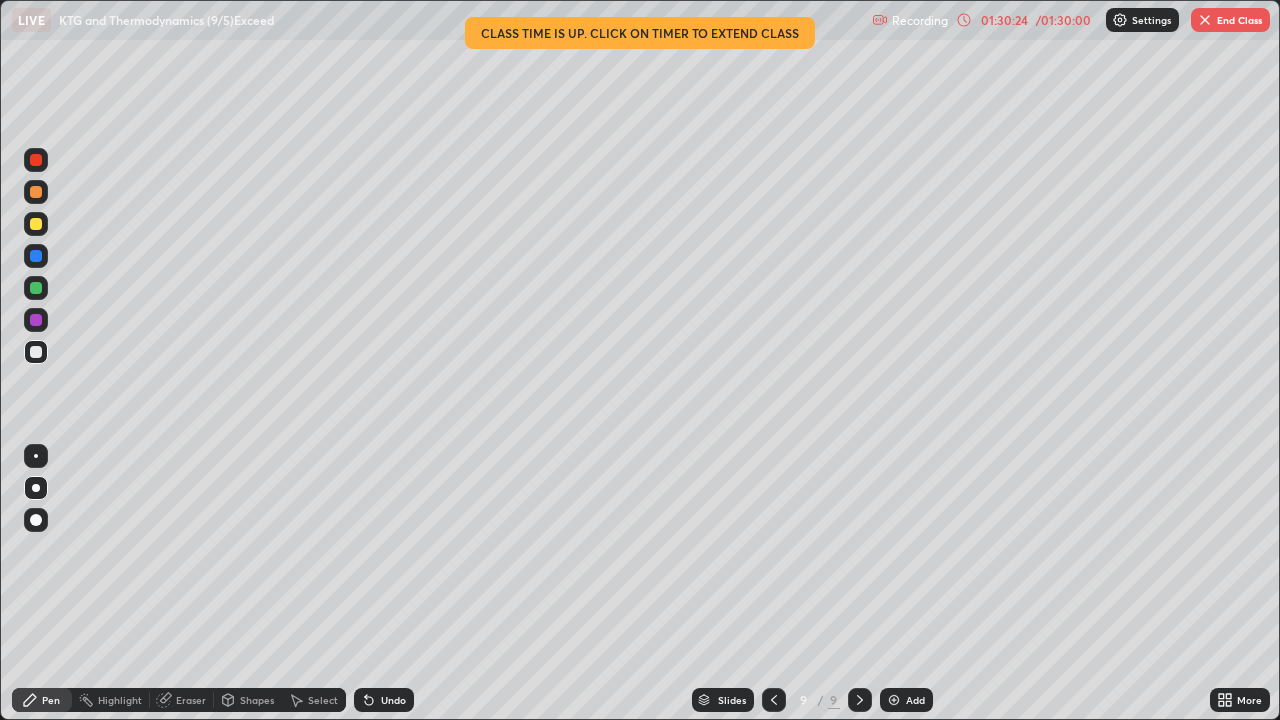 click at bounding box center [36, 320] 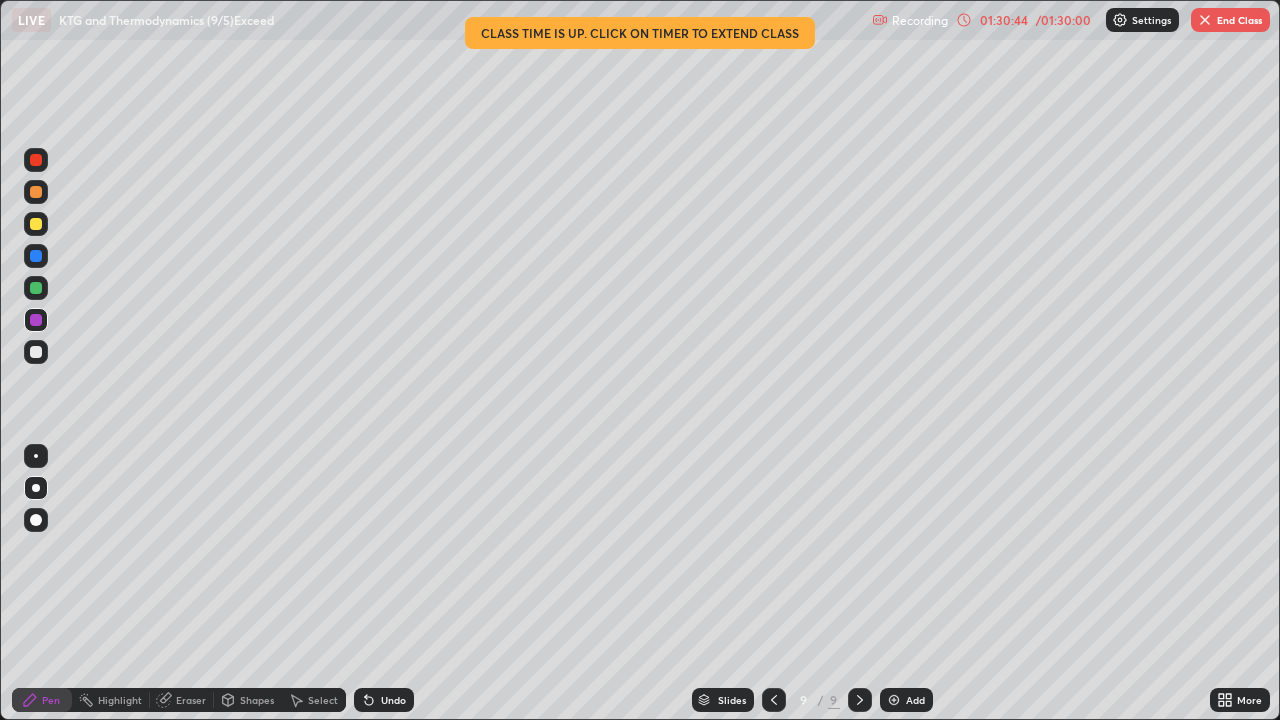 click at bounding box center [36, 352] 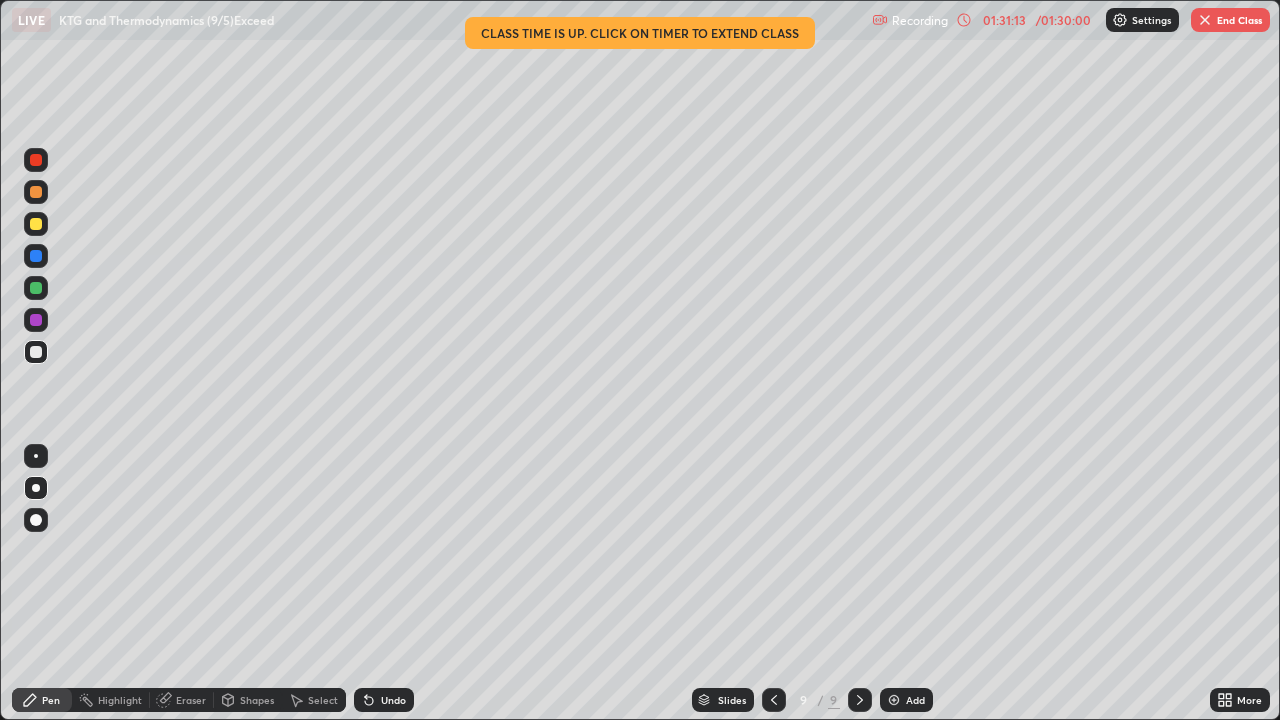click on "01:31:13" at bounding box center [1004, 20] 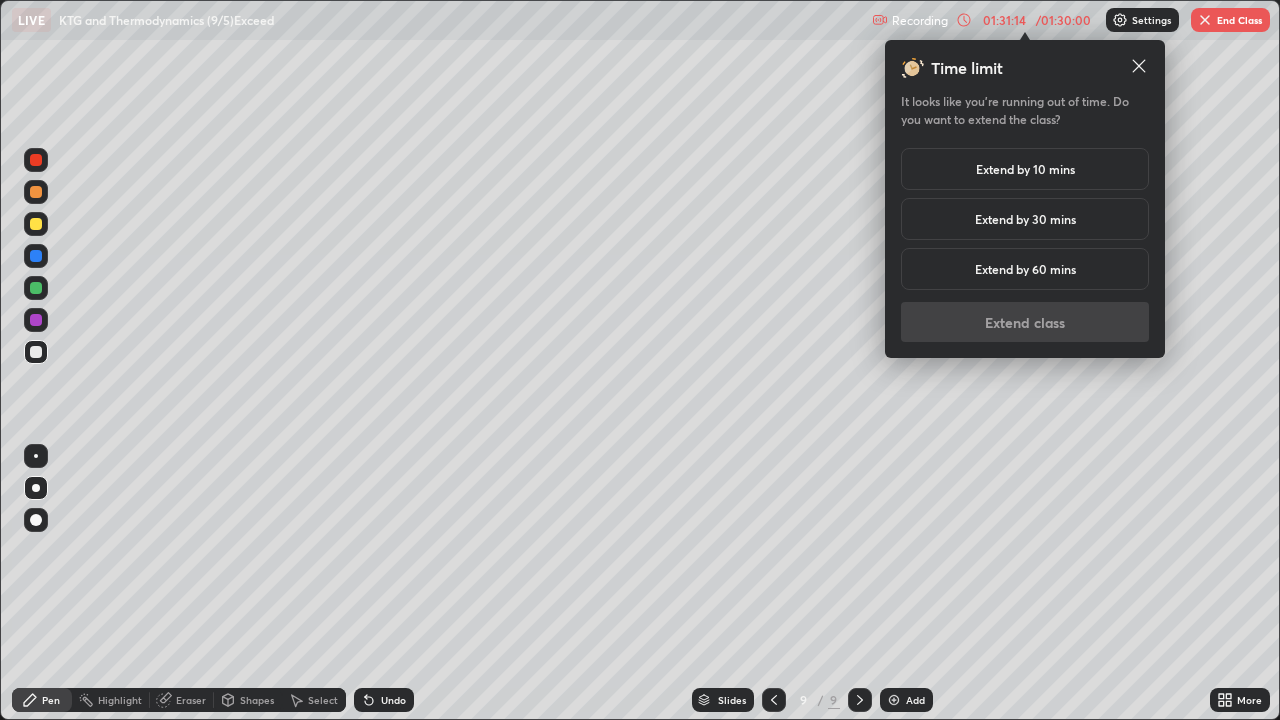 click on "Extend by 10 mins" at bounding box center (1025, 169) 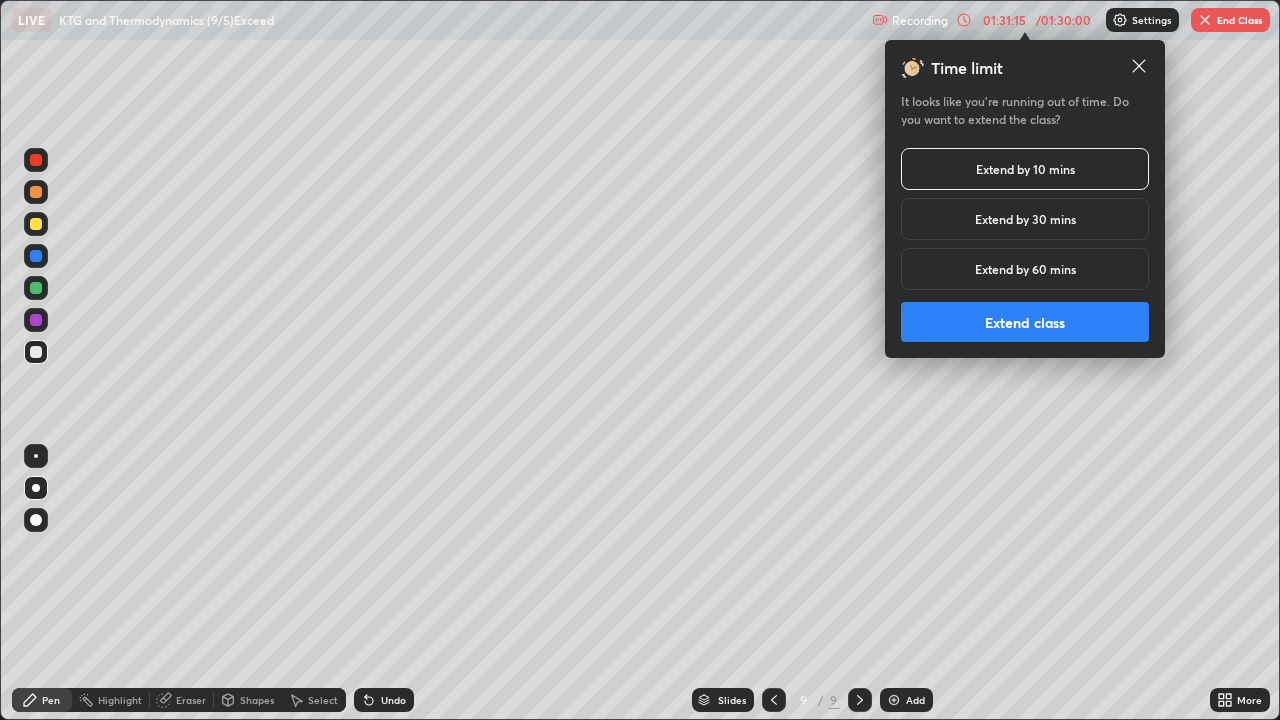 click on "Extend class" at bounding box center (1025, 322) 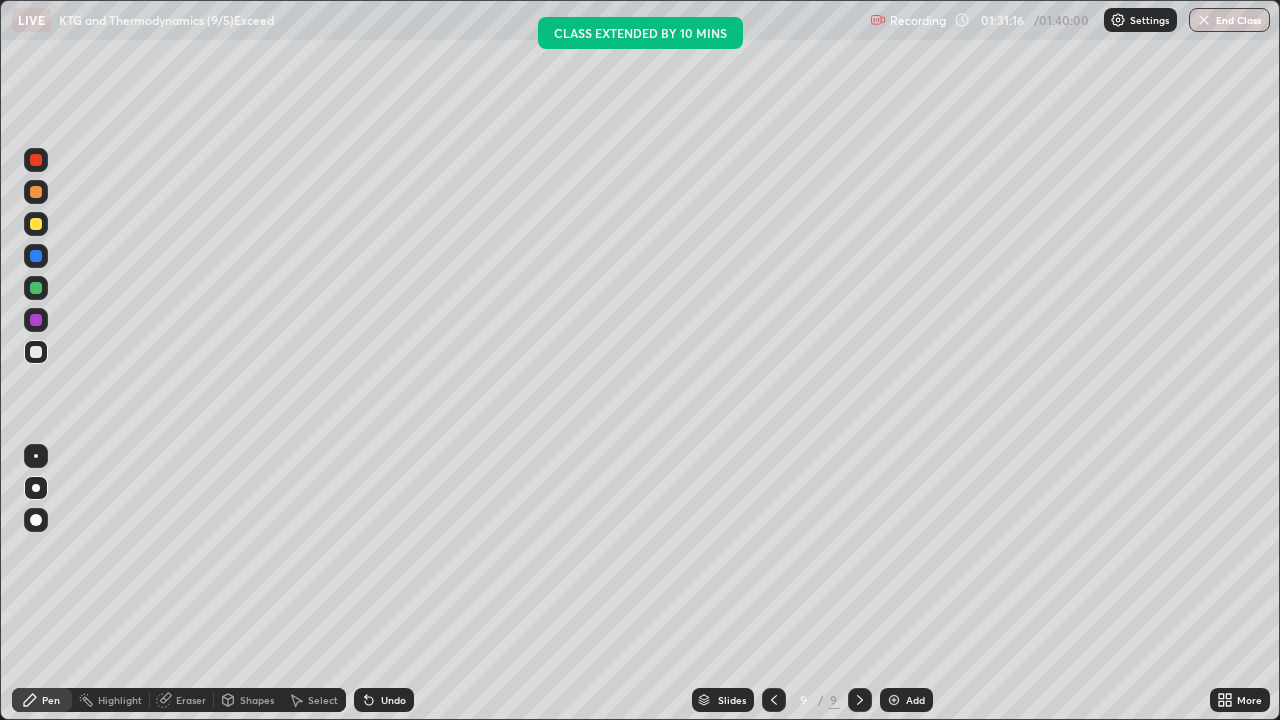 click at bounding box center (36, 288) 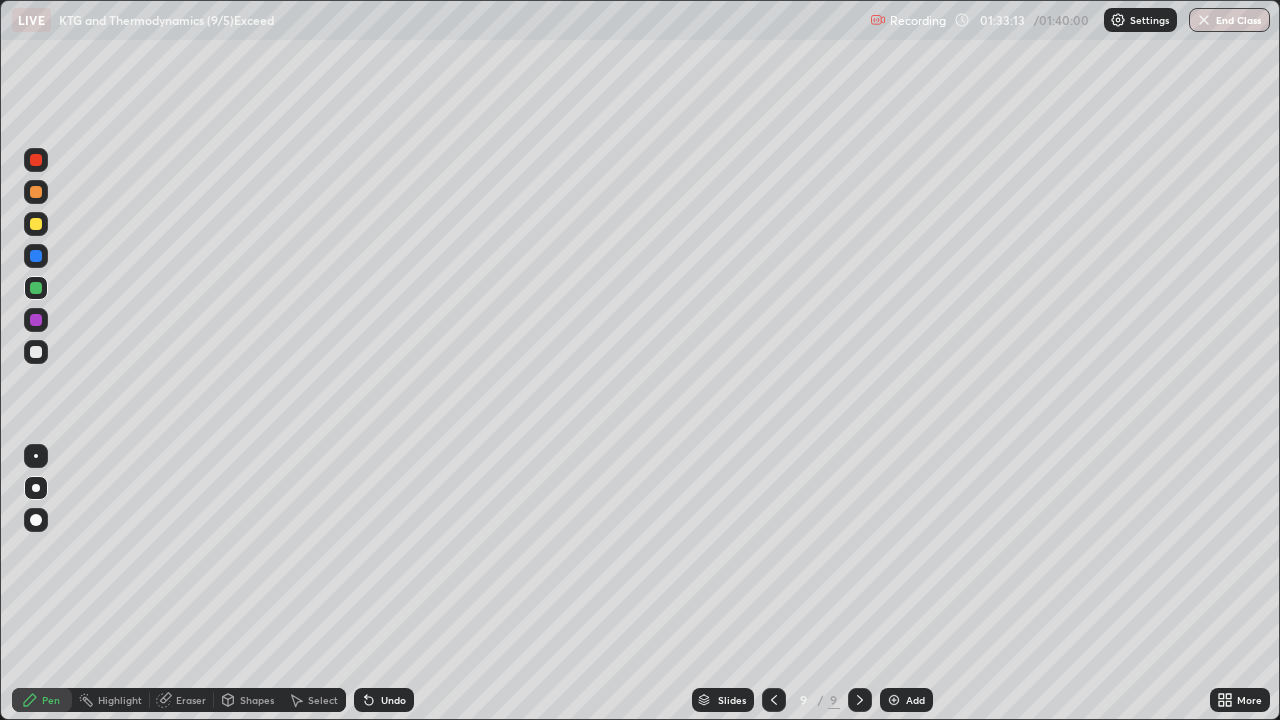 click on "End Class" at bounding box center [1229, 20] 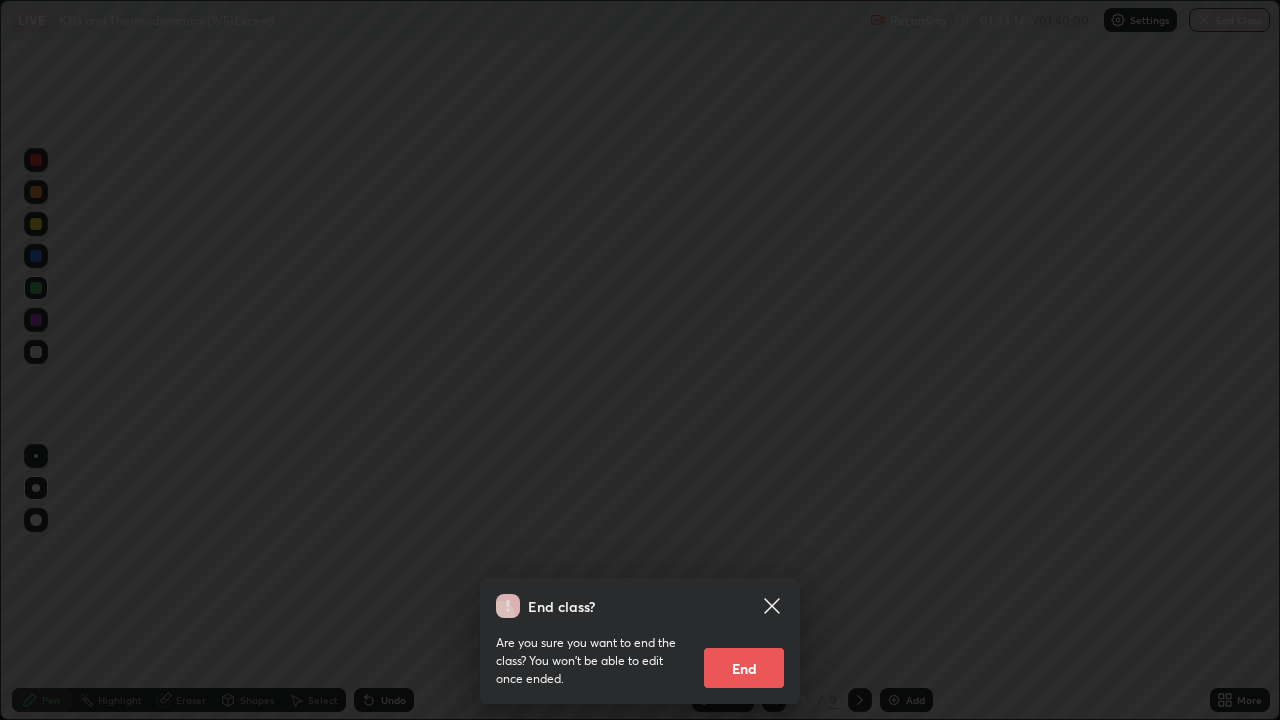 click on "End" at bounding box center (744, 668) 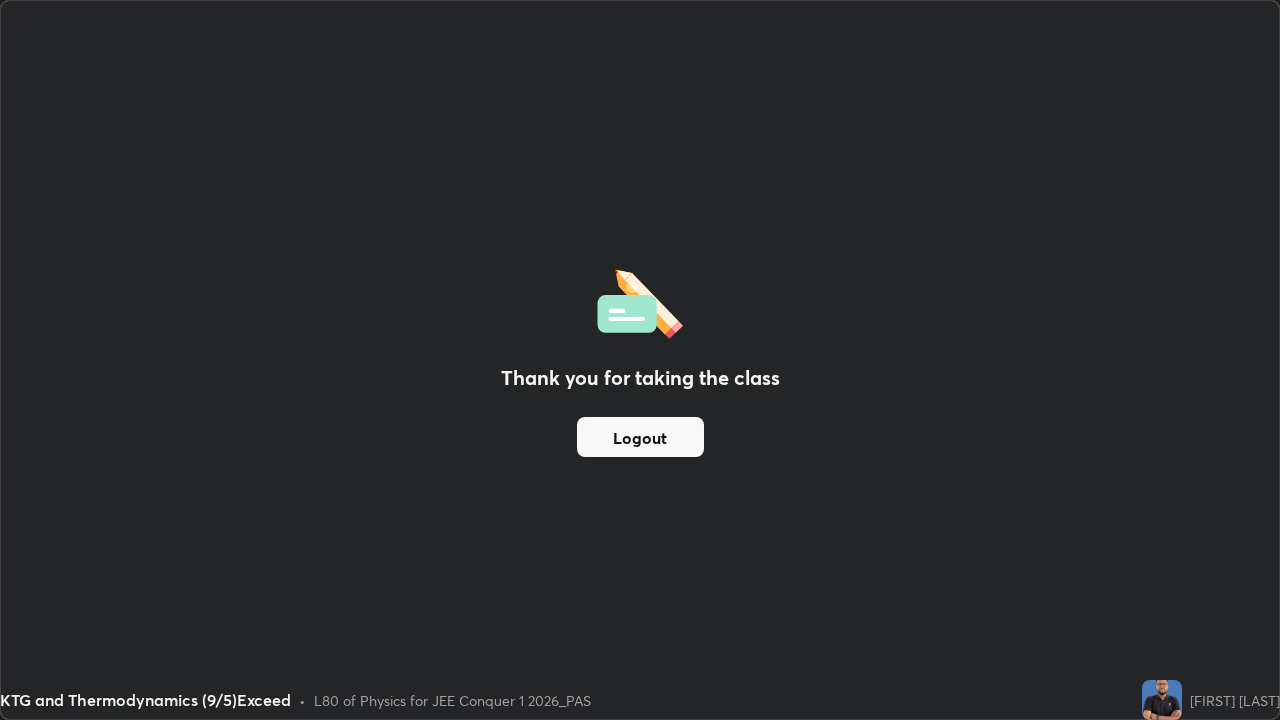 click on "Logout" at bounding box center (640, 437) 